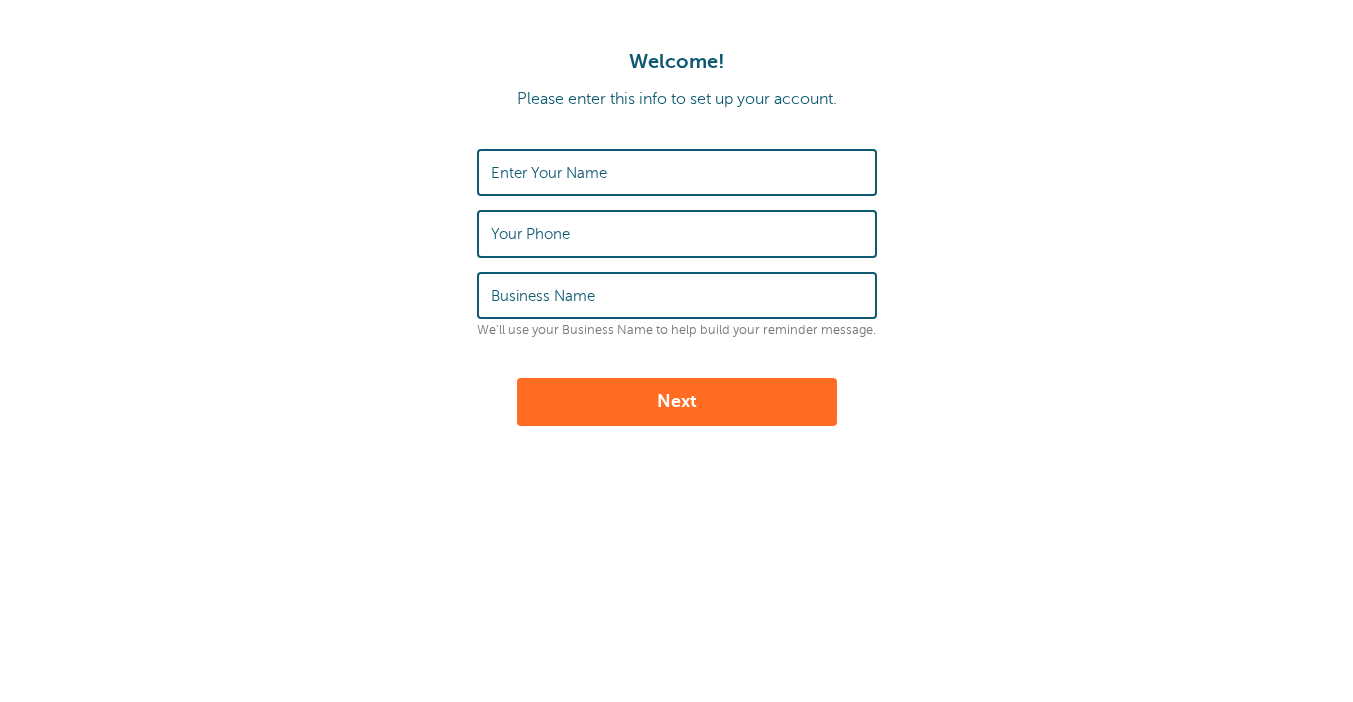 scroll, scrollTop: 0, scrollLeft: 0, axis: both 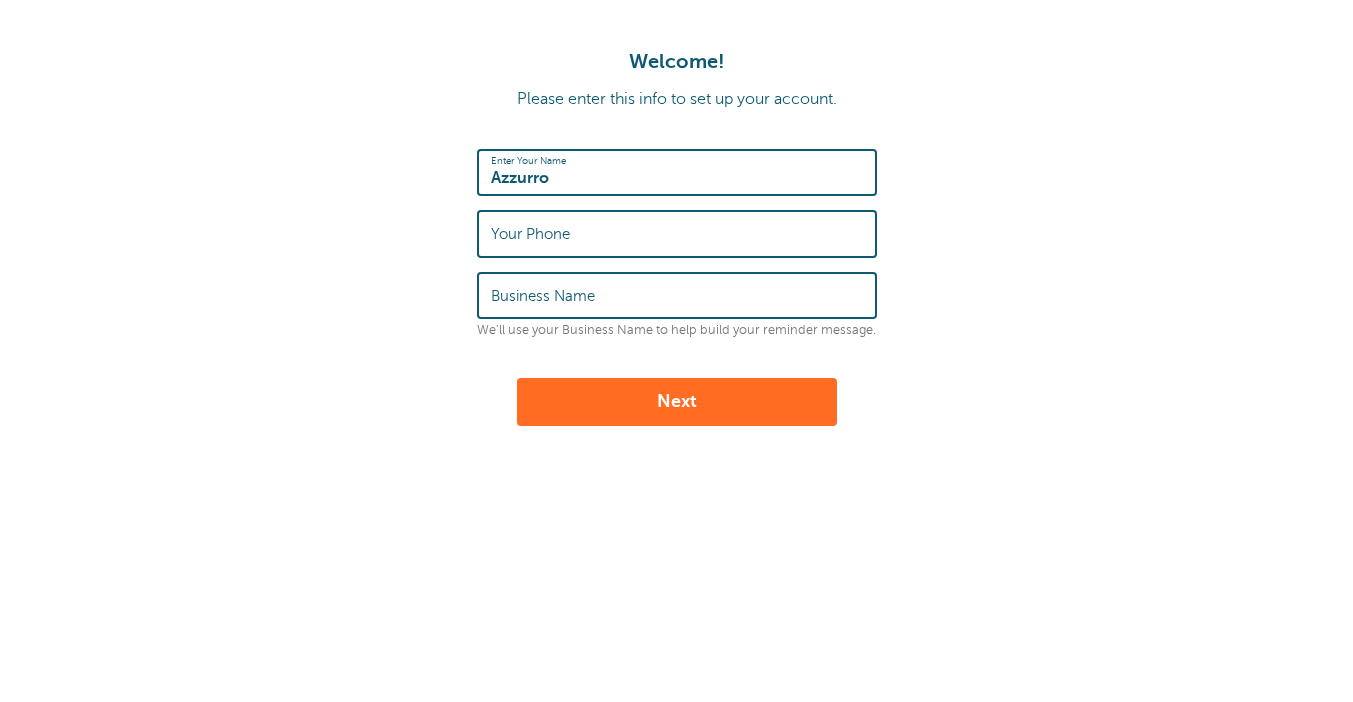 type on "Azzurro" 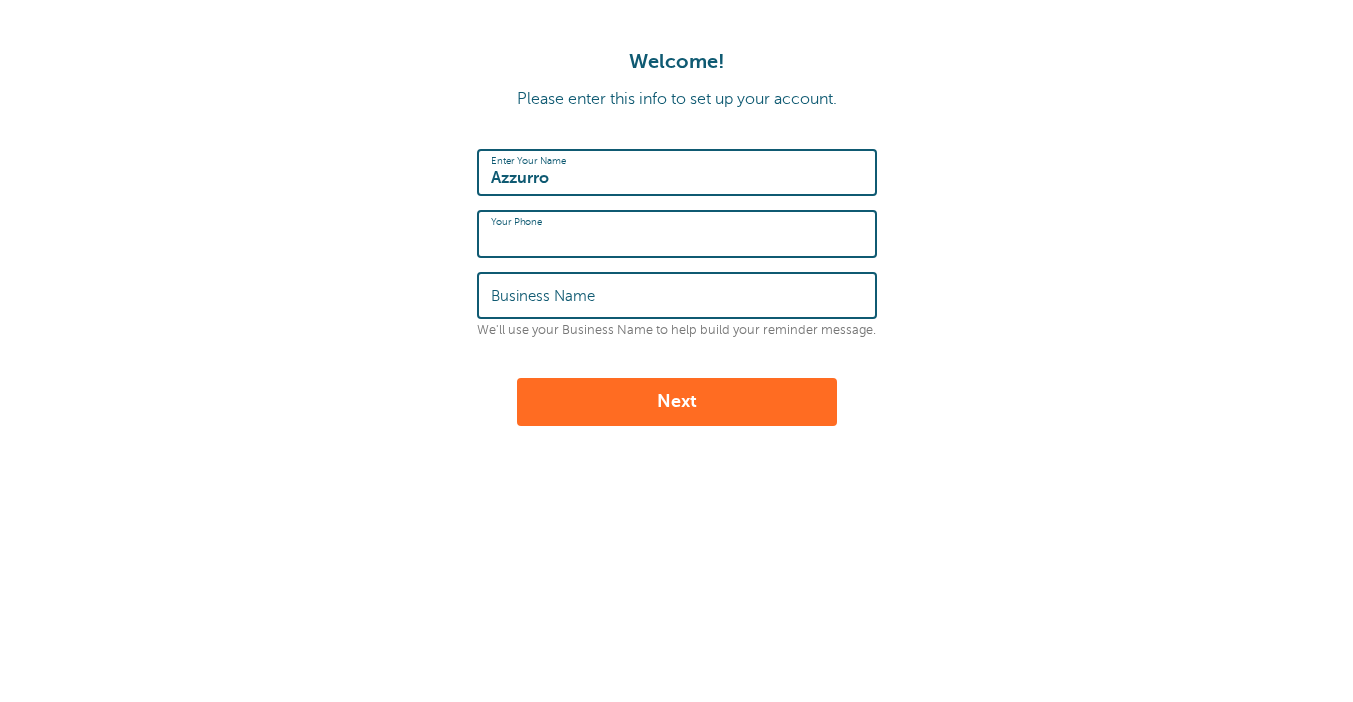 click on "Business Name" at bounding box center (543, 296) 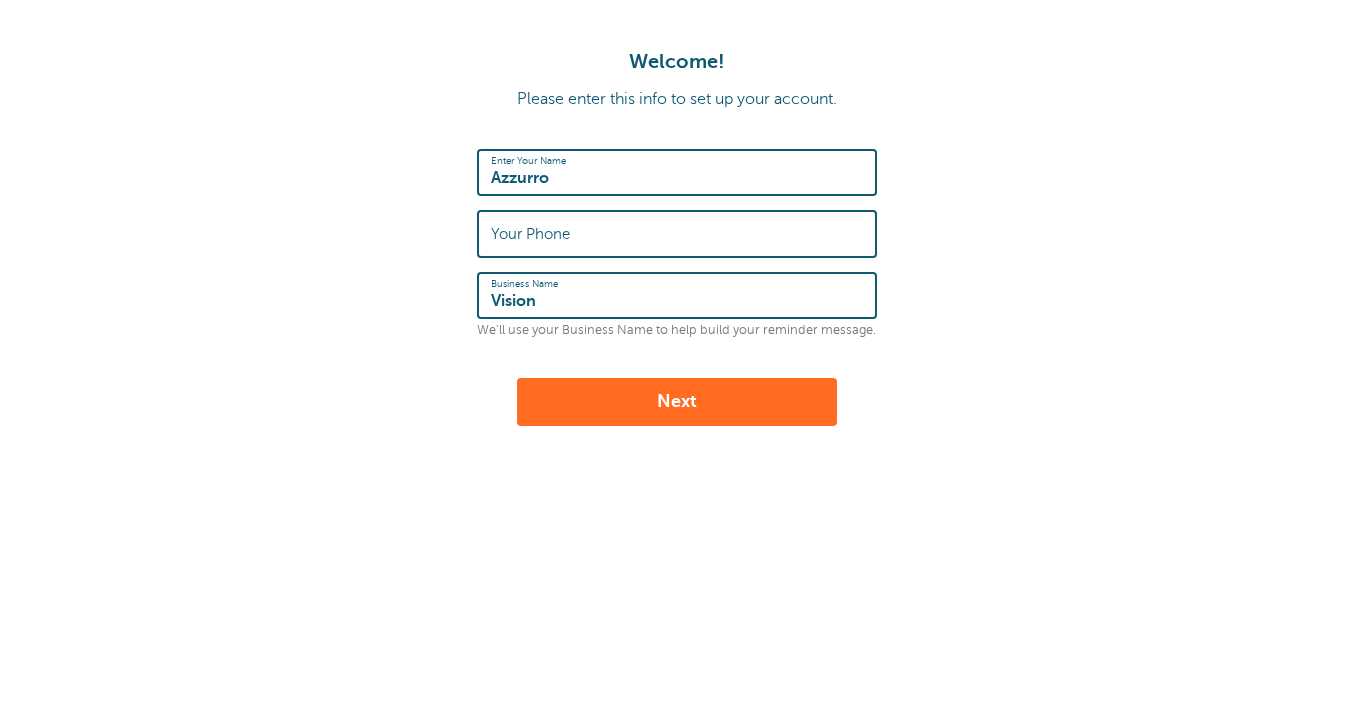 type on "Vision" 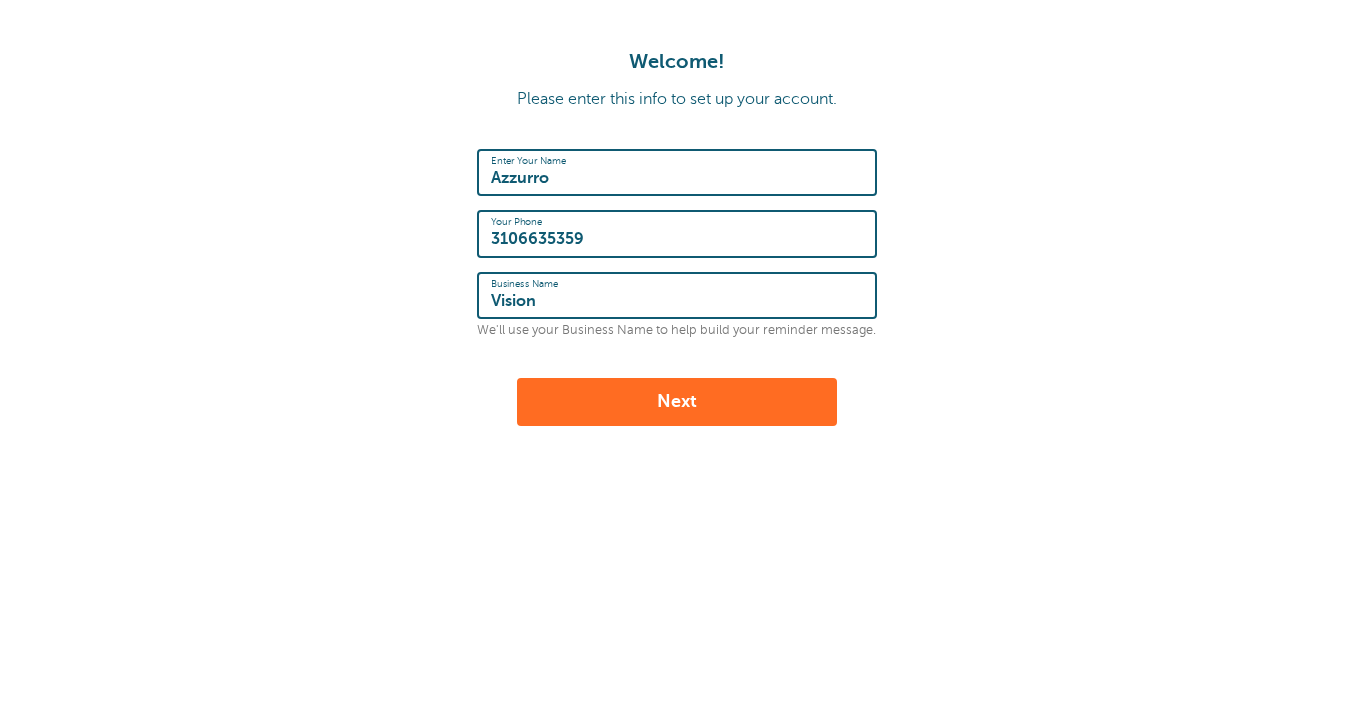 type on "3106635359" 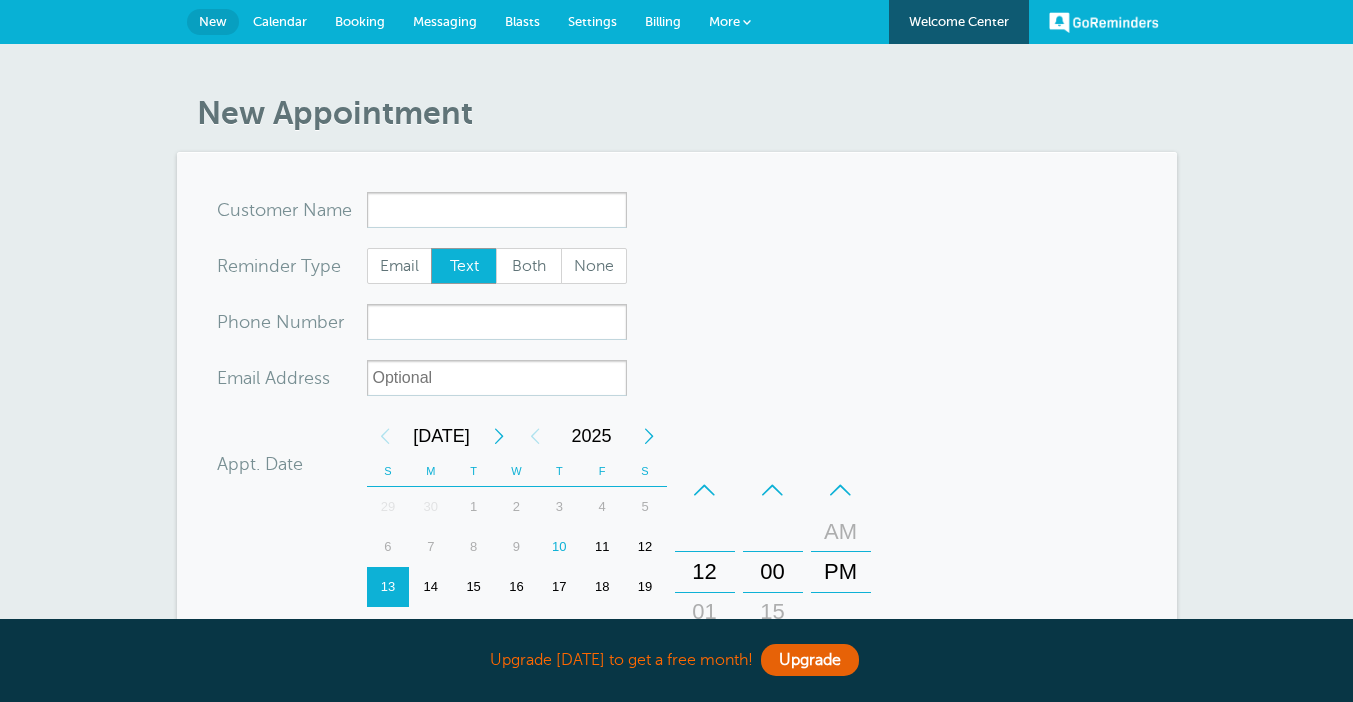 scroll, scrollTop: 0, scrollLeft: 0, axis: both 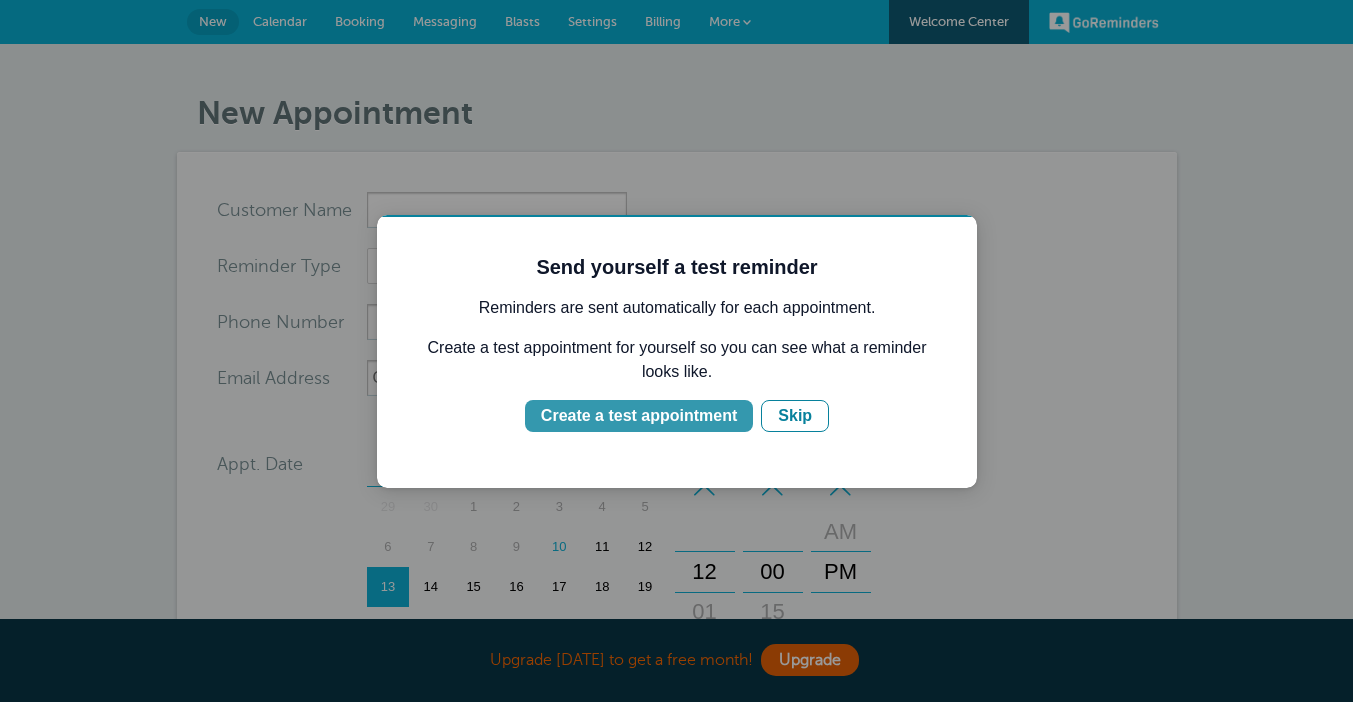 click on "Create a test appointment" at bounding box center [639, 416] 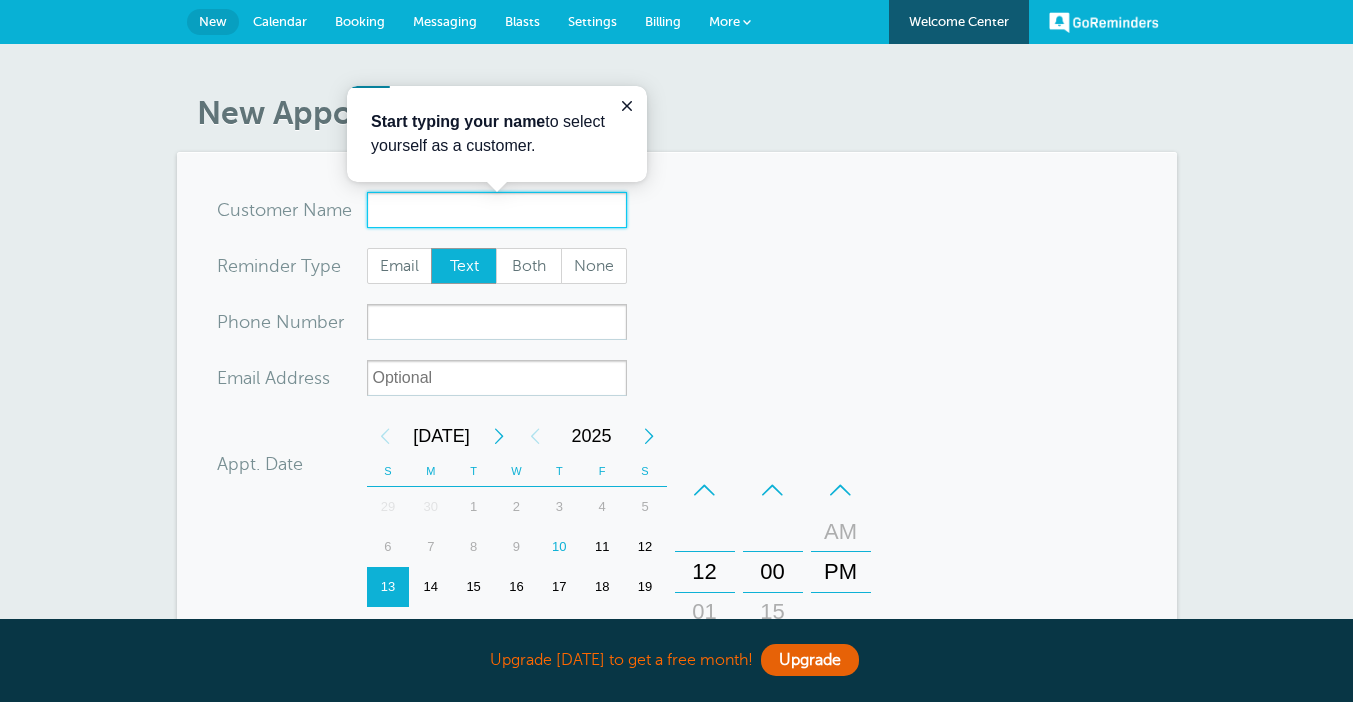 scroll, scrollTop: 0, scrollLeft: 0, axis: both 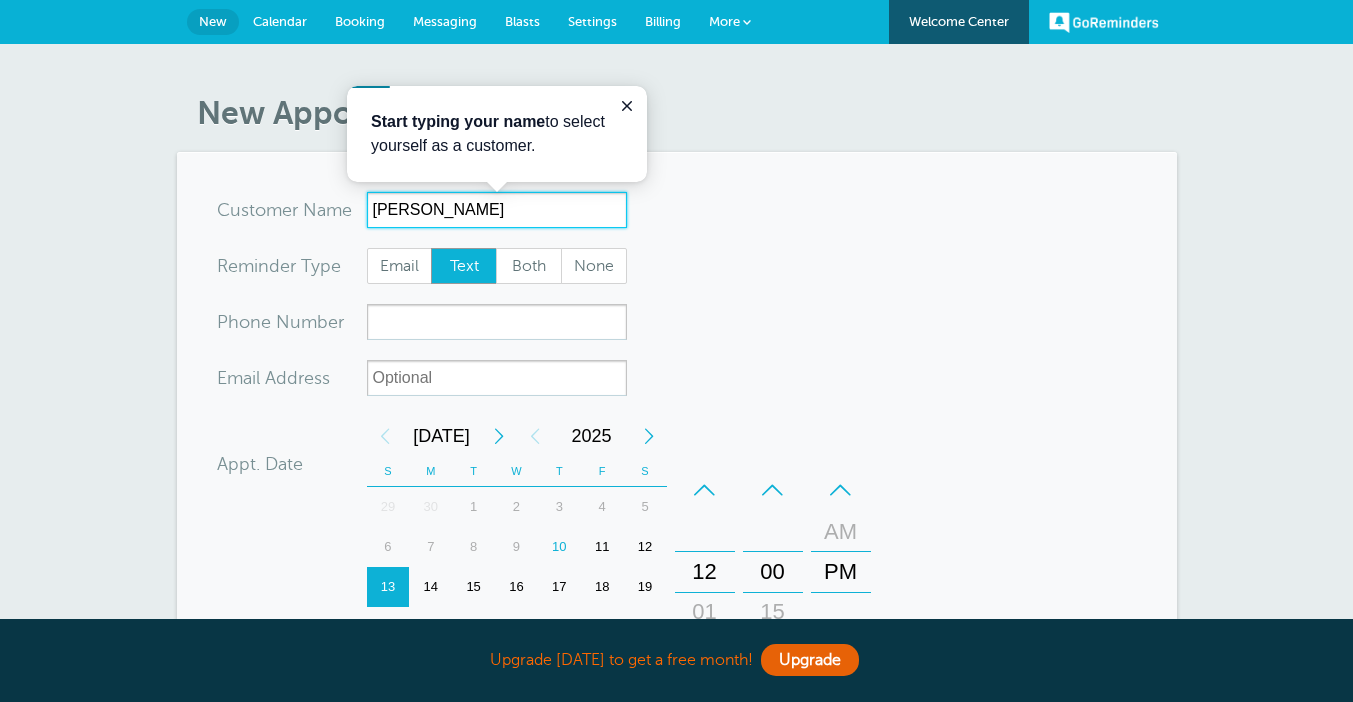 type on "[PERSON_NAME]" 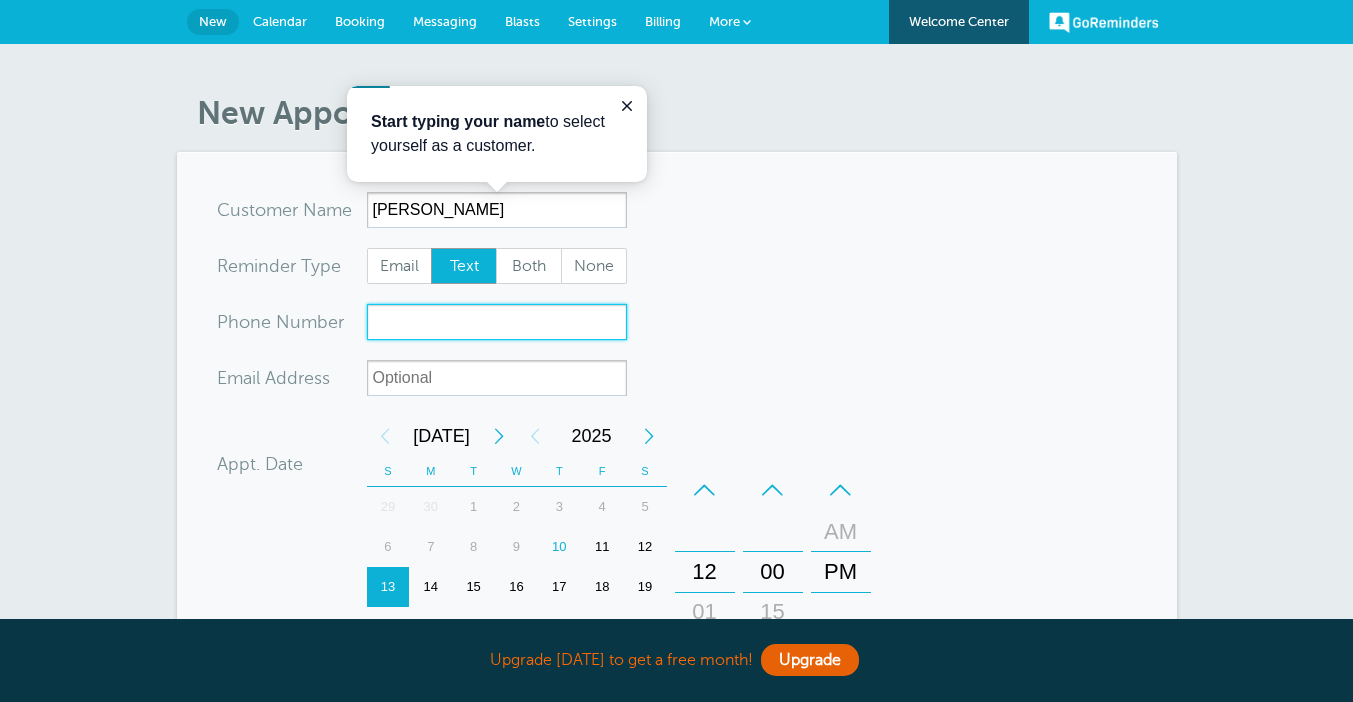 click on "xxx-no-autofill" at bounding box center [497, 322] 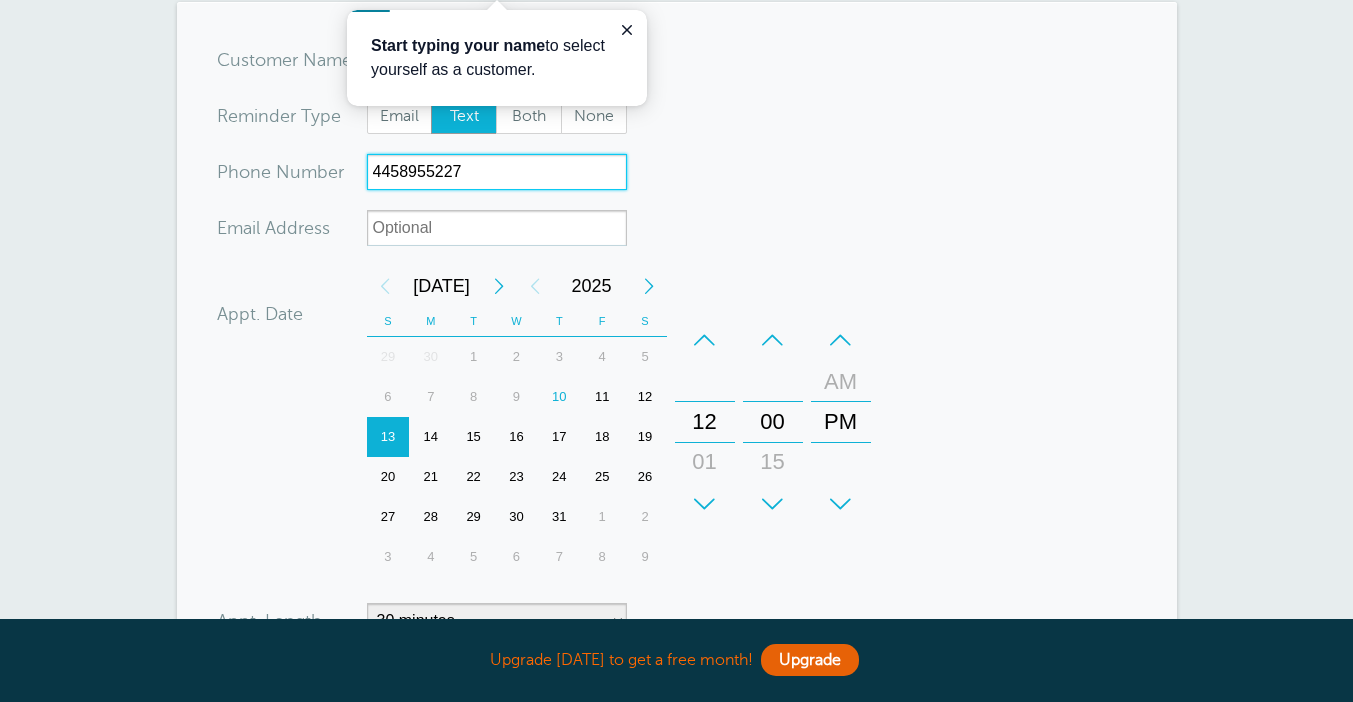 scroll, scrollTop: 285, scrollLeft: 0, axis: vertical 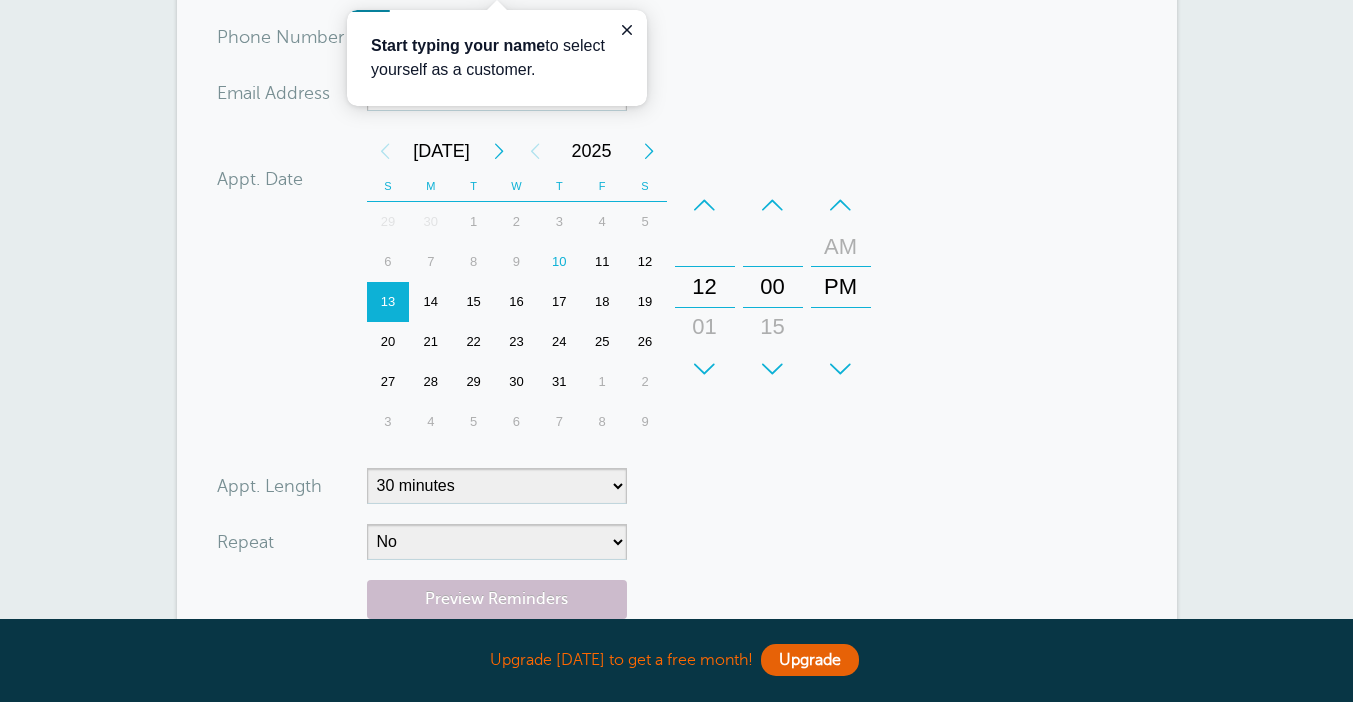 click on "10" at bounding box center [559, 262] 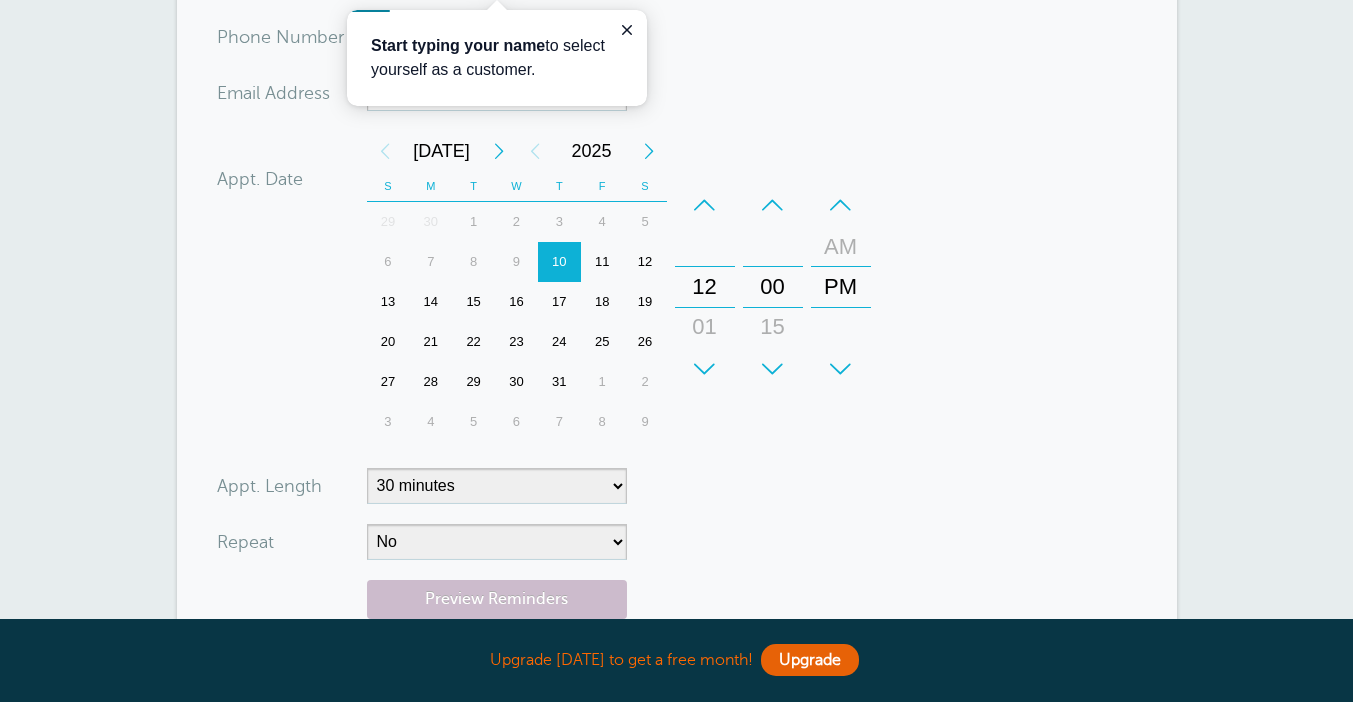 click on "–" at bounding box center [705, 205] 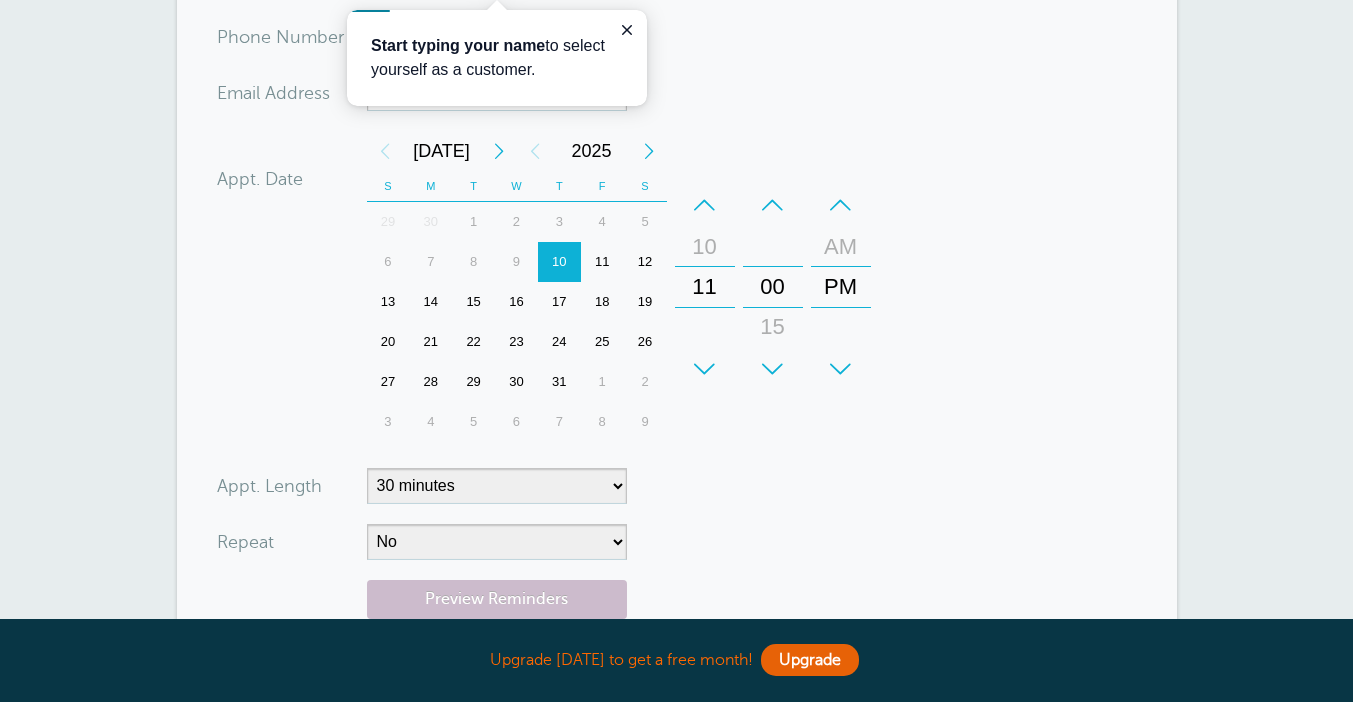 click on "+" at bounding box center (705, 369) 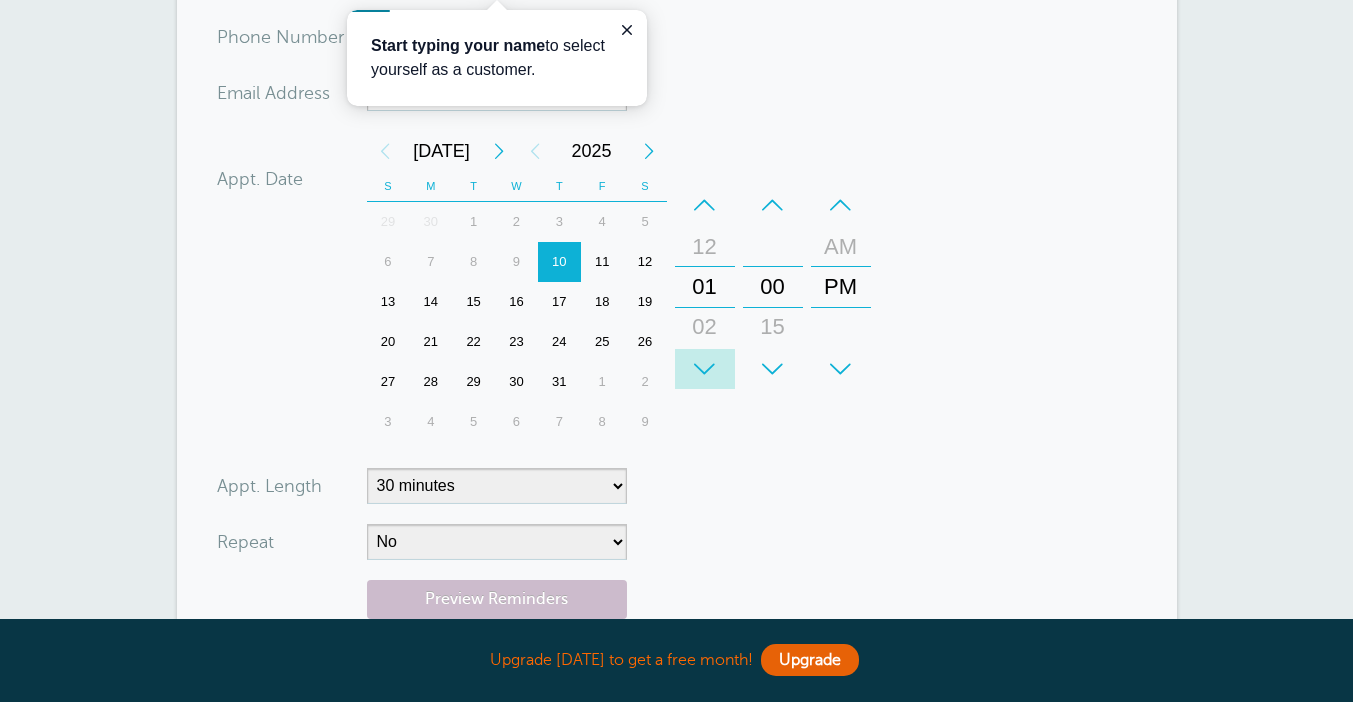 click on "+" at bounding box center [705, 369] 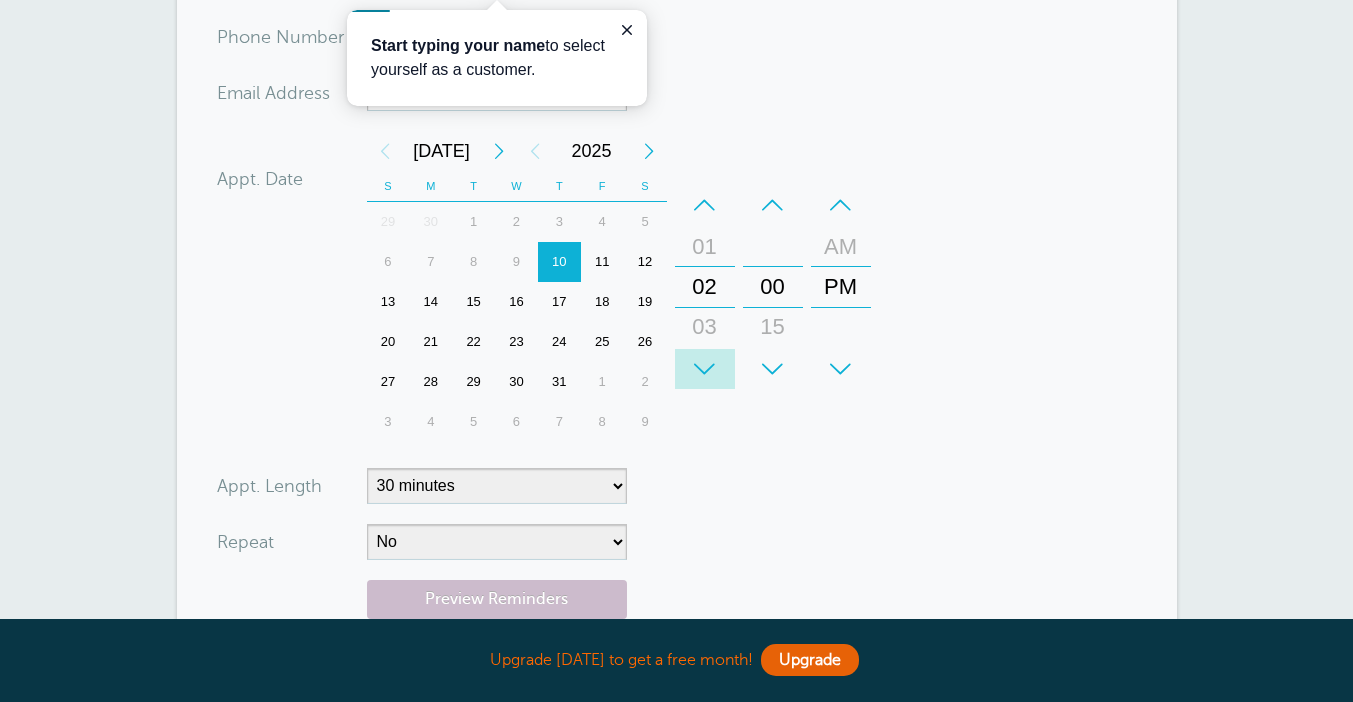 click on "+" at bounding box center [705, 369] 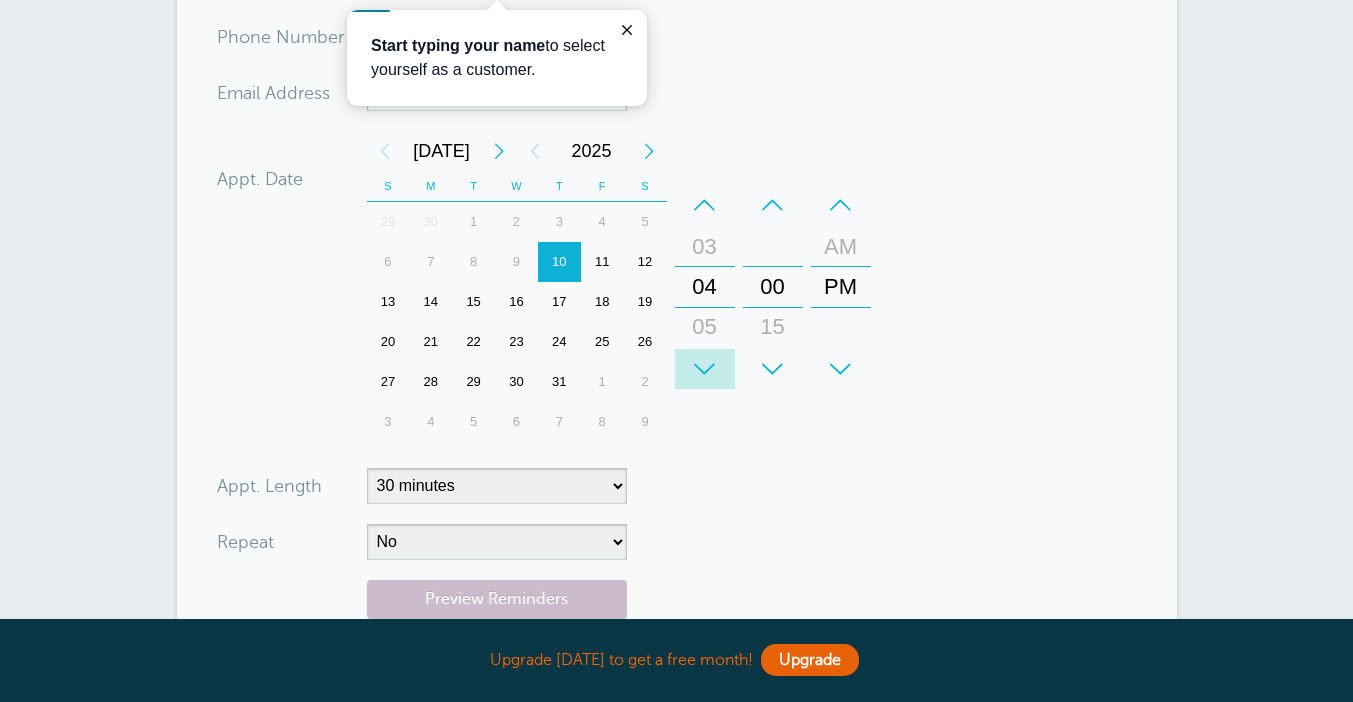 click on "+" at bounding box center [705, 369] 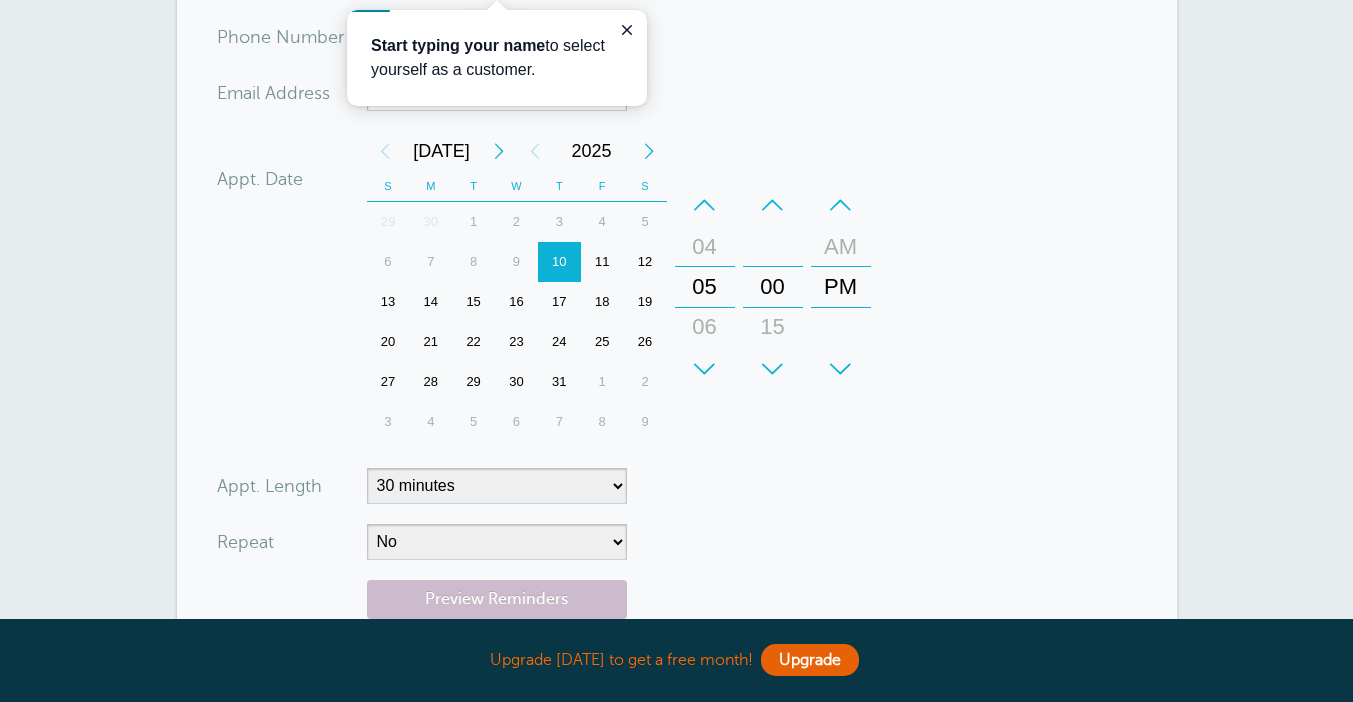 click on "+" at bounding box center [705, 369] 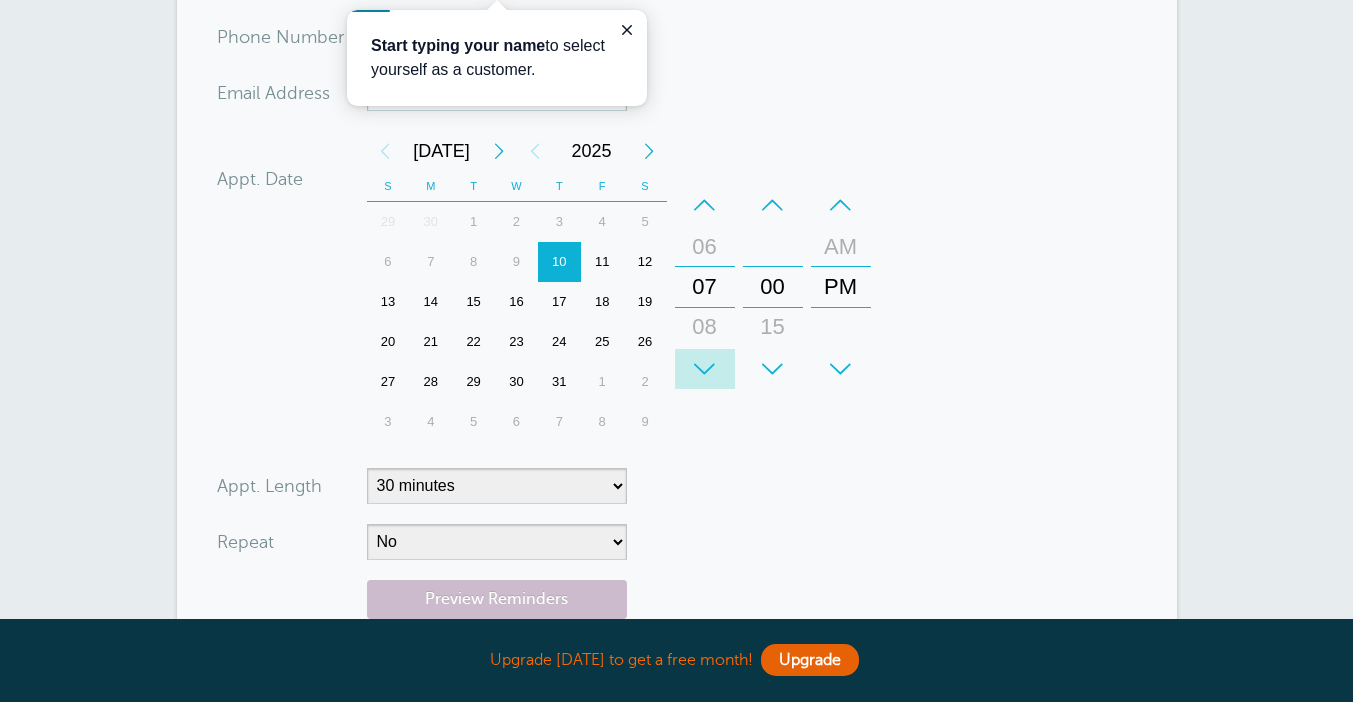click on "+" at bounding box center [705, 369] 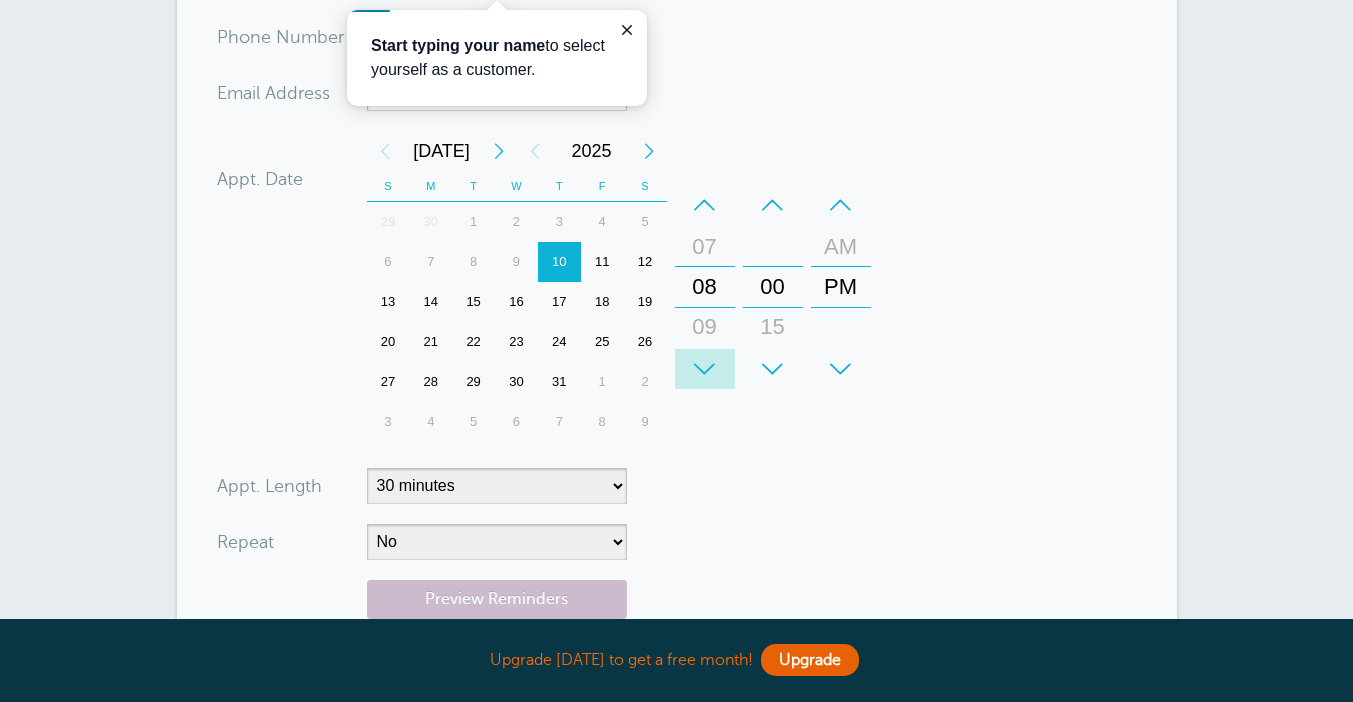 click on "+" at bounding box center (705, 369) 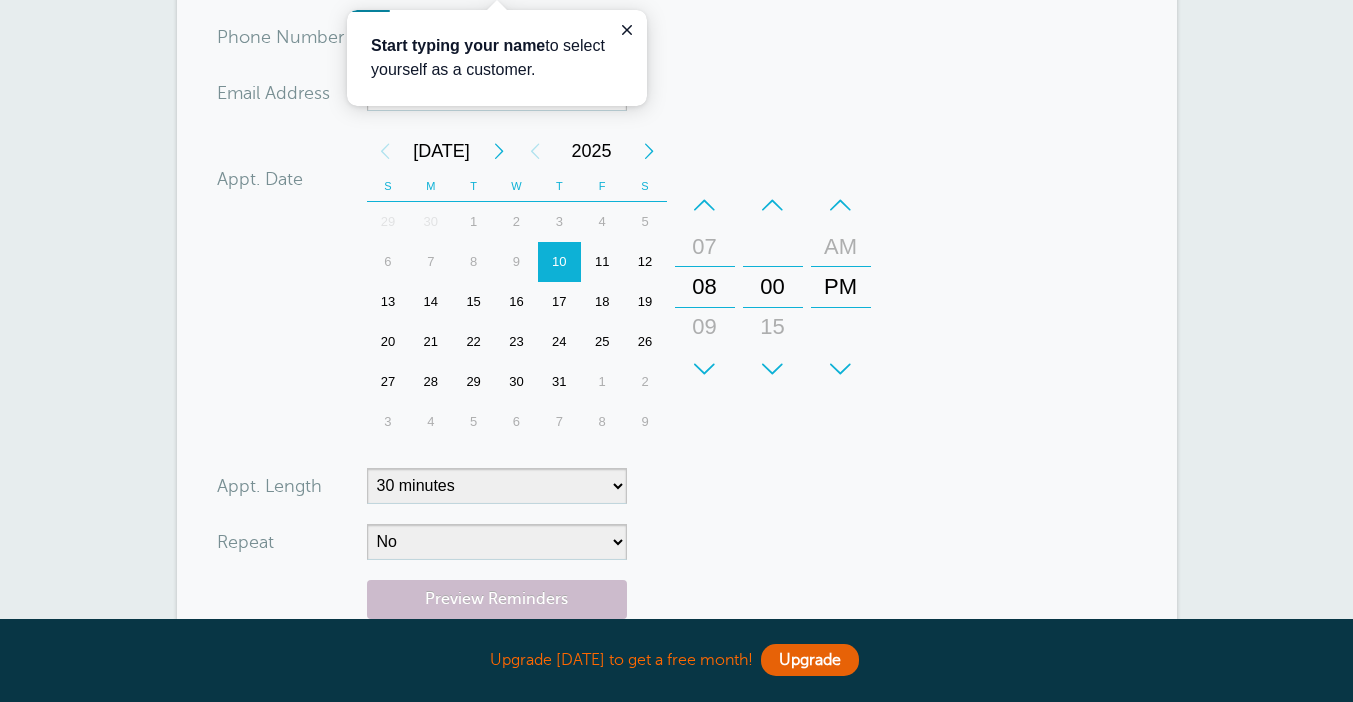 click on "+" at bounding box center [841, 369] 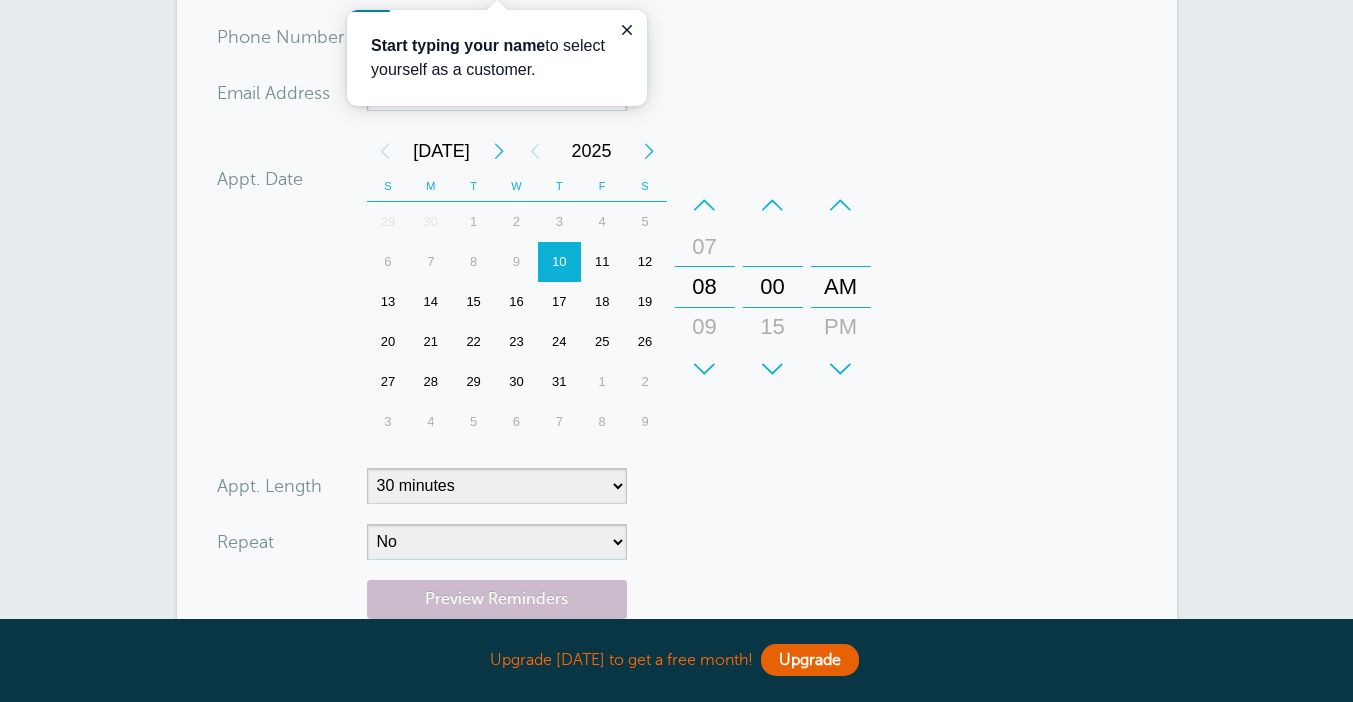 click on "+" at bounding box center (773, 369) 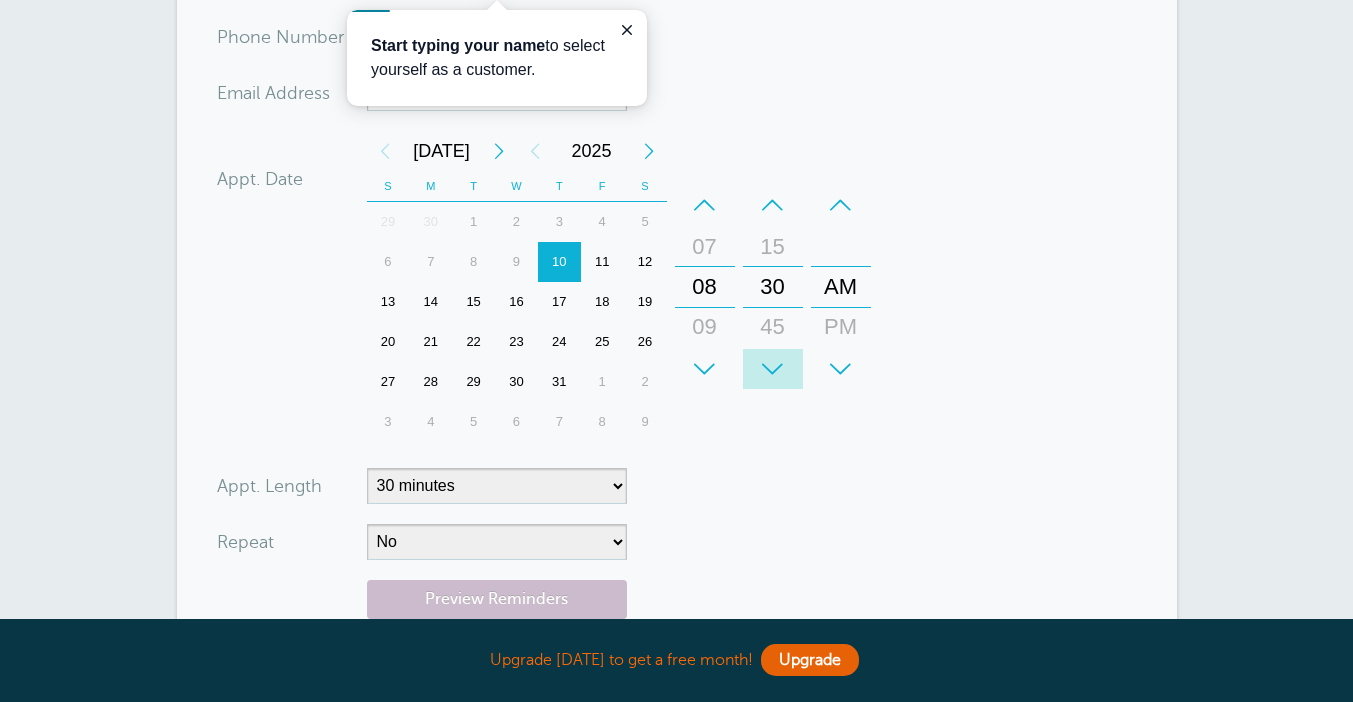 click on "+" at bounding box center [773, 369] 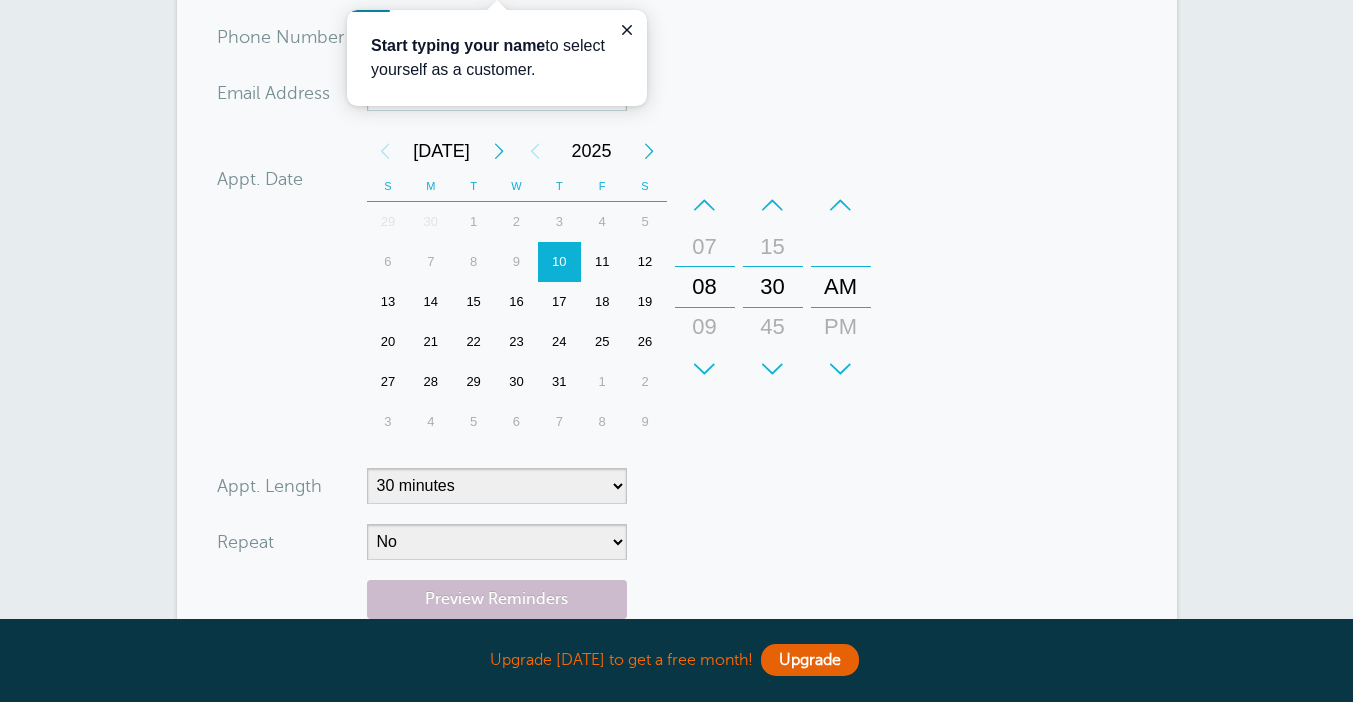 click on "–" at bounding box center (773, 205) 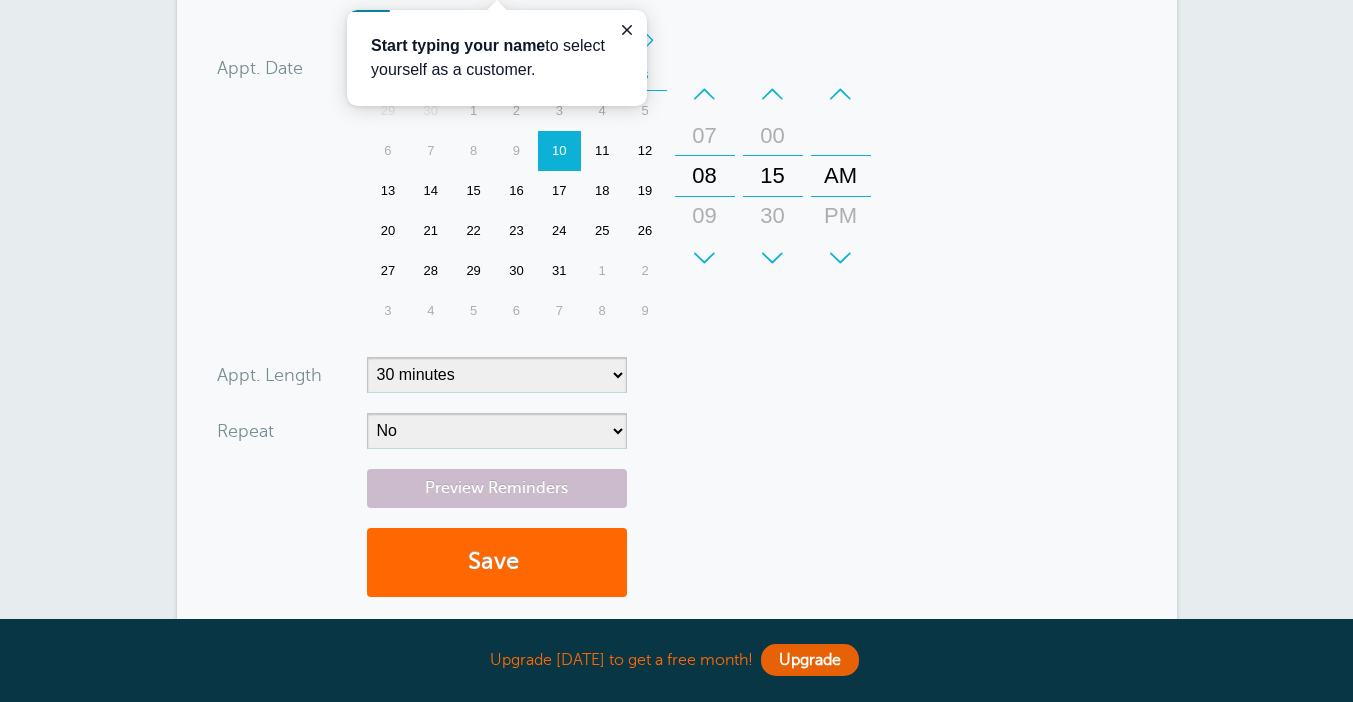 scroll, scrollTop: 389, scrollLeft: 0, axis: vertical 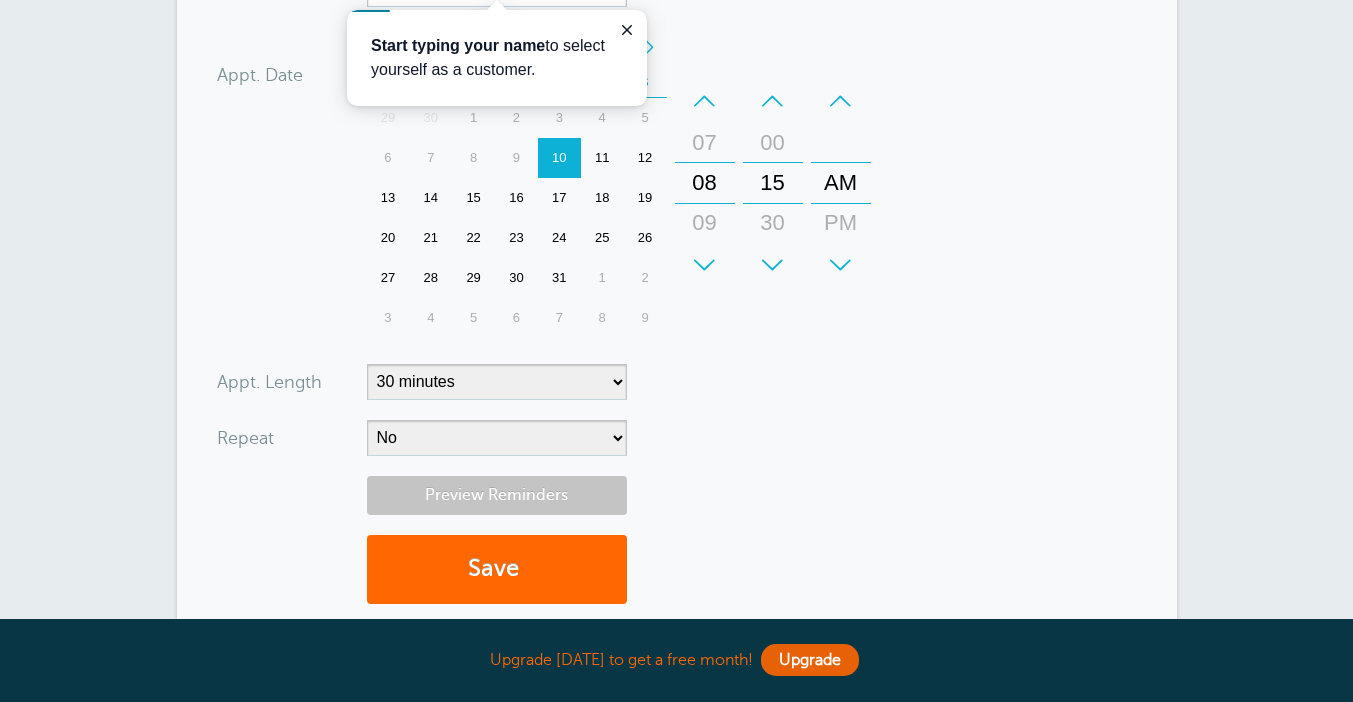 type on "4458955227" 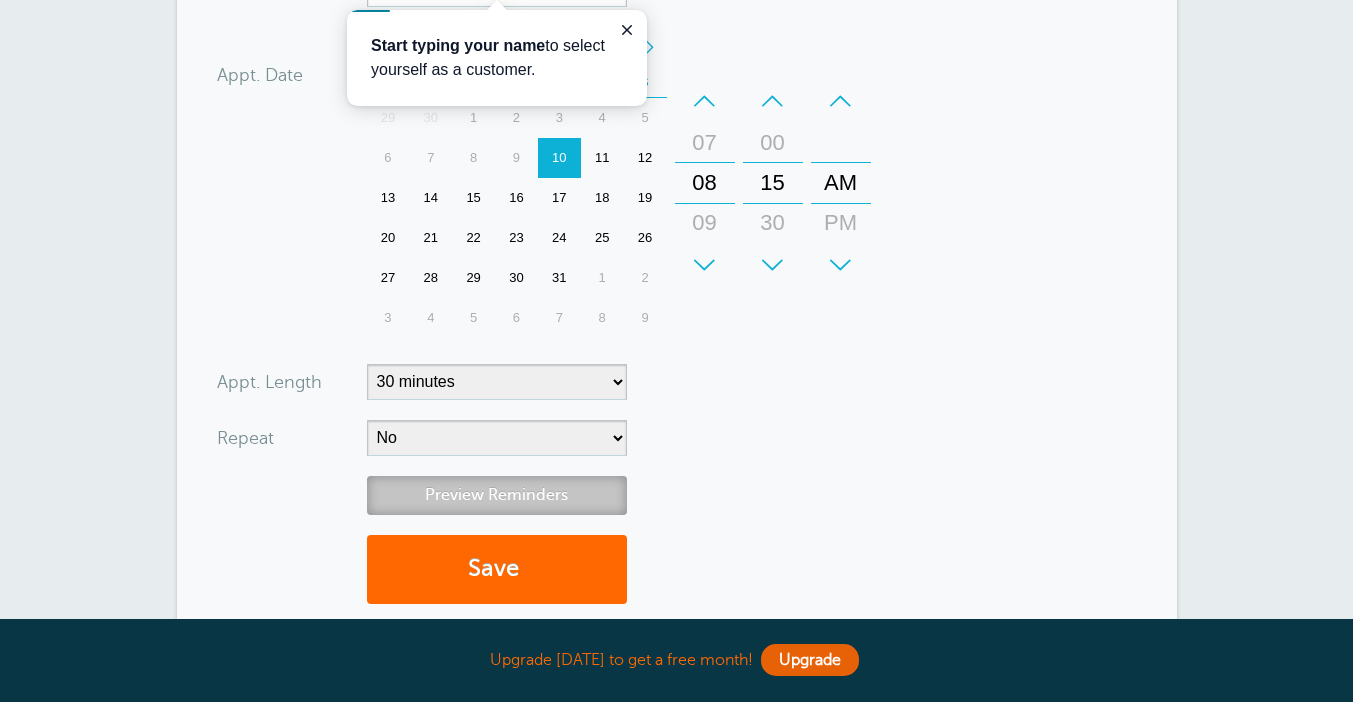 click on "Preview Reminders" at bounding box center [497, 495] 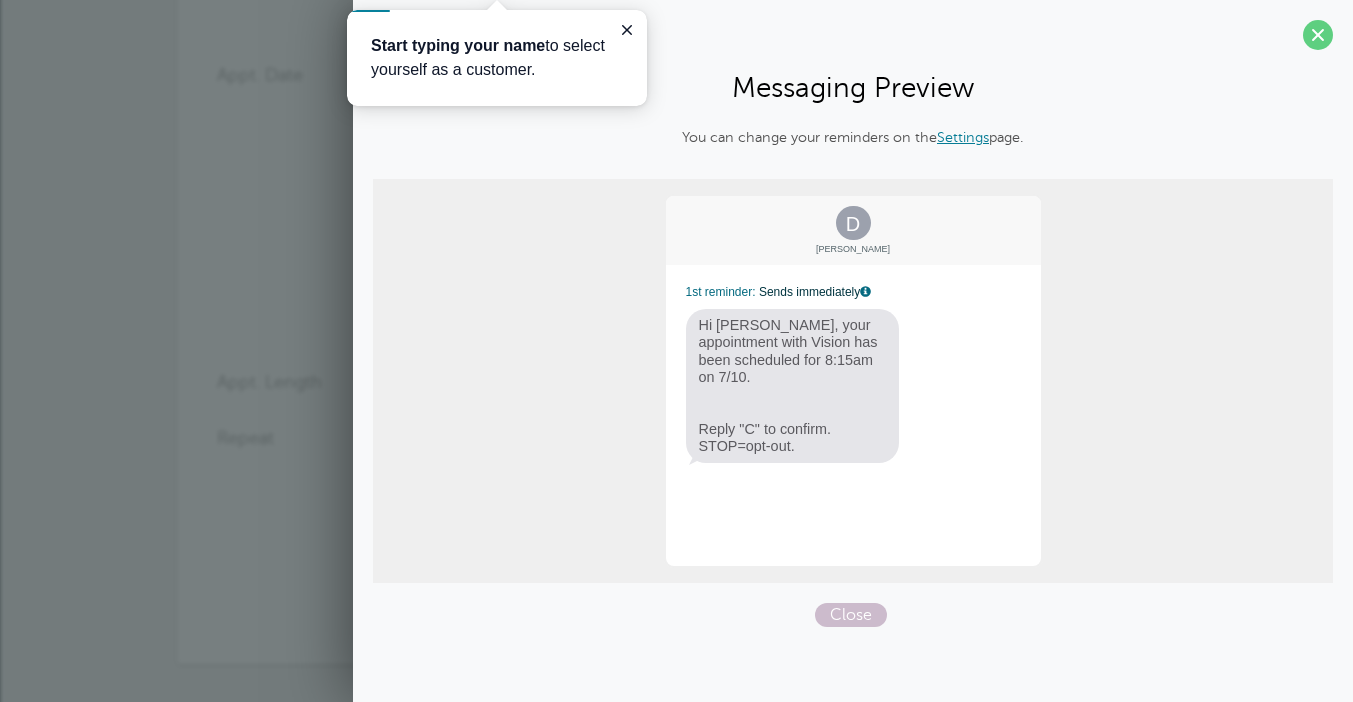click on "You can change your reminders on the
Settings  page." at bounding box center [853, 138] 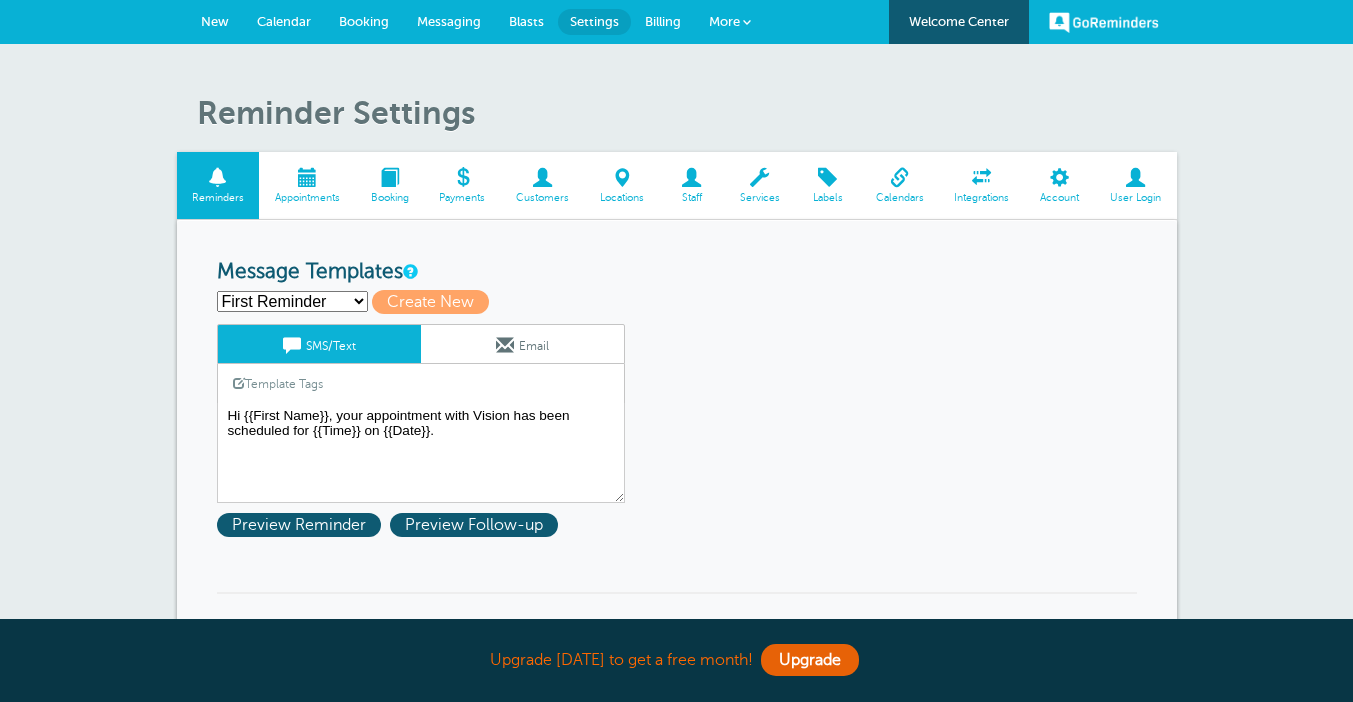 scroll, scrollTop: 0, scrollLeft: 0, axis: both 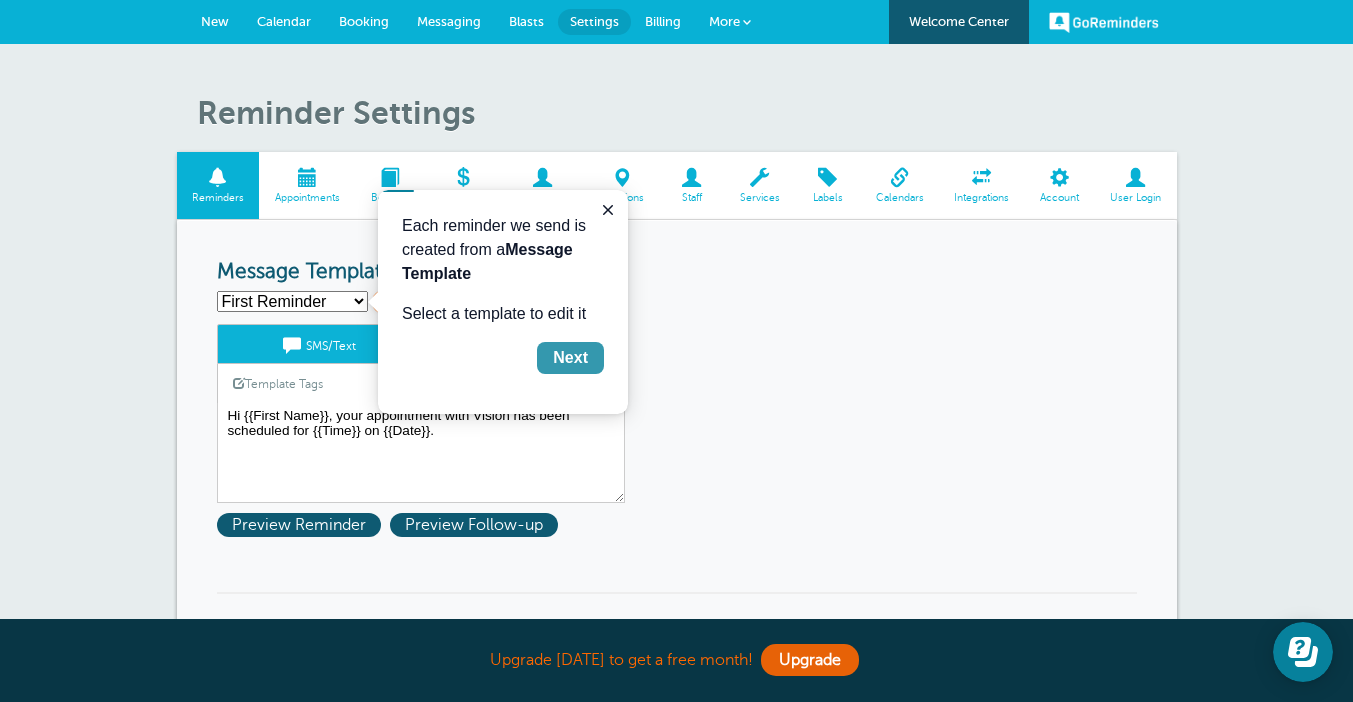 click on "Next" at bounding box center (570, 358) 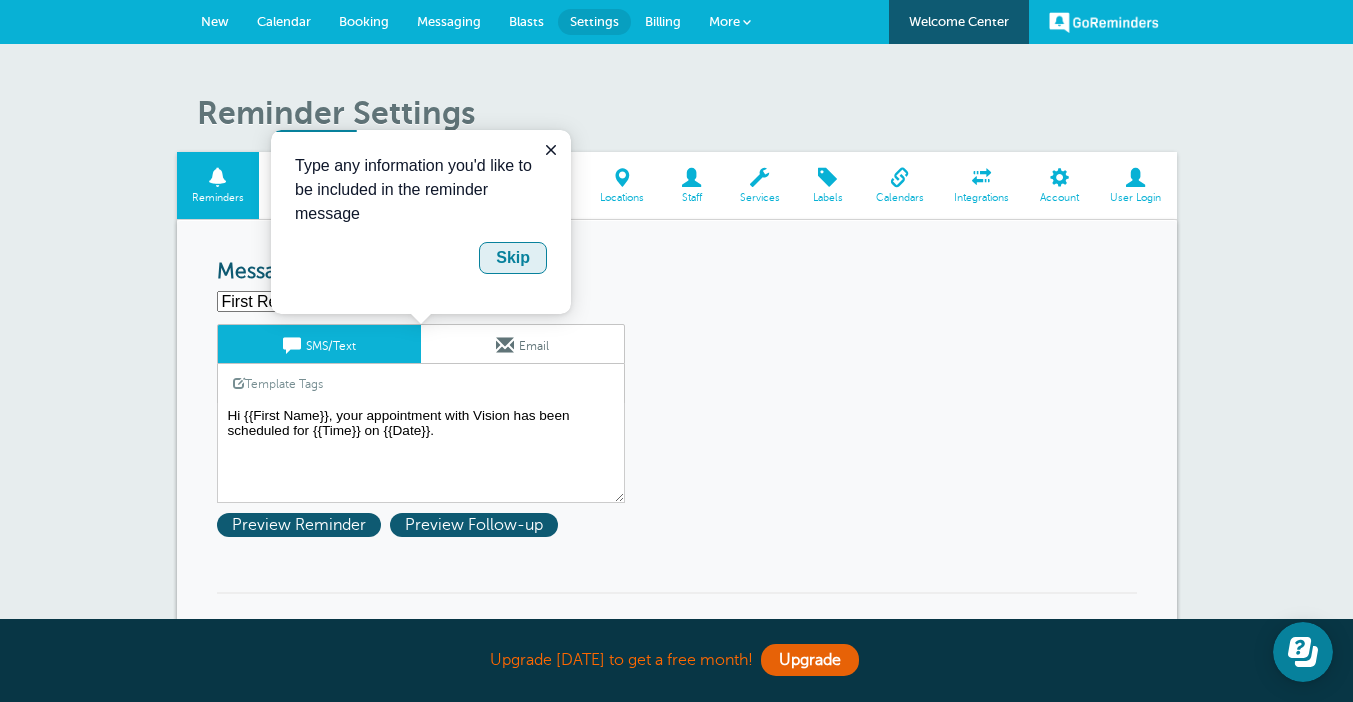 click on "Skip" at bounding box center [513, 258] 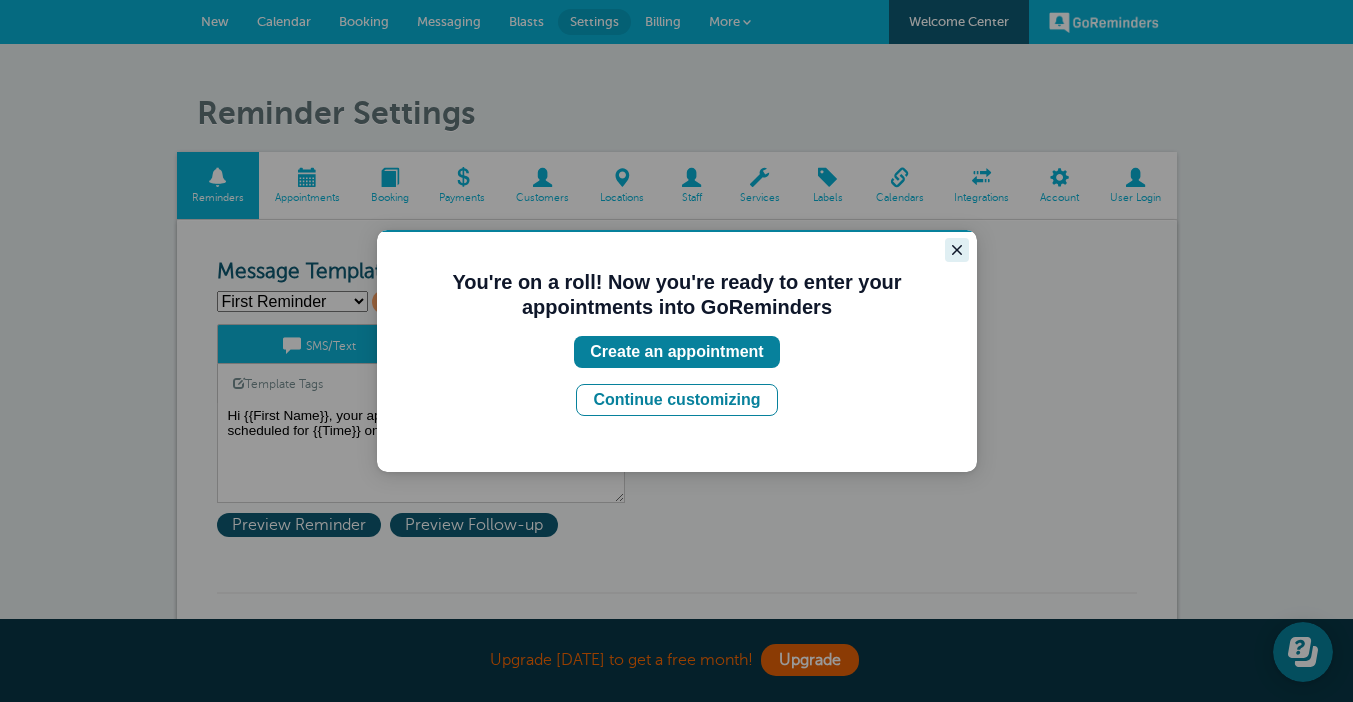 click 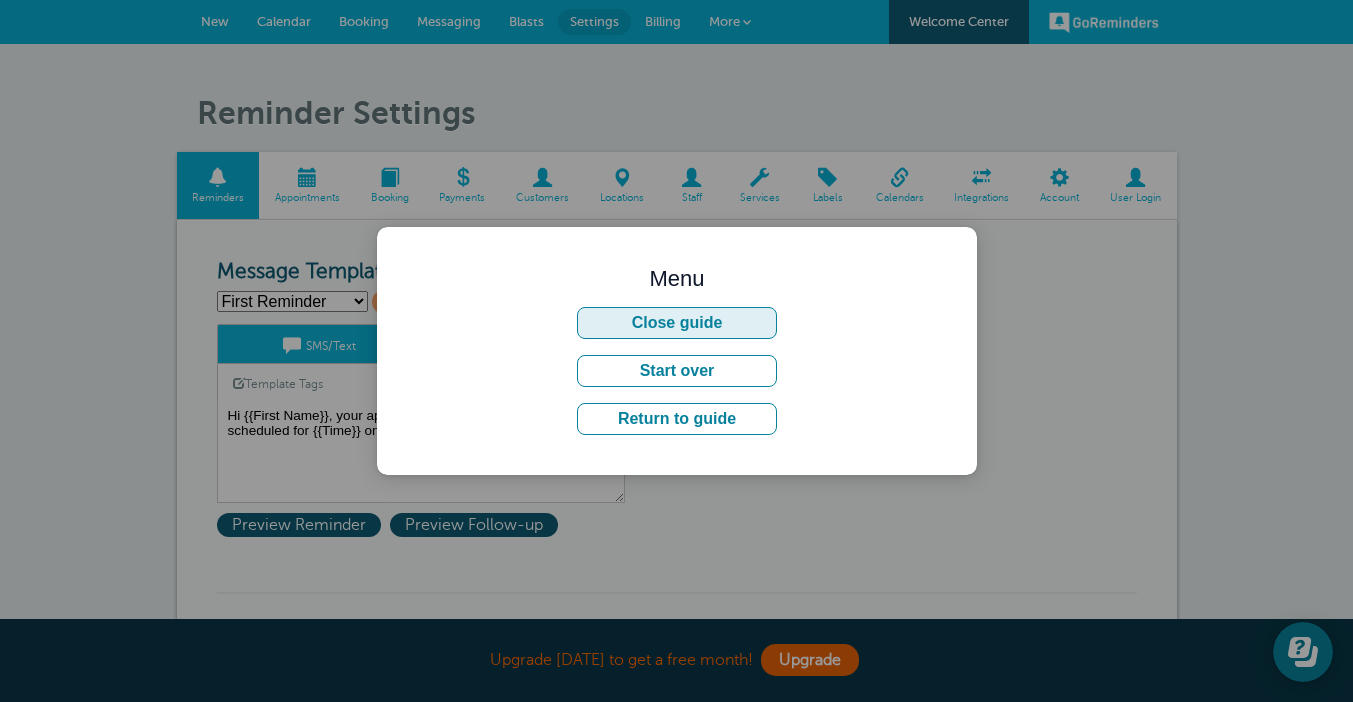 click on "Close guide" at bounding box center (677, 323) 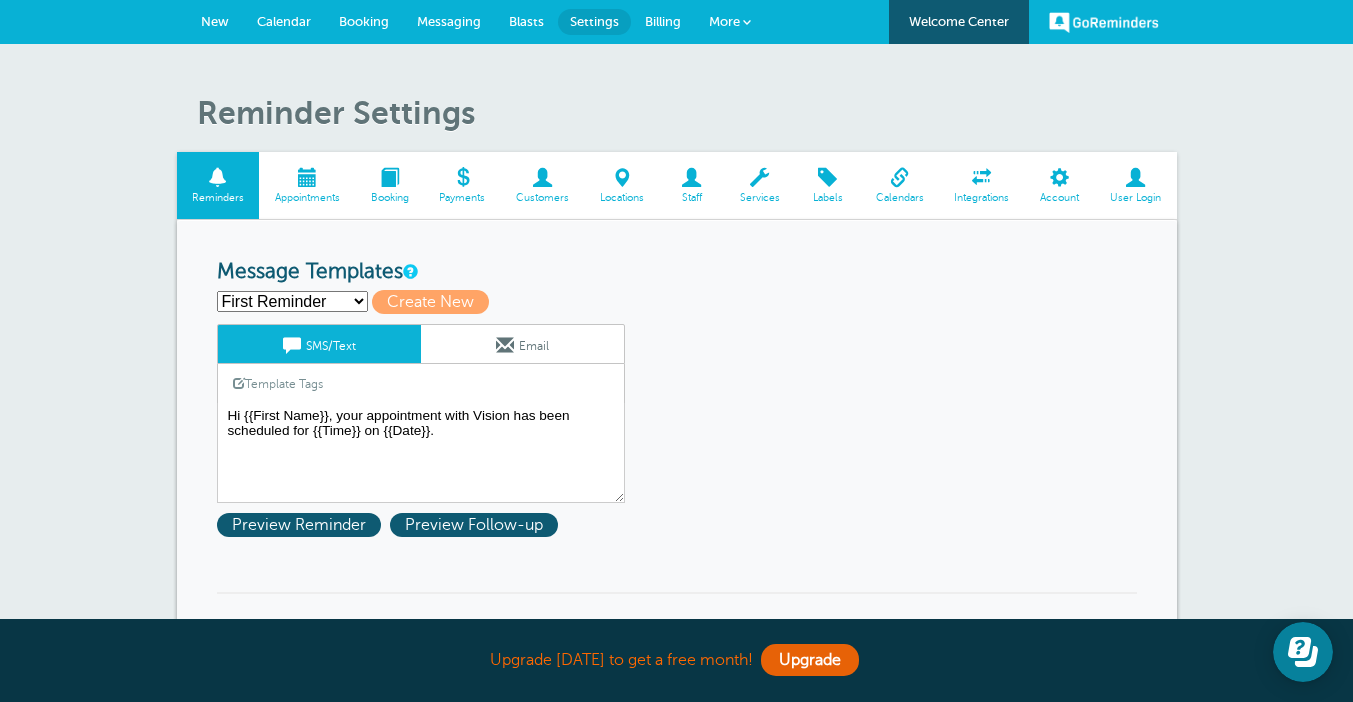click on "First Reminder
Second Reminder
Third Reminder
Create new..." at bounding box center [292, 301] 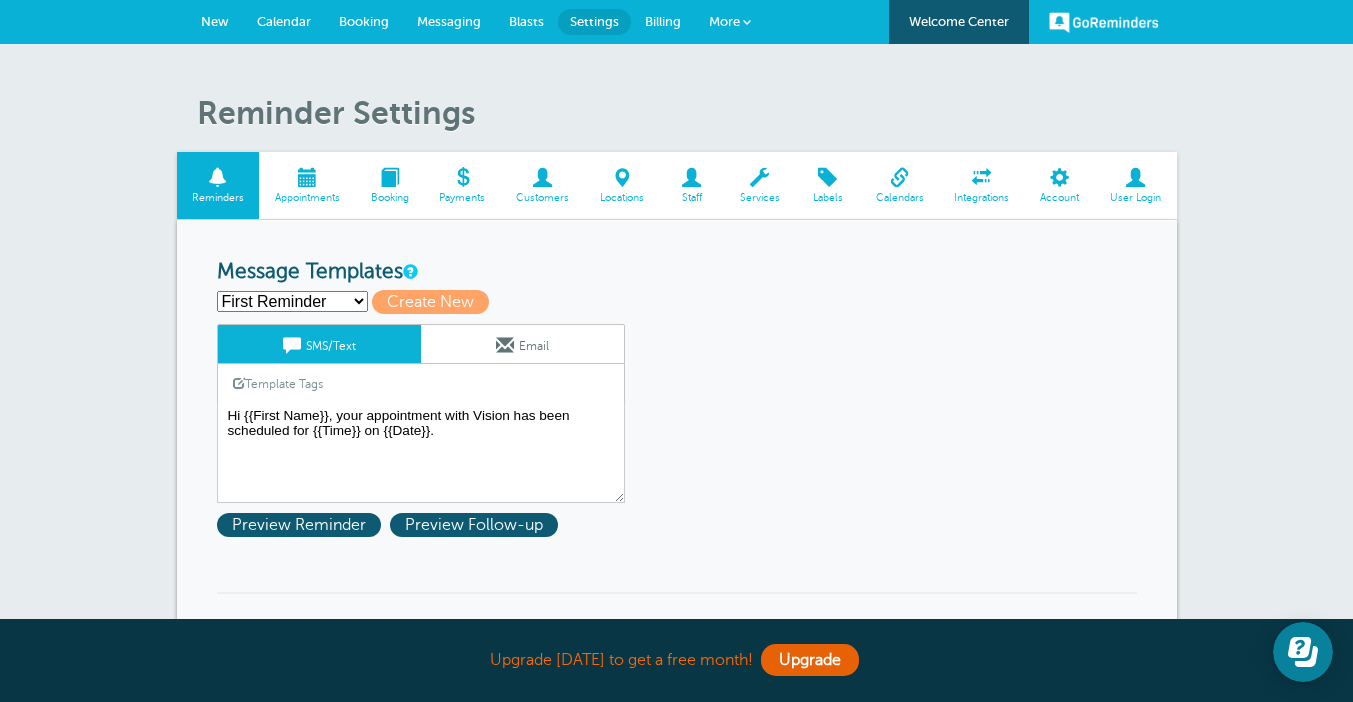 select 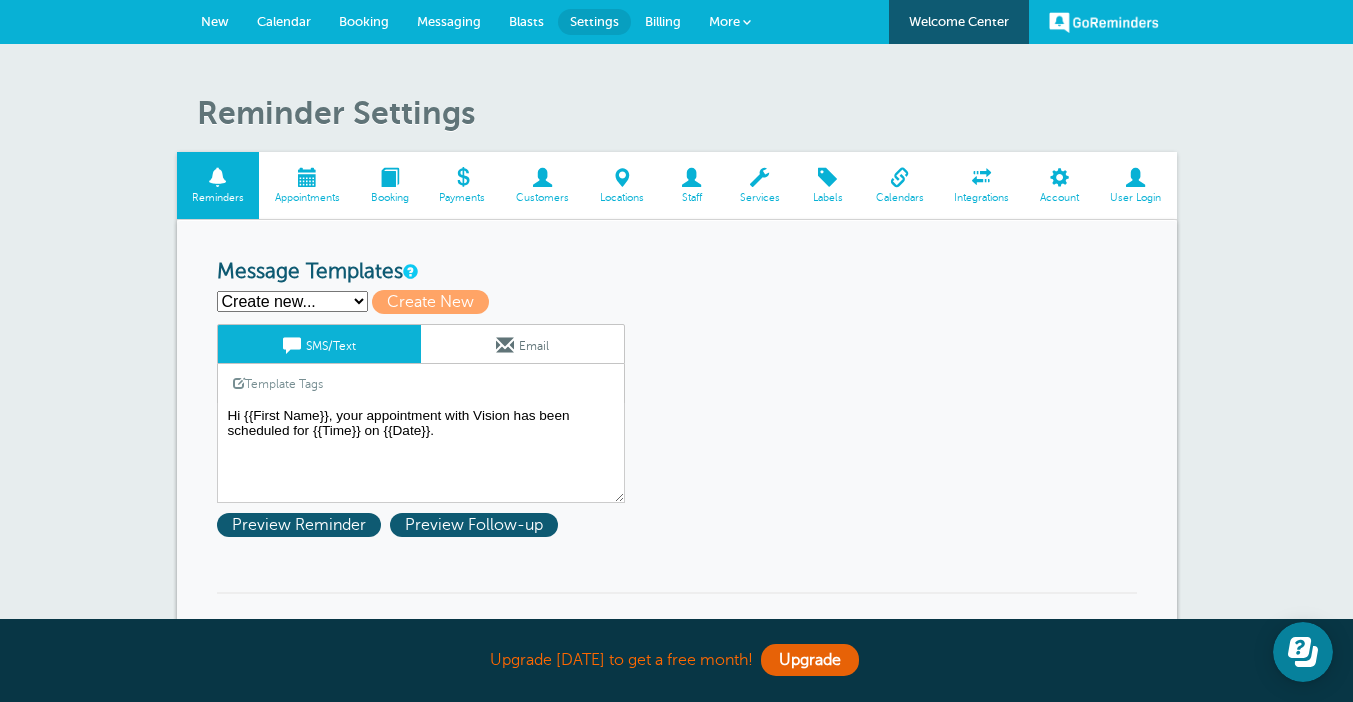 type 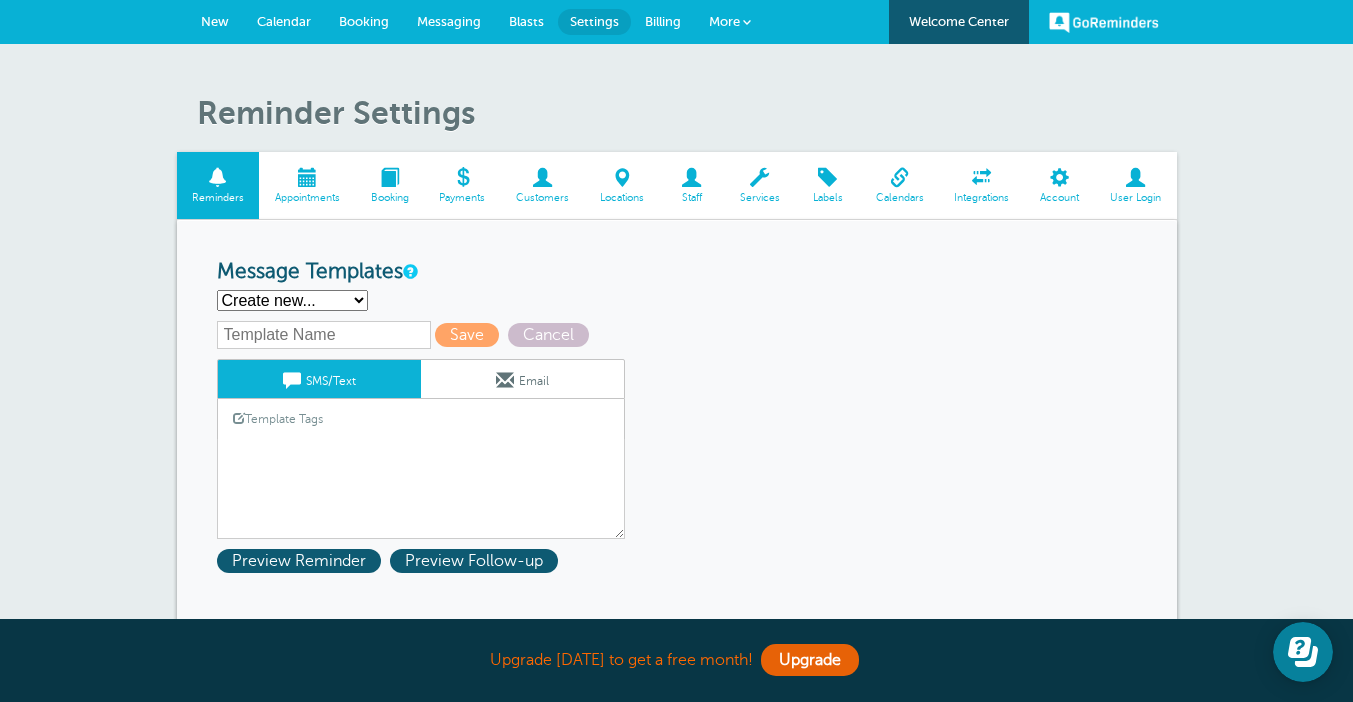 click at bounding box center [324, 335] 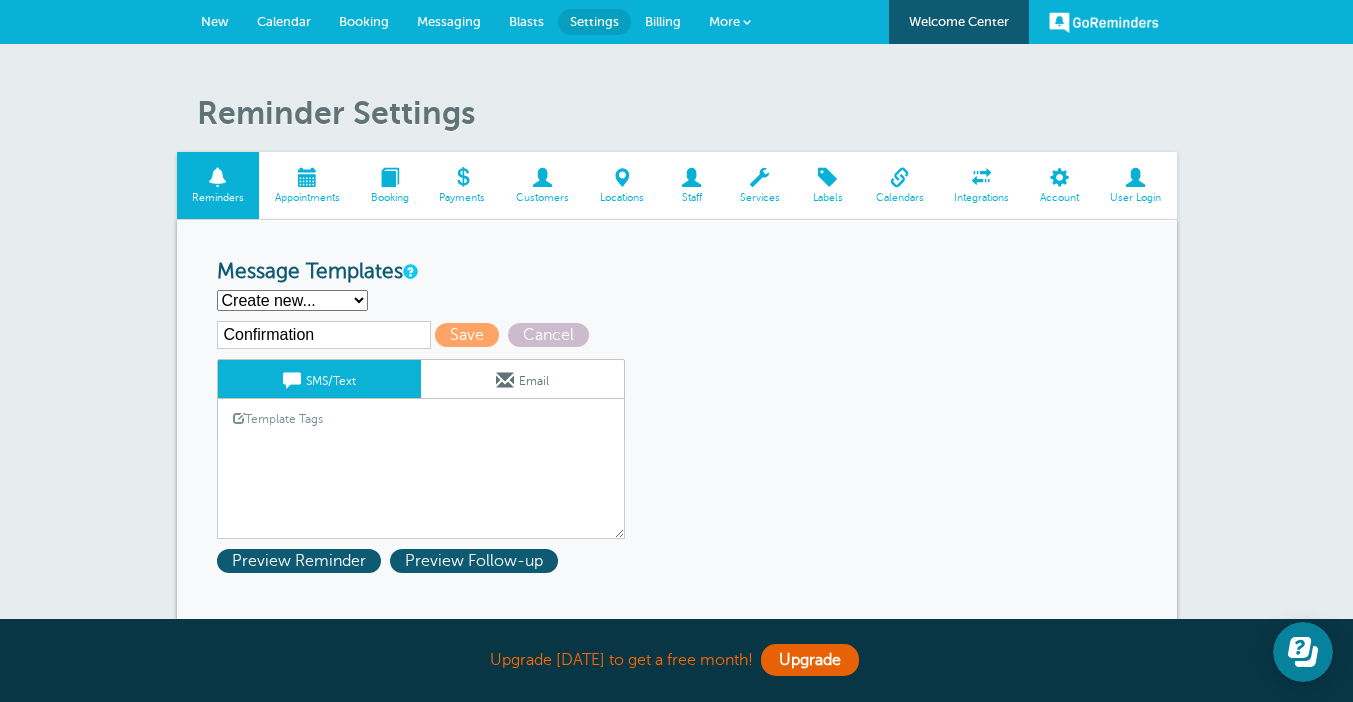 click on "Confirmation" at bounding box center [324, 335] 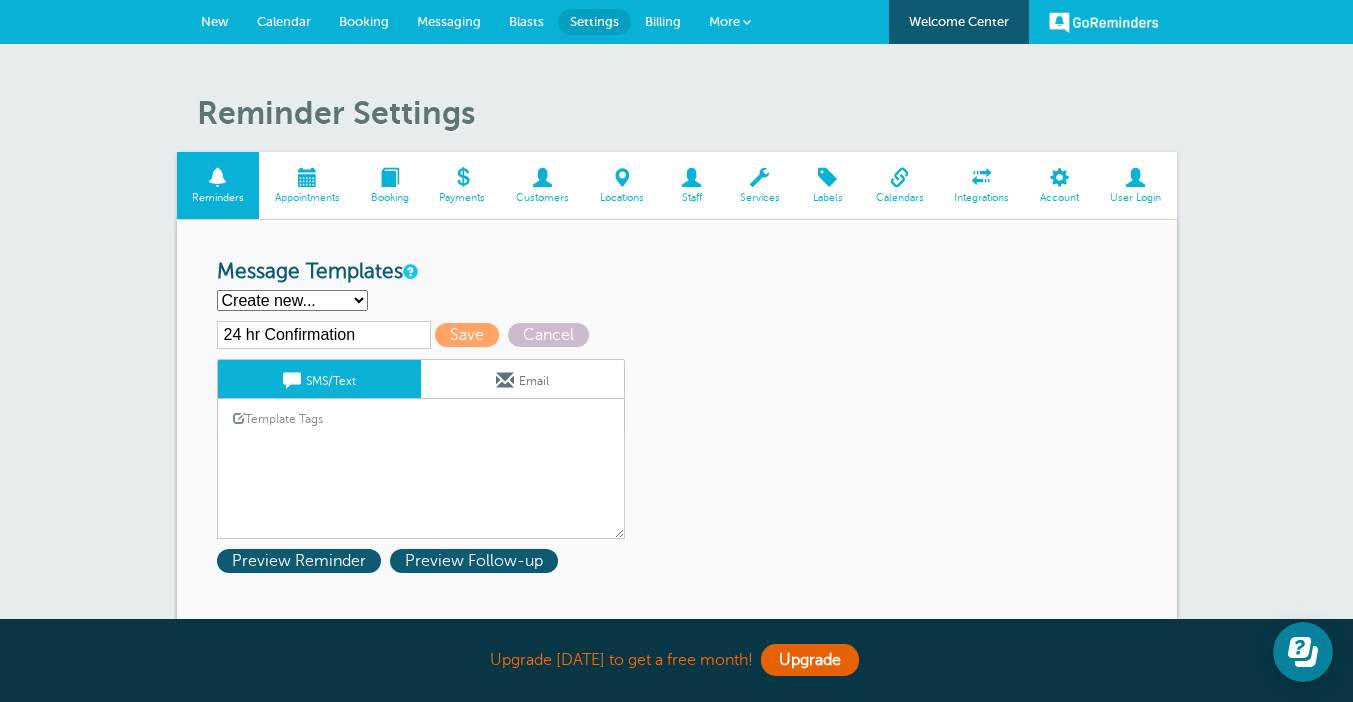 type on "24 hr Confirmation" 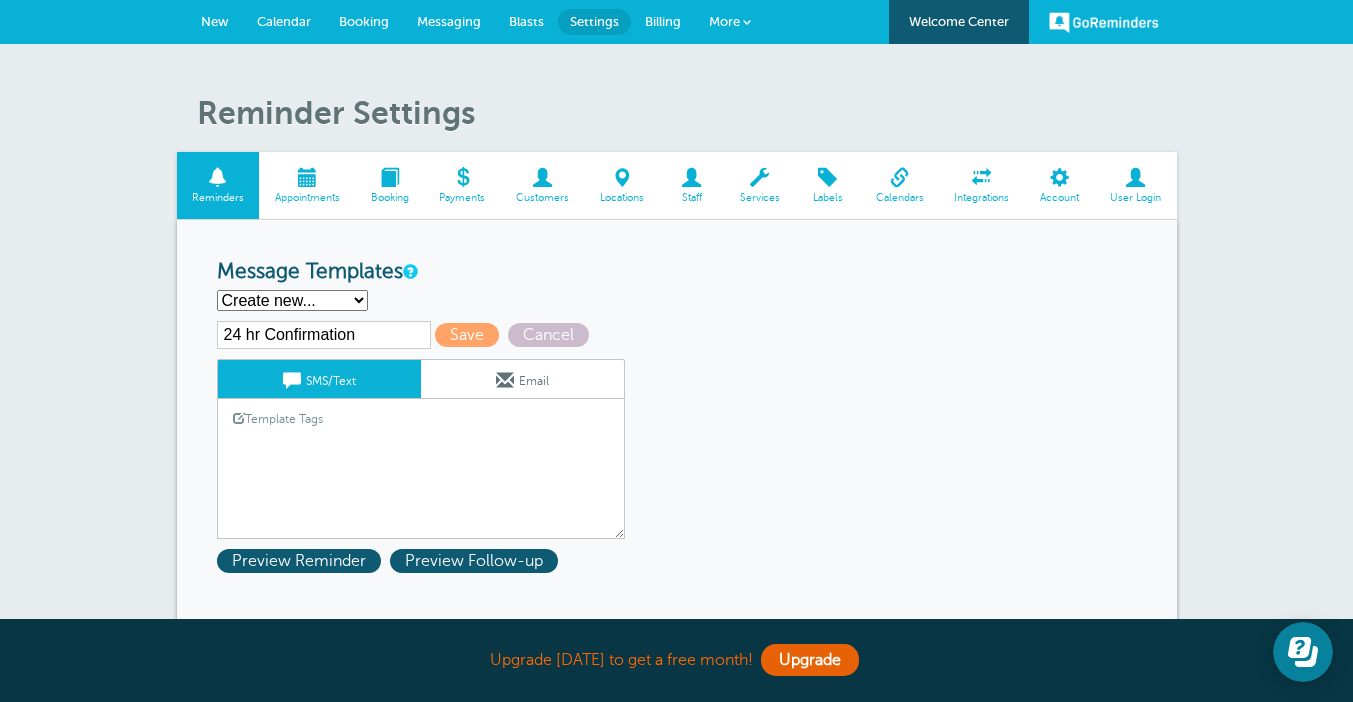 click on "Hi {{First Name}}, your appointment with Vision has been scheduled for {{Time}} on {{Date}}." at bounding box center [421, 489] 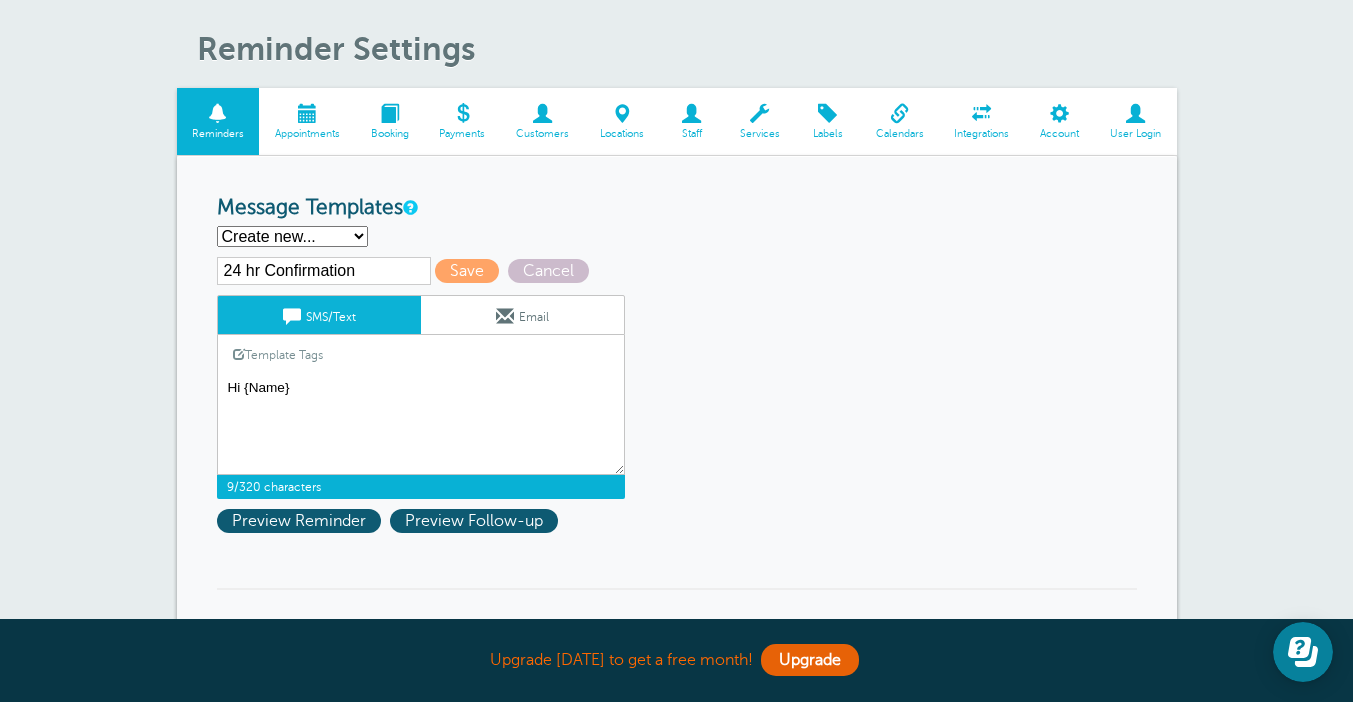 scroll, scrollTop: 72, scrollLeft: 0, axis: vertical 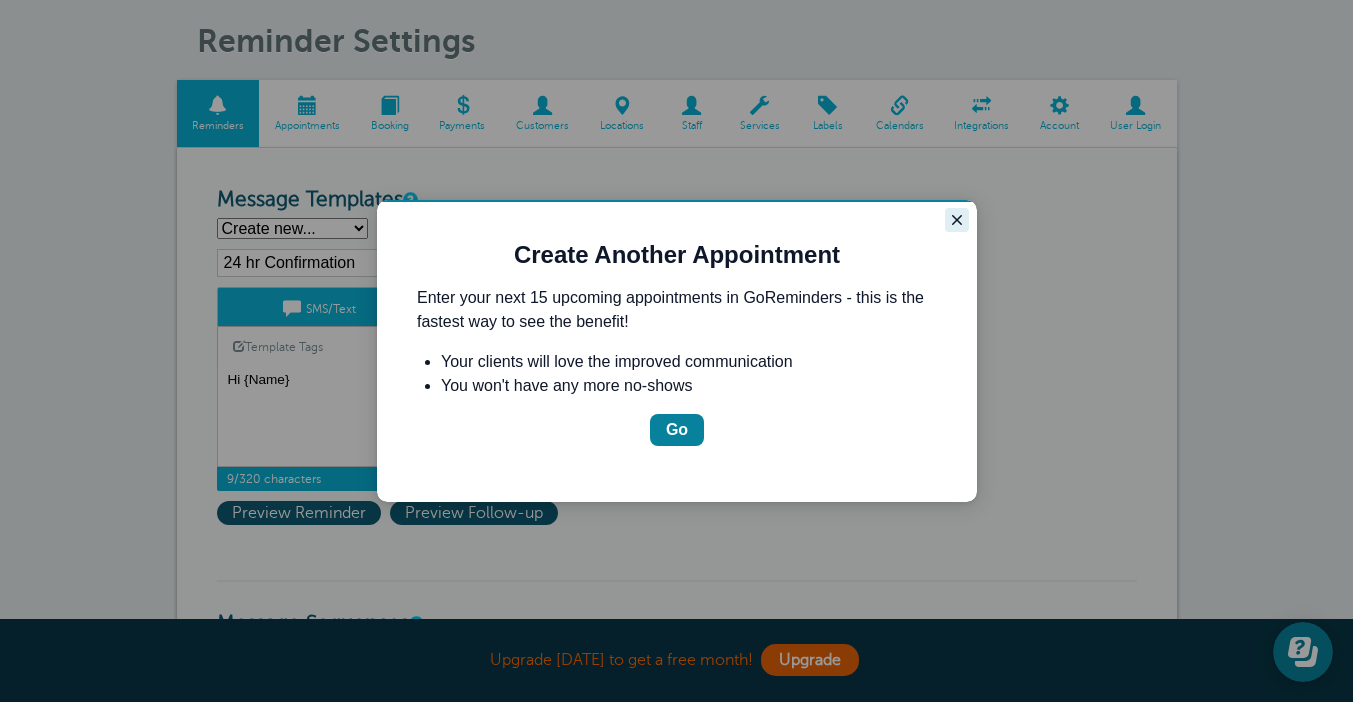 click 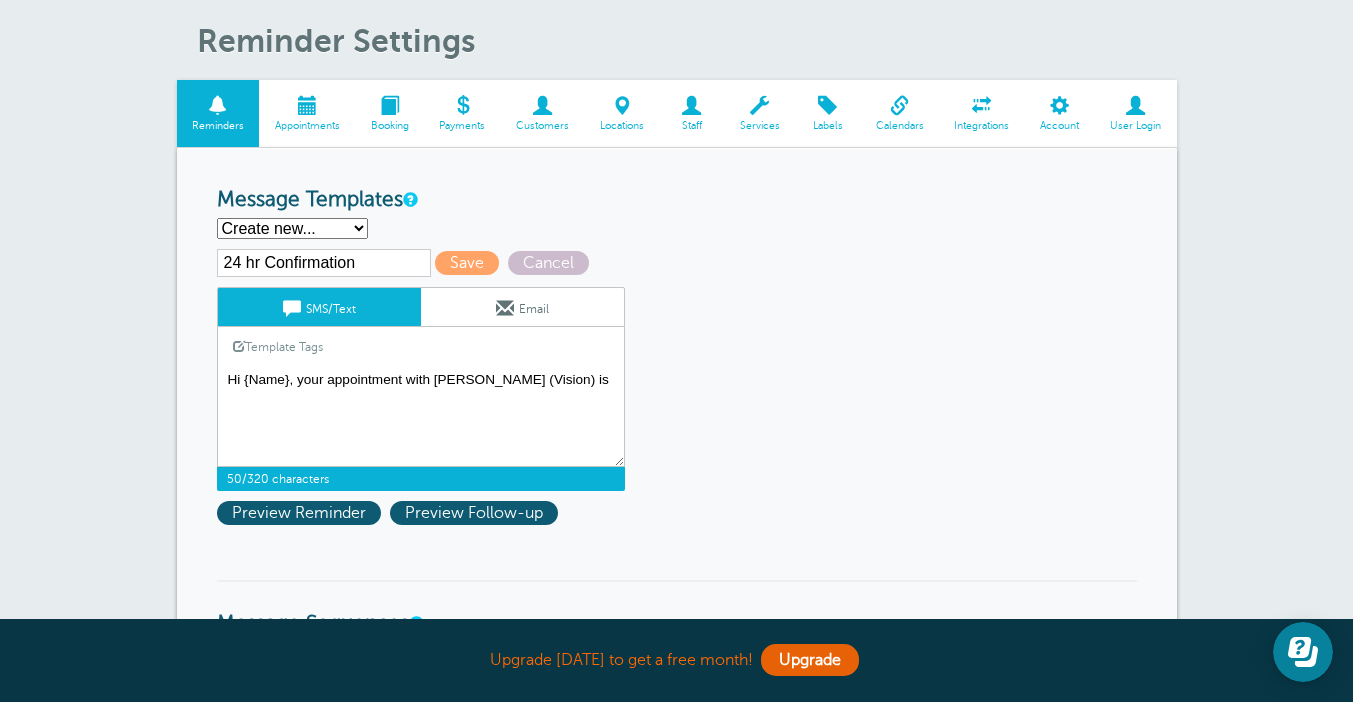 type on "Hi {Name}, your appointment with Azzurro (Vision) is" 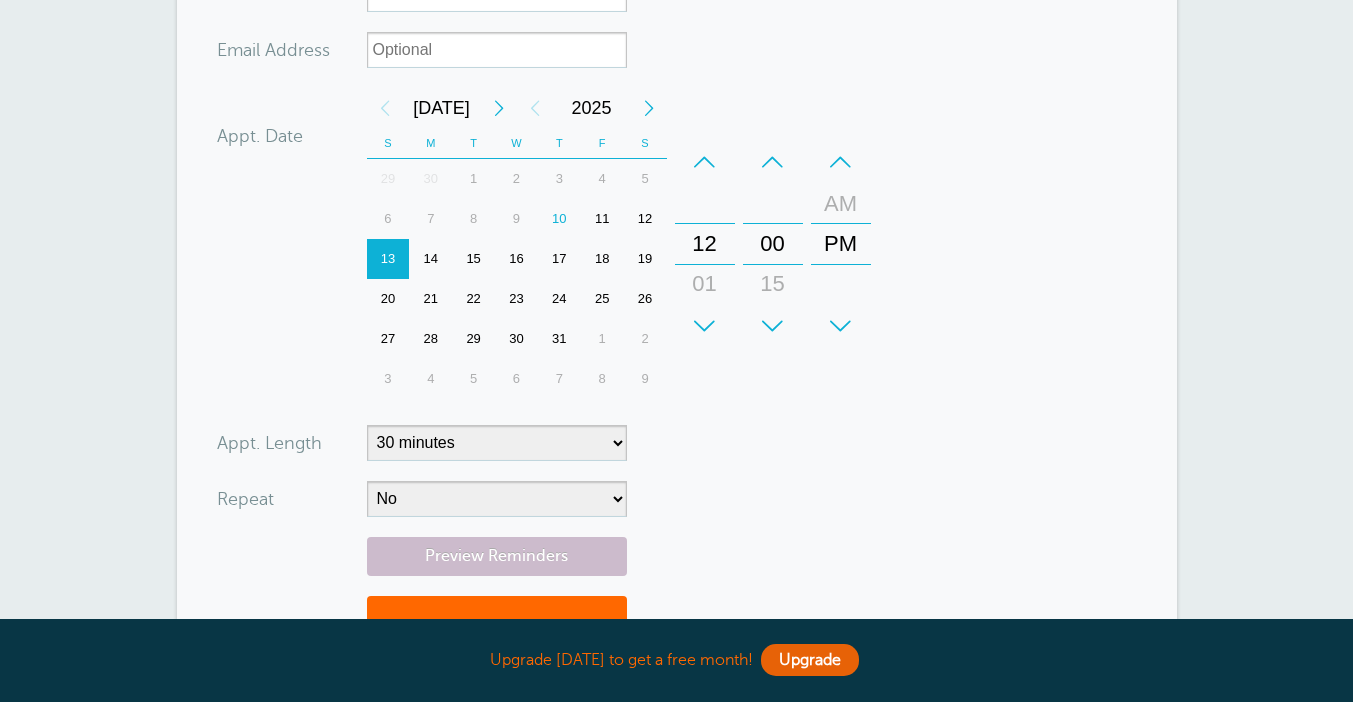 scroll, scrollTop: 655, scrollLeft: 0, axis: vertical 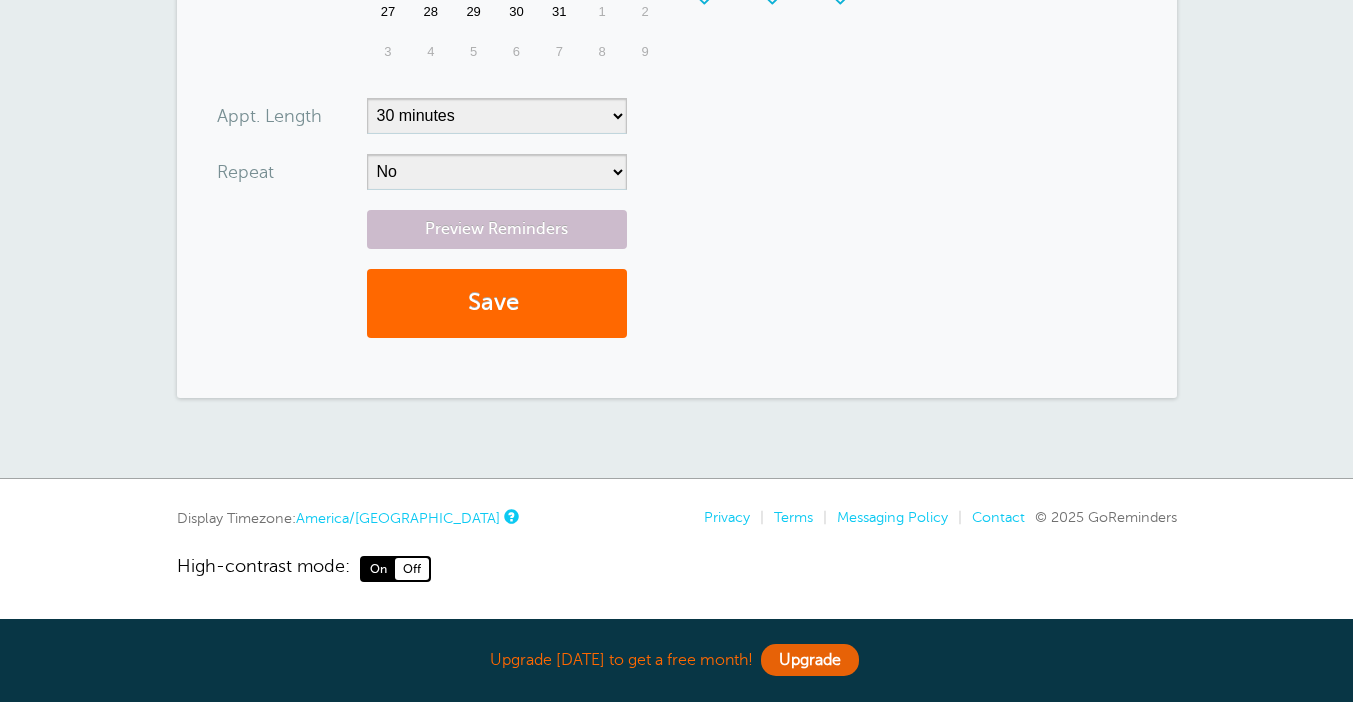 click on "America/[GEOGRAPHIC_DATA]" at bounding box center [398, 518] 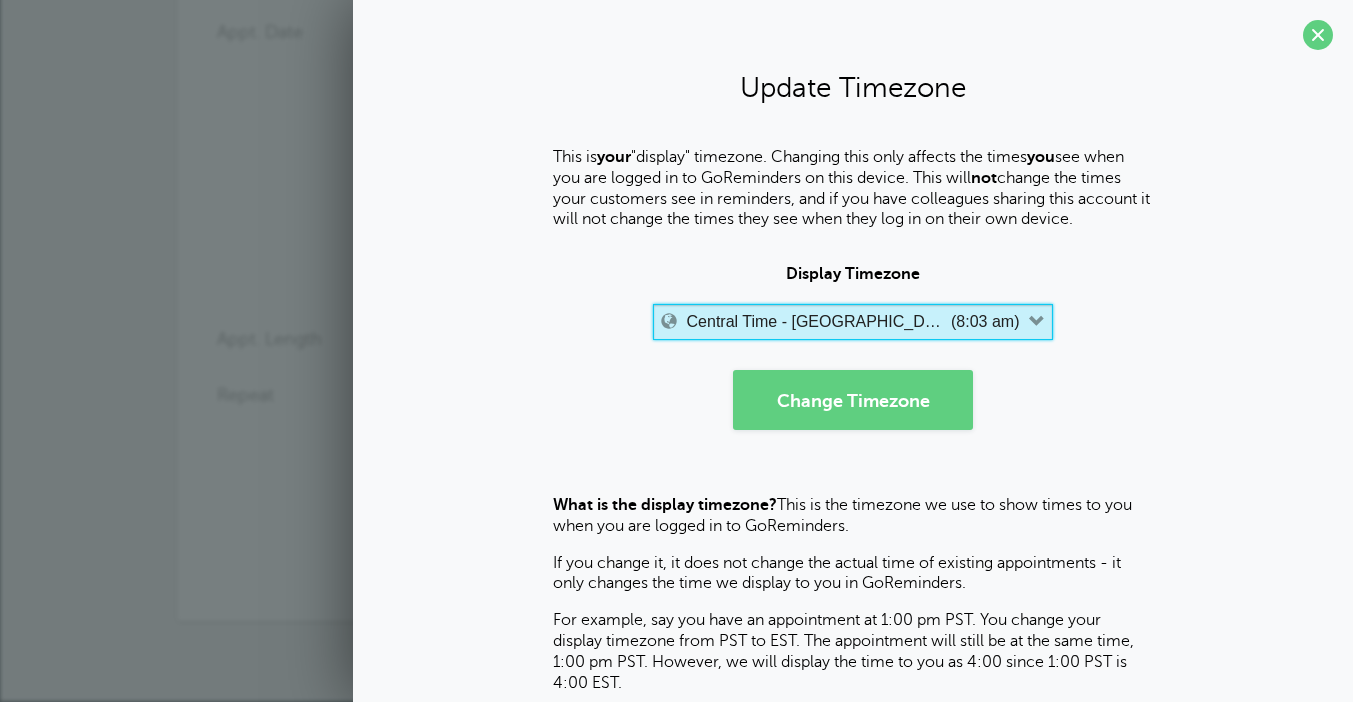 click on "Central Time - [GEOGRAPHIC_DATA] & [GEOGRAPHIC_DATA]" at bounding box center [817, 322] 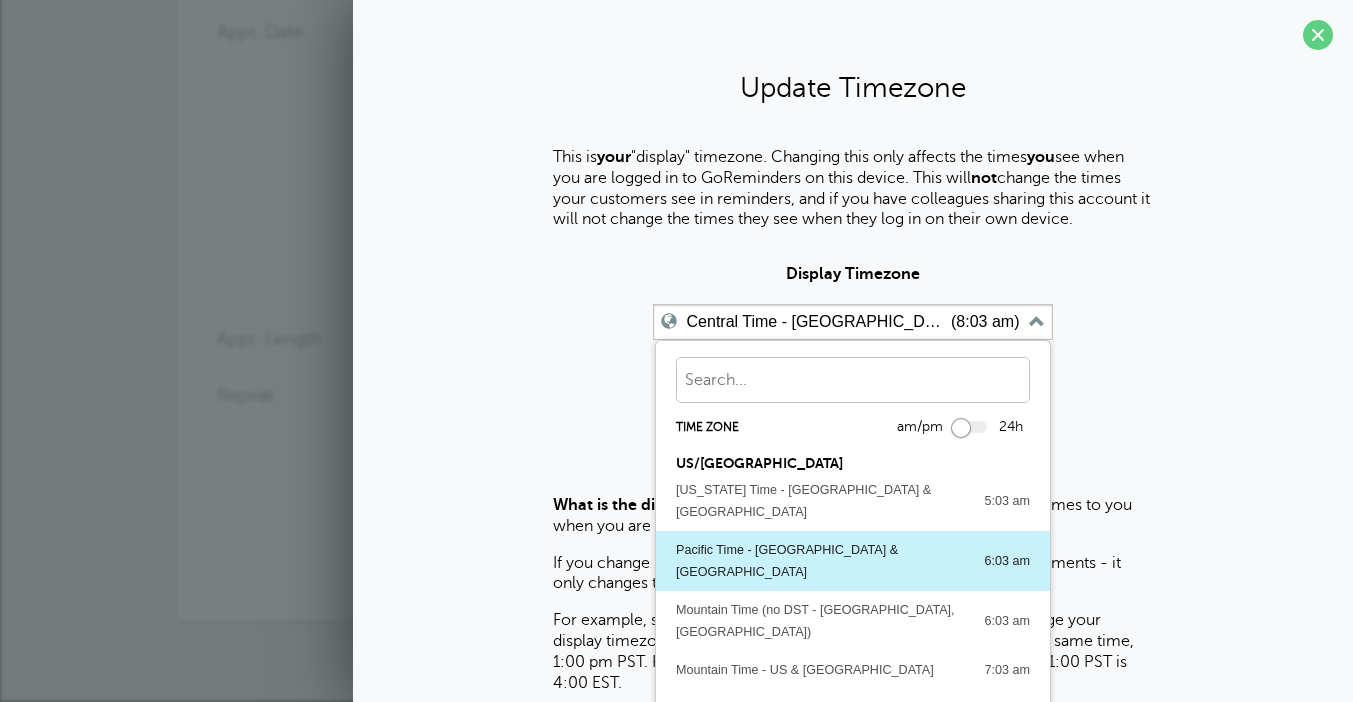 click on "Pacific Time - US & Canada" at bounding box center [820, 561] 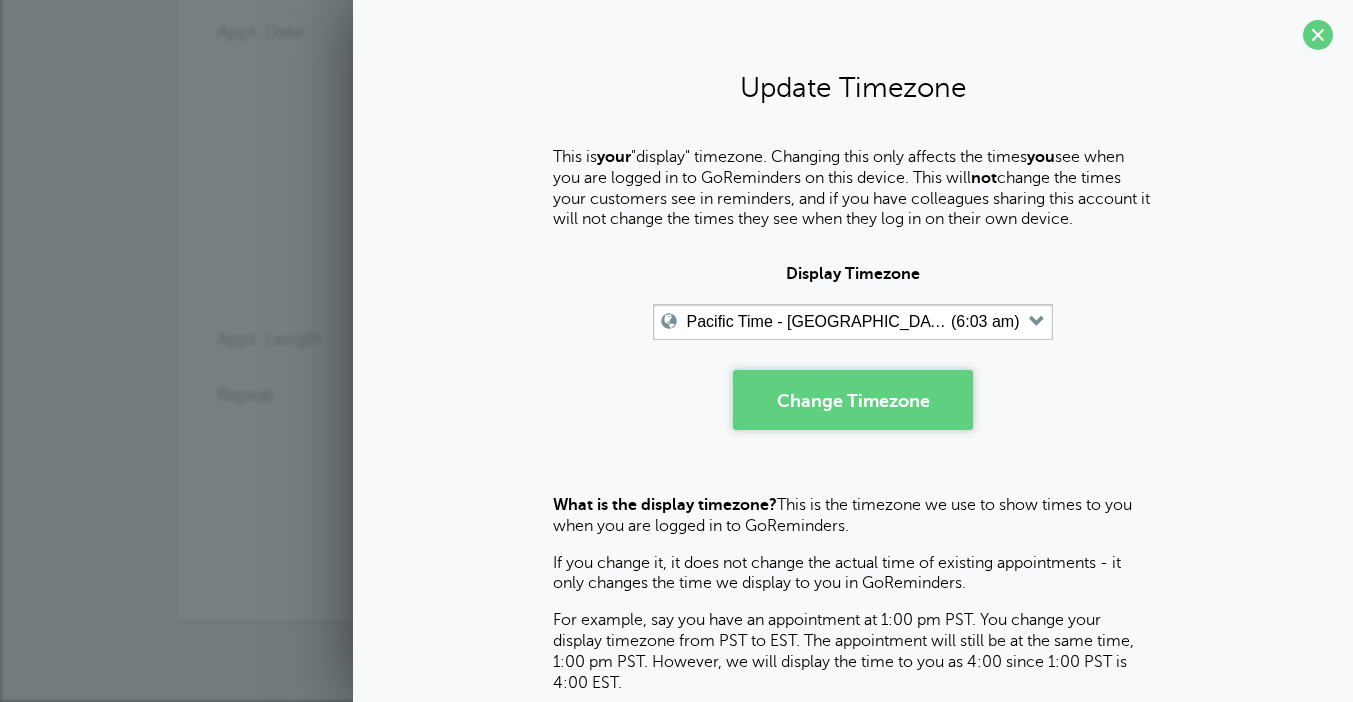 click on "Change Timezone" at bounding box center [853, 400] 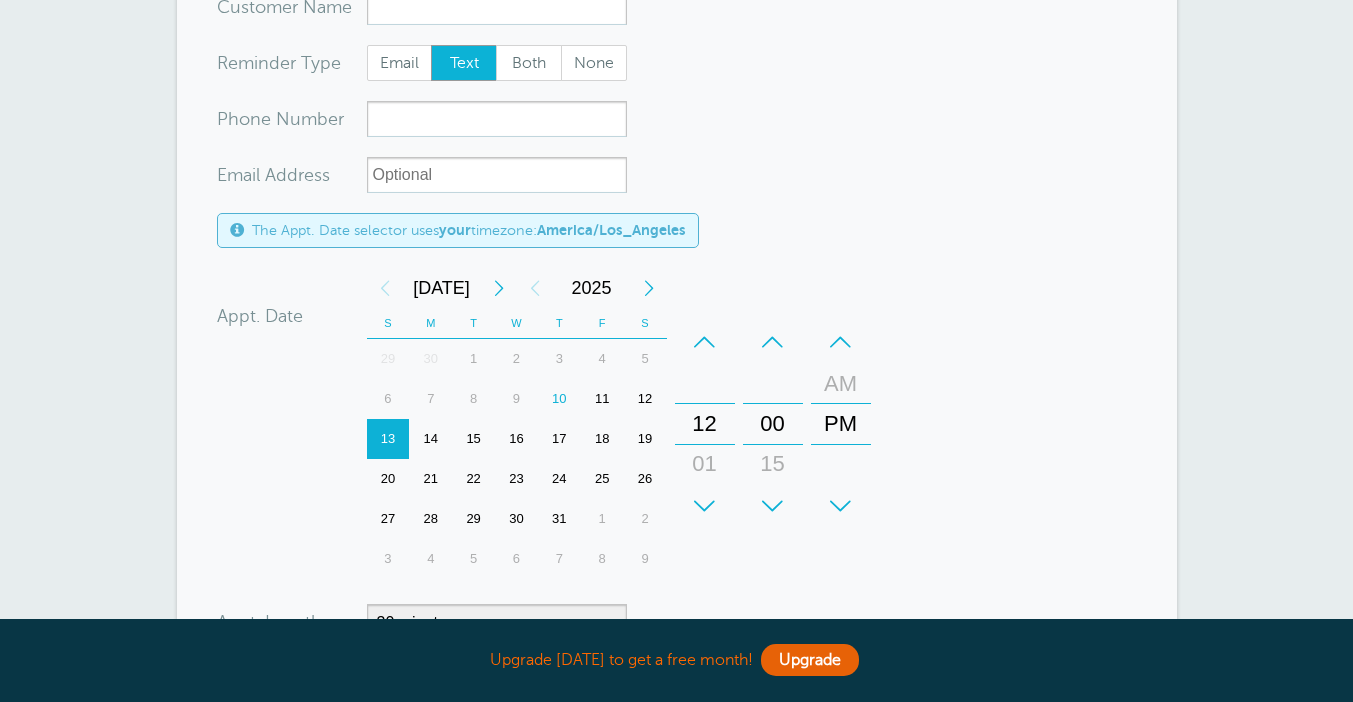 scroll, scrollTop: 104, scrollLeft: 0, axis: vertical 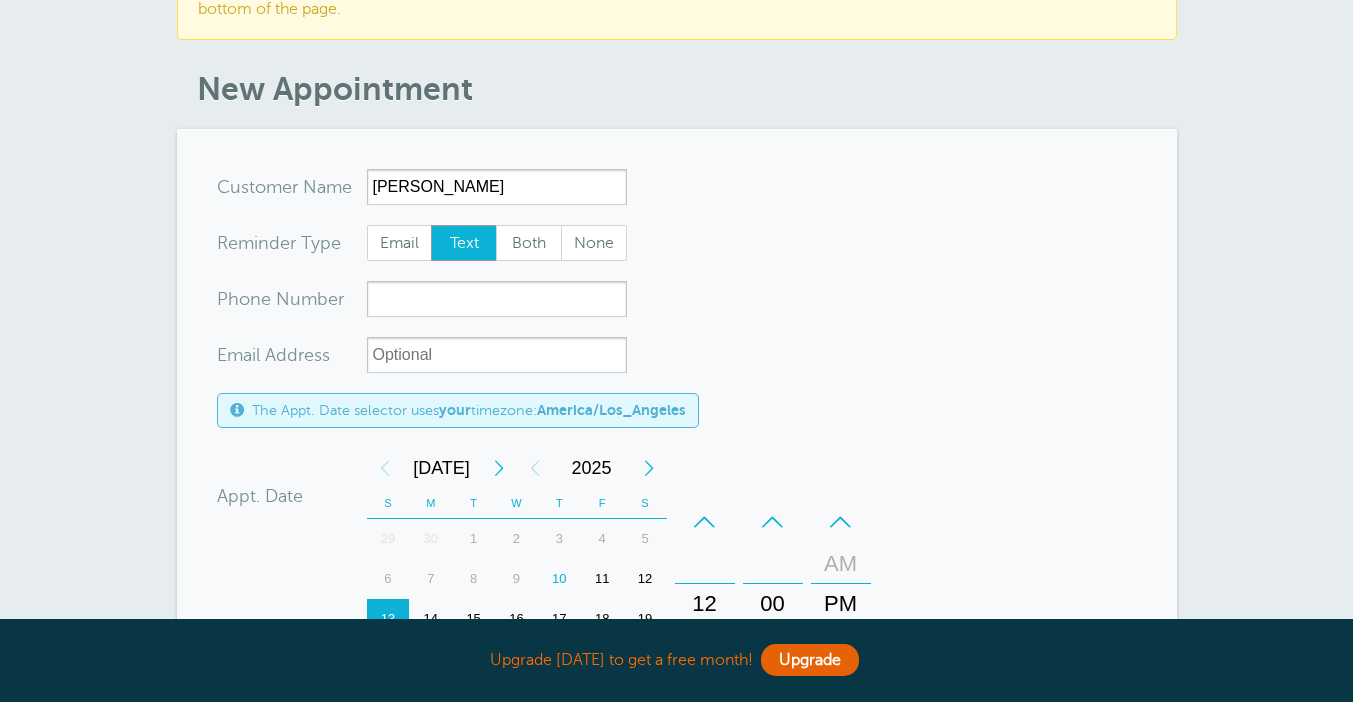 type on "[PERSON_NAME]" 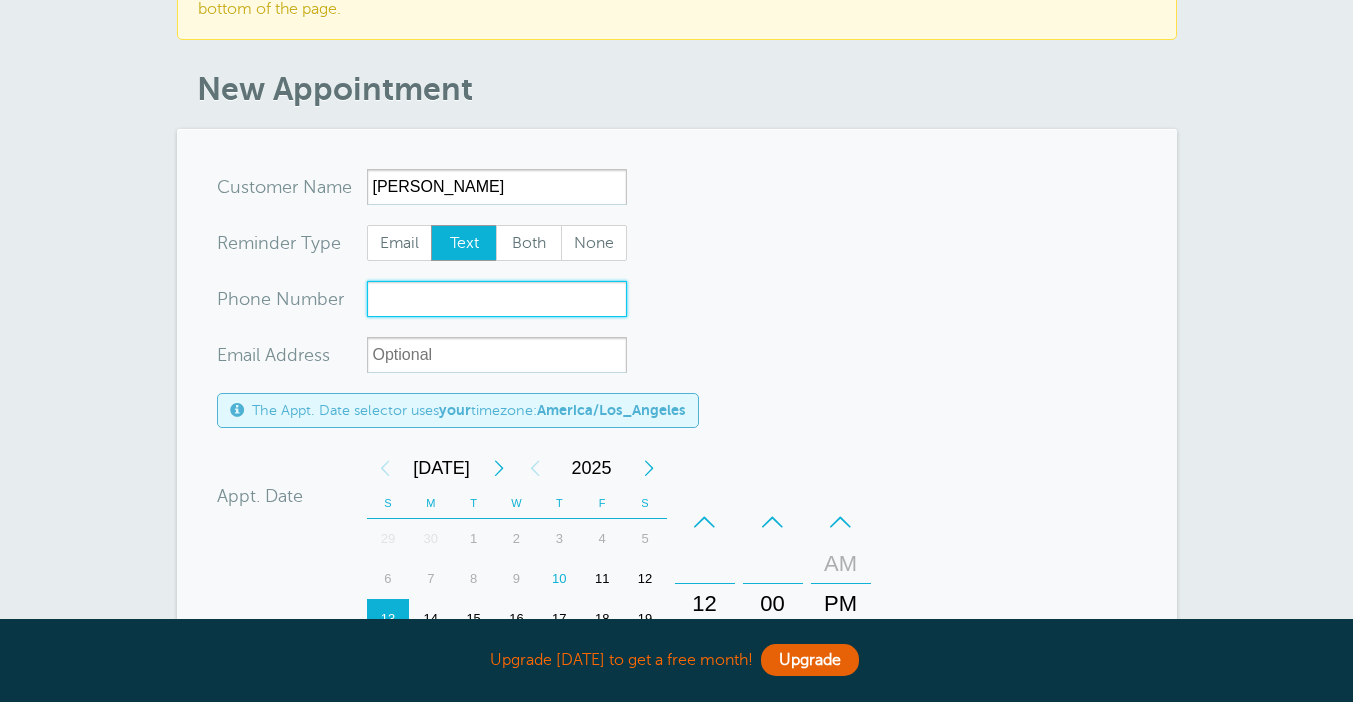 click on "xxx-no-autofill" at bounding box center [497, 299] 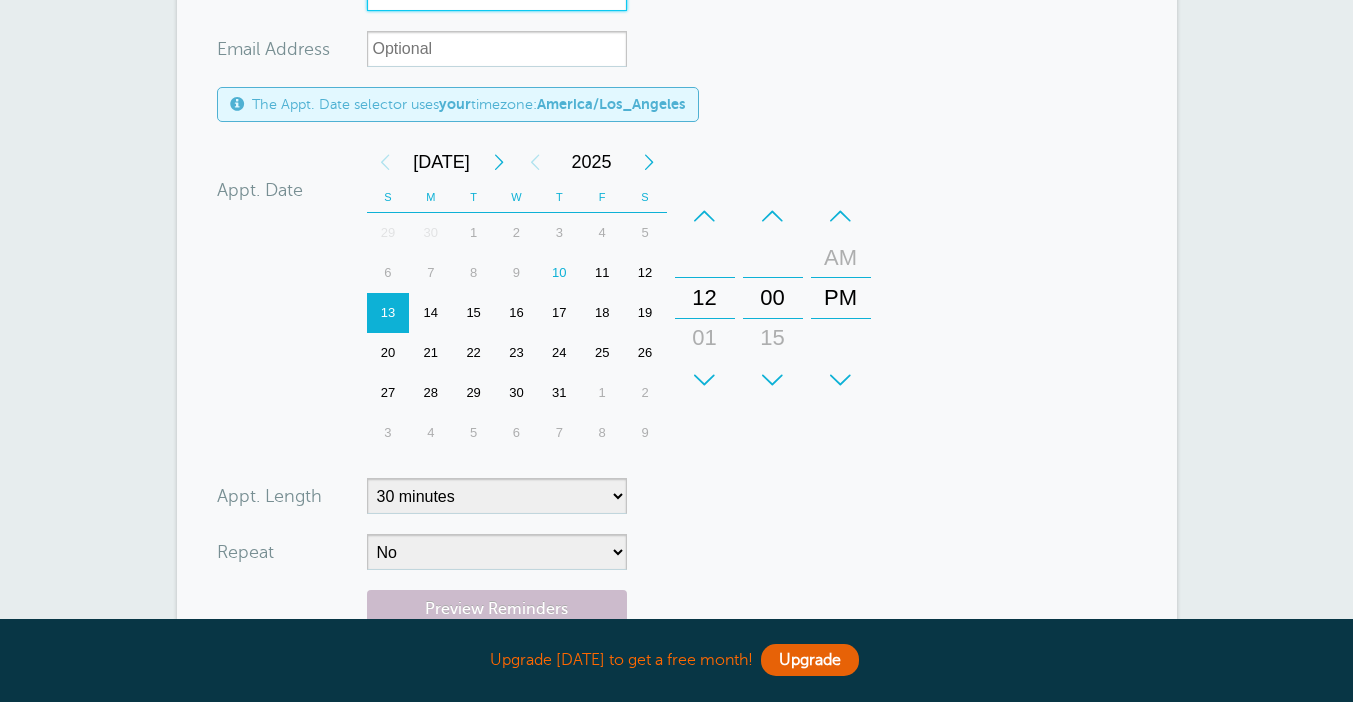 scroll, scrollTop: 411, scrollLeft: 0, axis: vertical 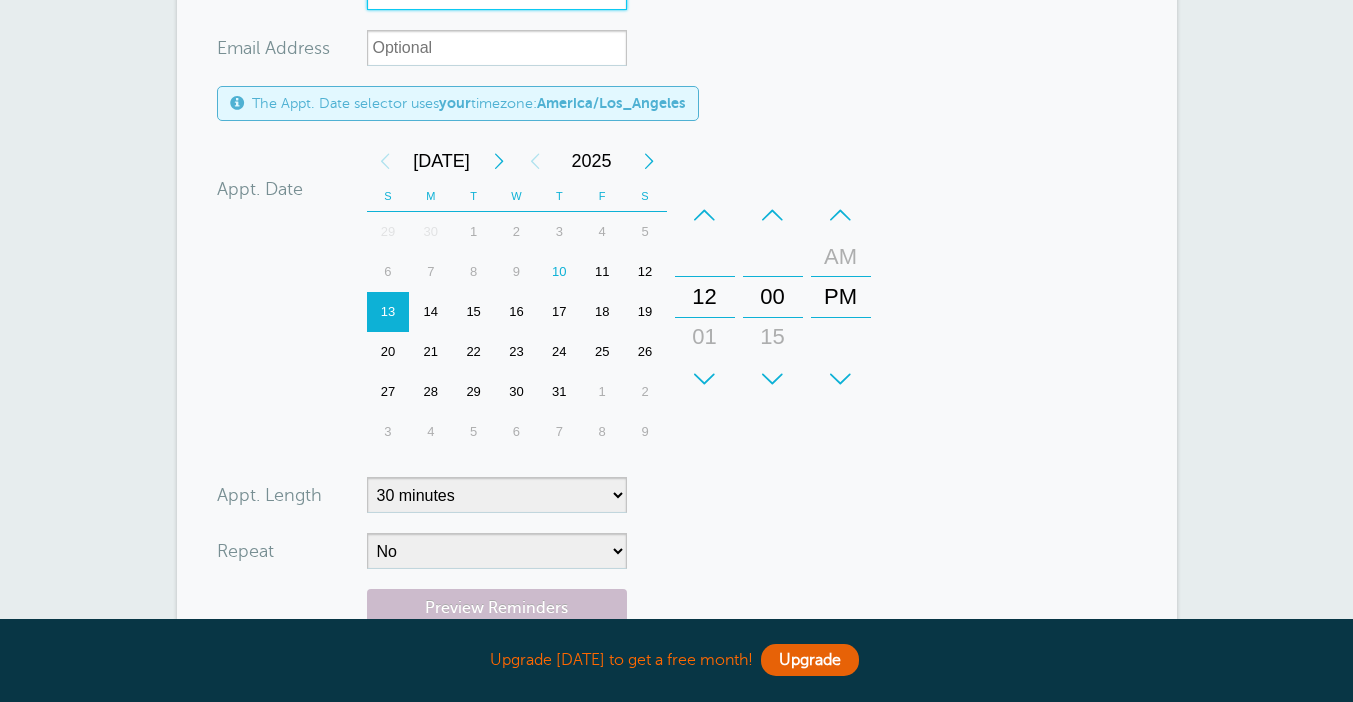 click on "10" at bounding box center [559, 272] 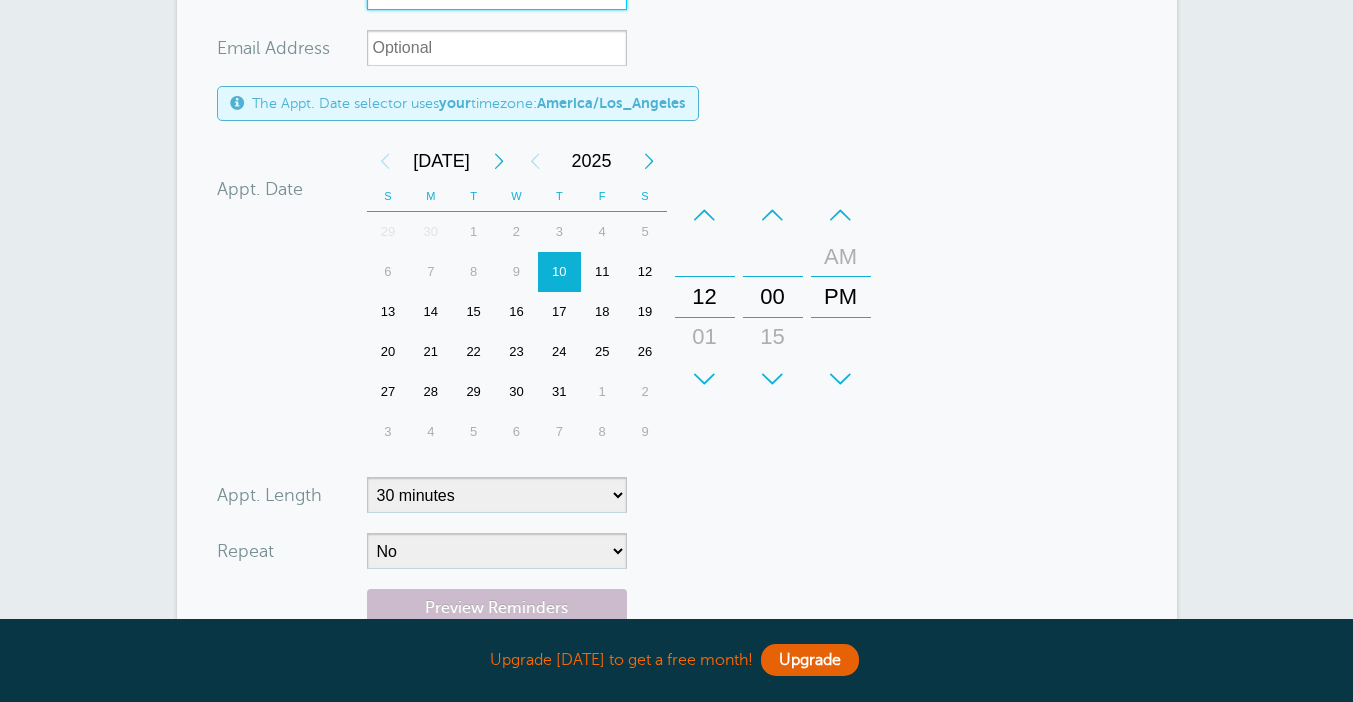 click on "+" at bounding box center [705, 379] 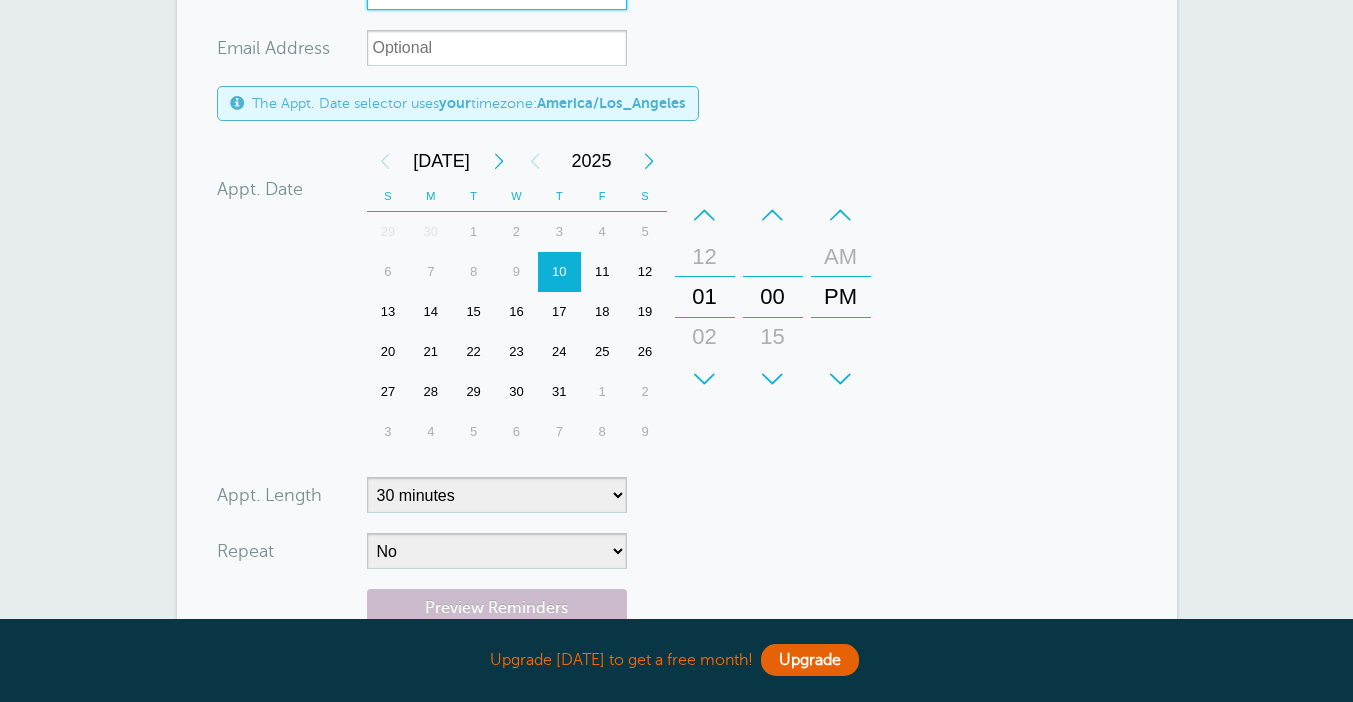 click on "+" at bounding box center [705, 379] 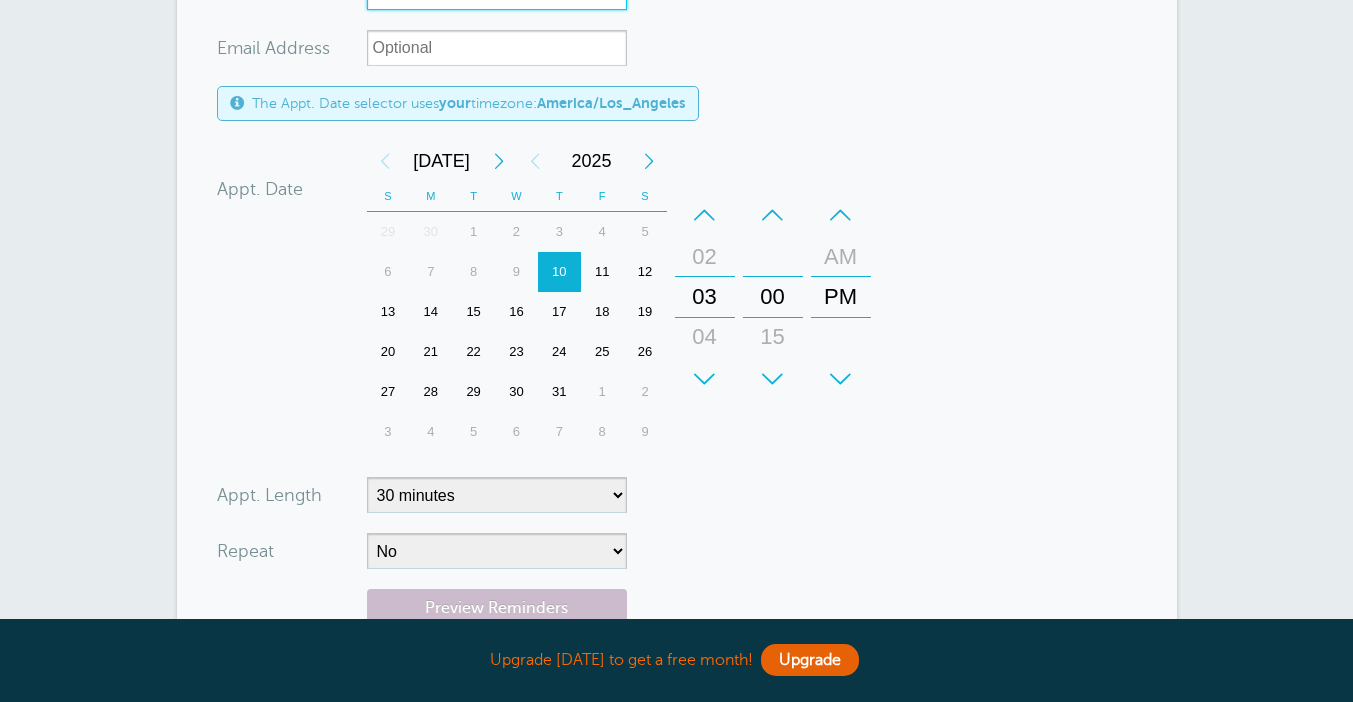 click on "+" at bounding box center (705, 379) 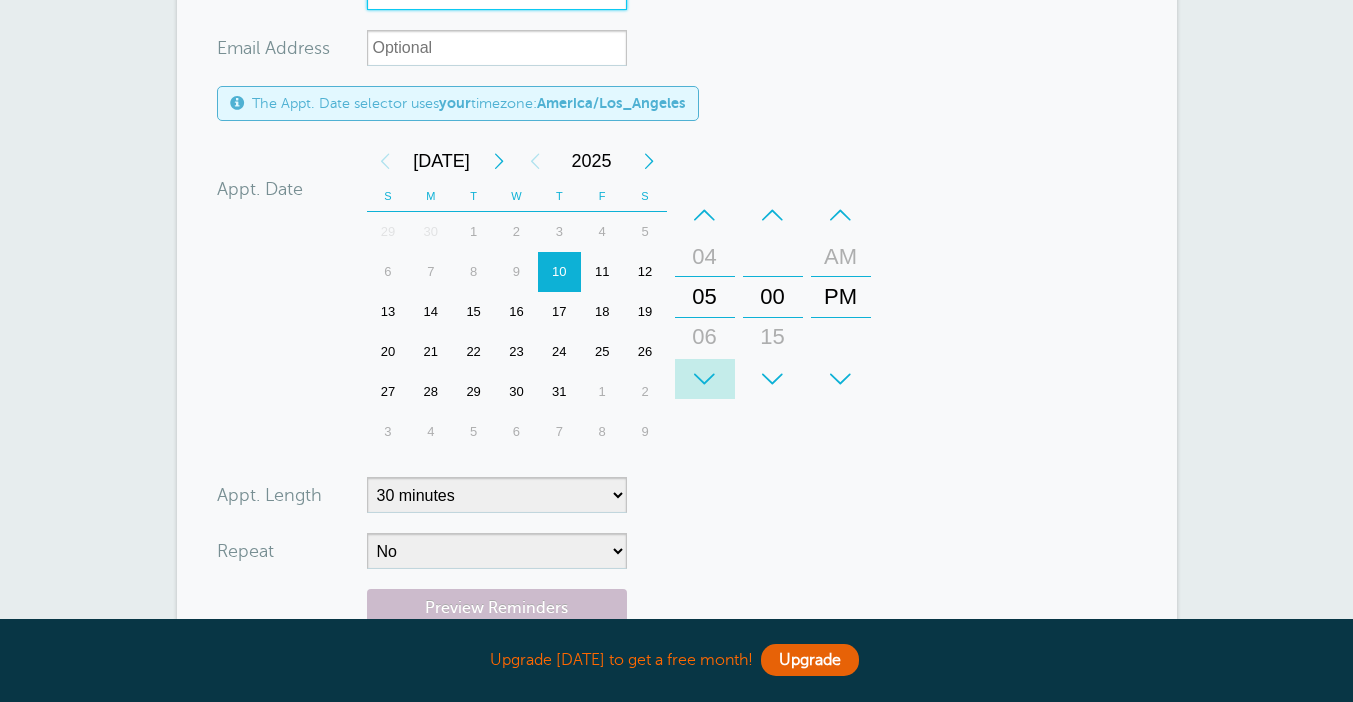 click on "+" at bounding box center (705, 379) 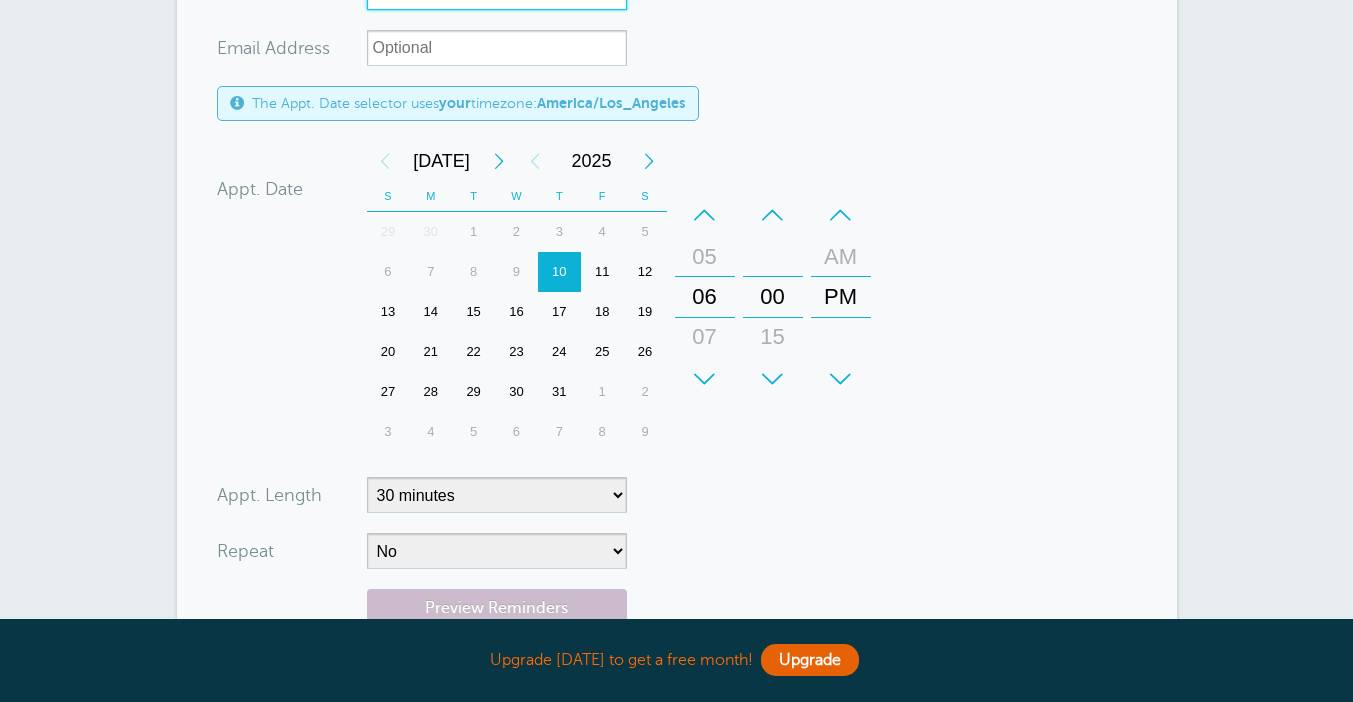 click on "+" at bounding box center [705, 379] 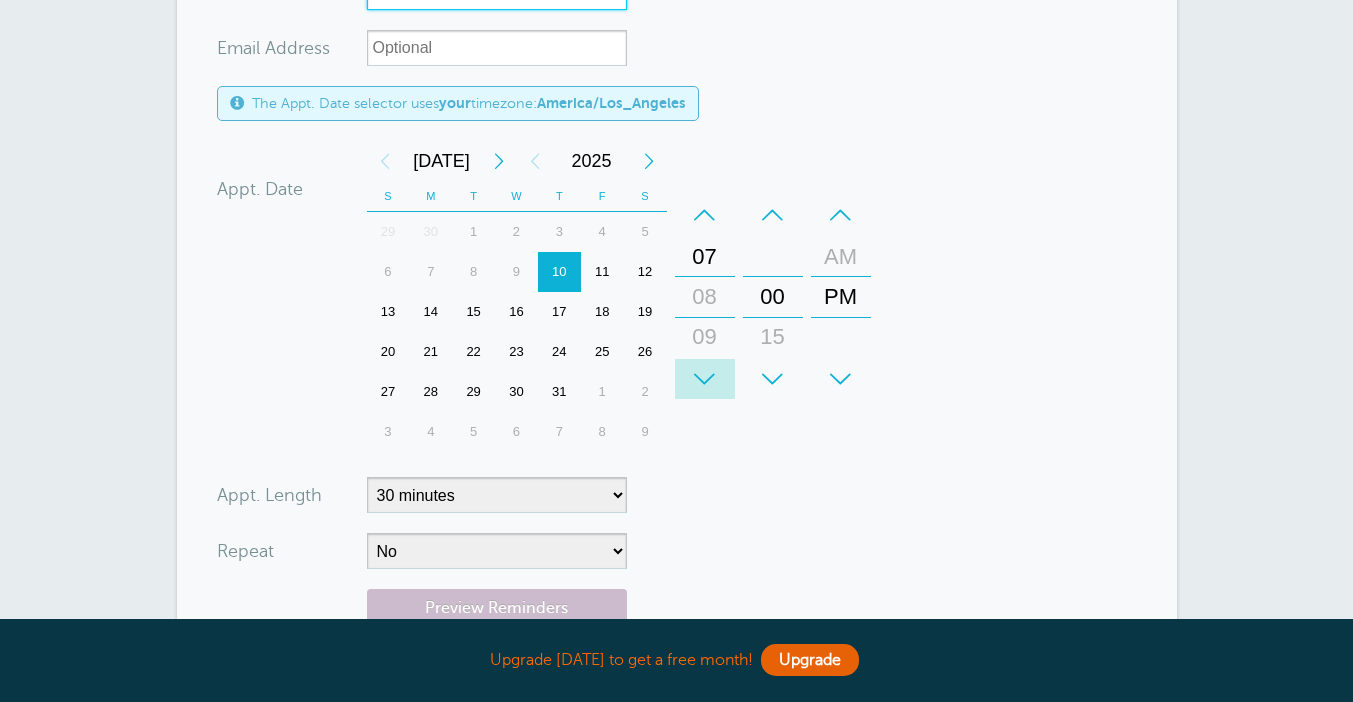 click on "+" at bounding box center [705, 379] 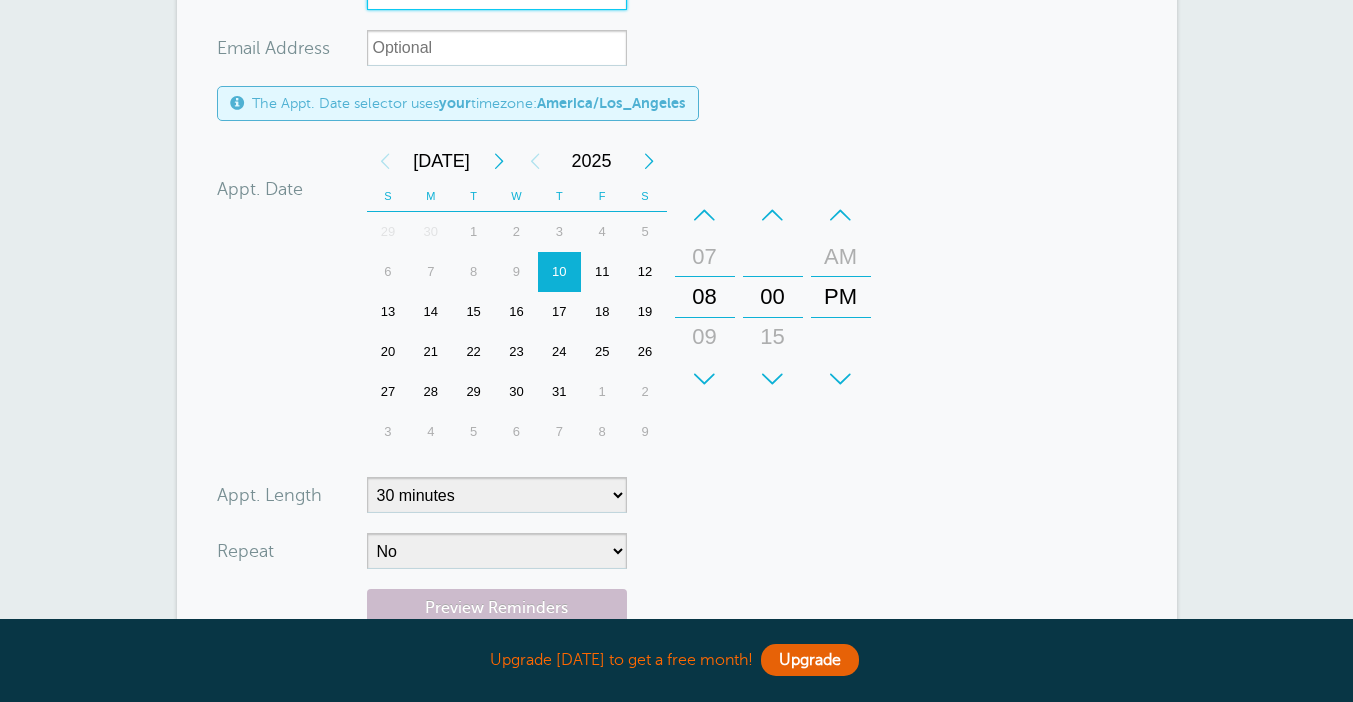 click on "+" at bounding box center (705, 379) 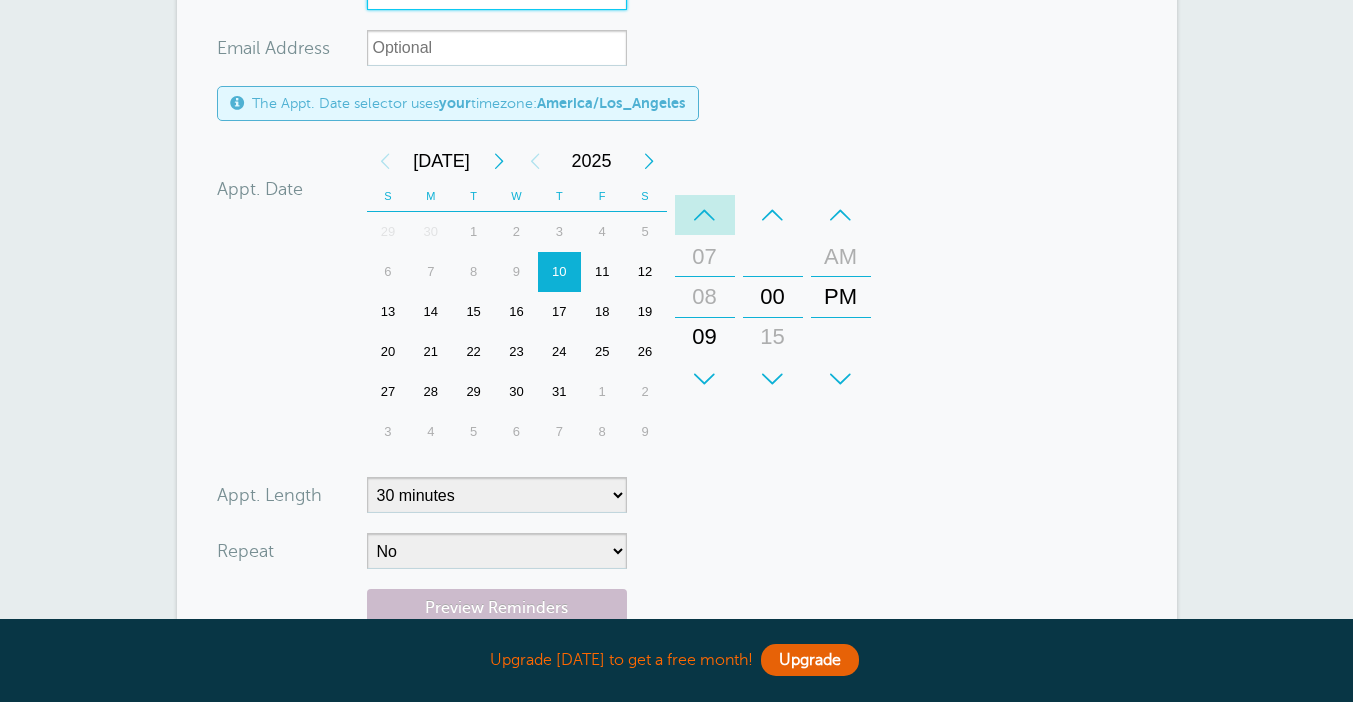 click on "–" at bounding box center (705, 215) 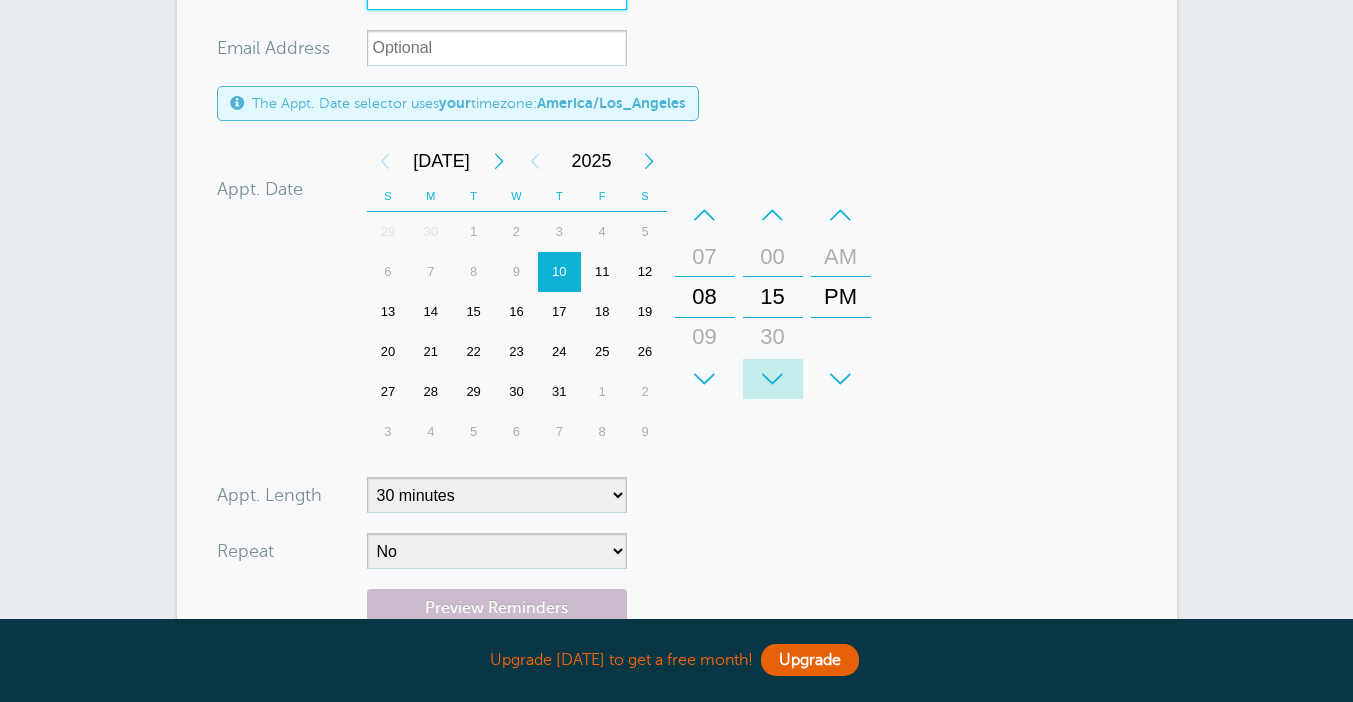 click on "+" at bounding box center (773, 379) 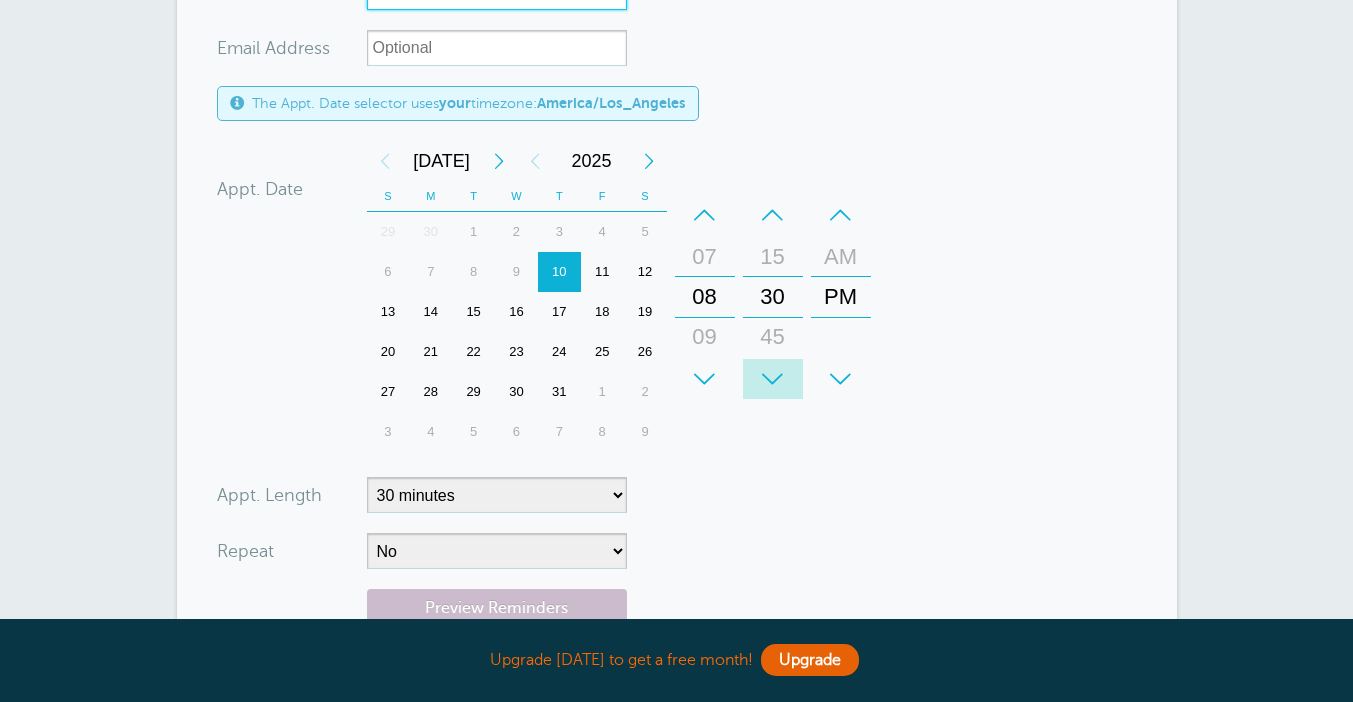 click on "+" at bounding box center [773, 379] 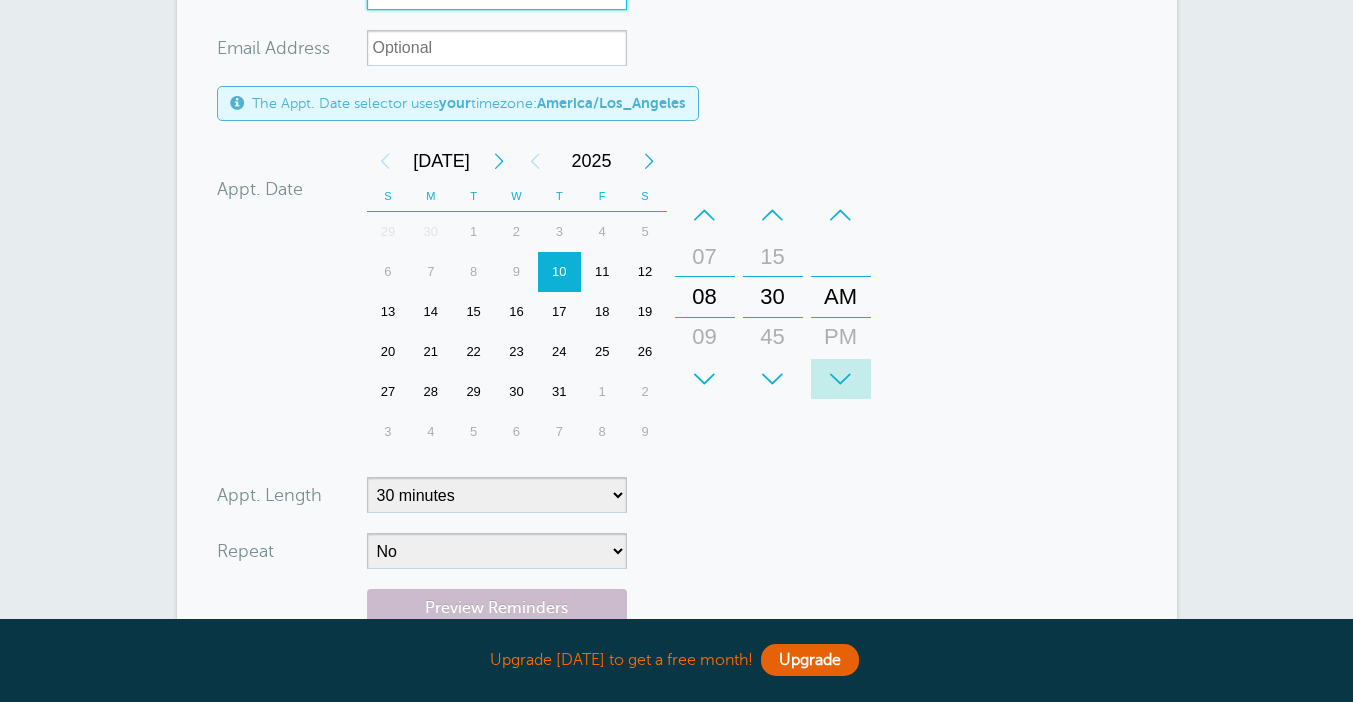 click on "+" at bounding box center [841, 379] 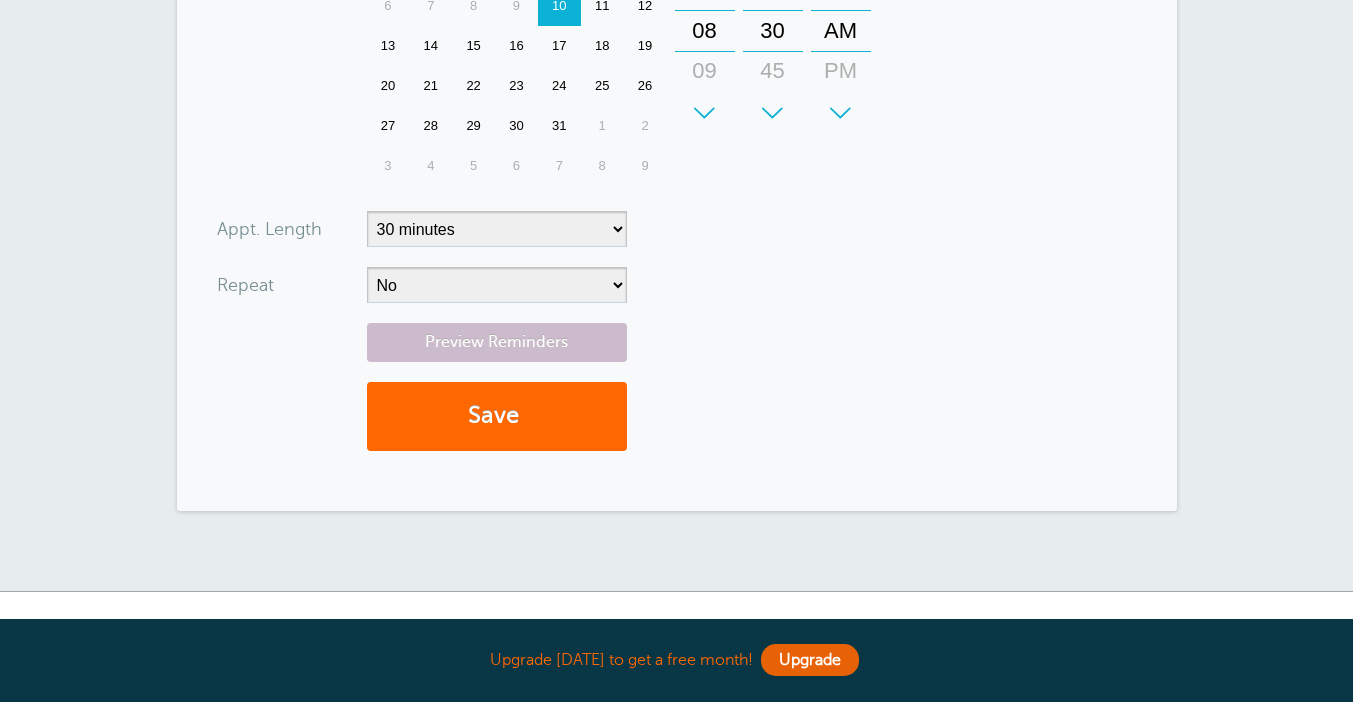 scroll, scrollTop: 678, scrollLeft: 0, axis: vertical 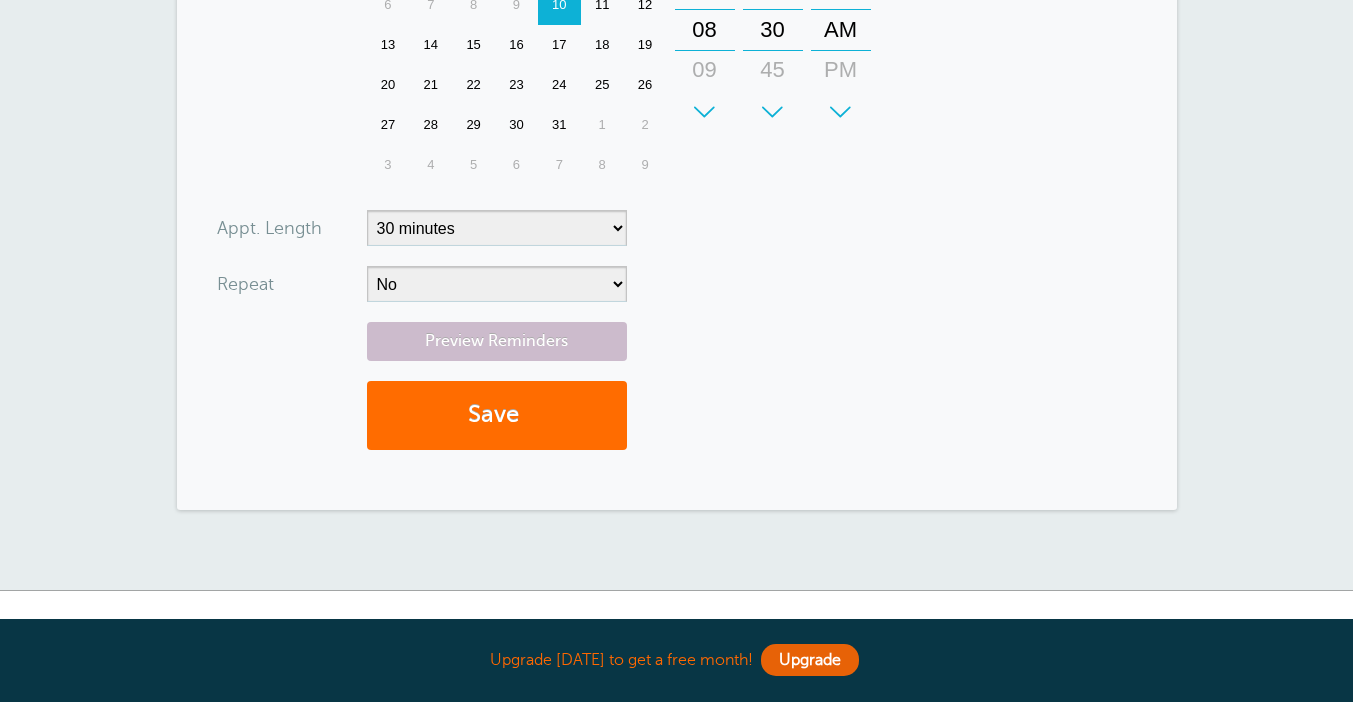 type on "4458955227" 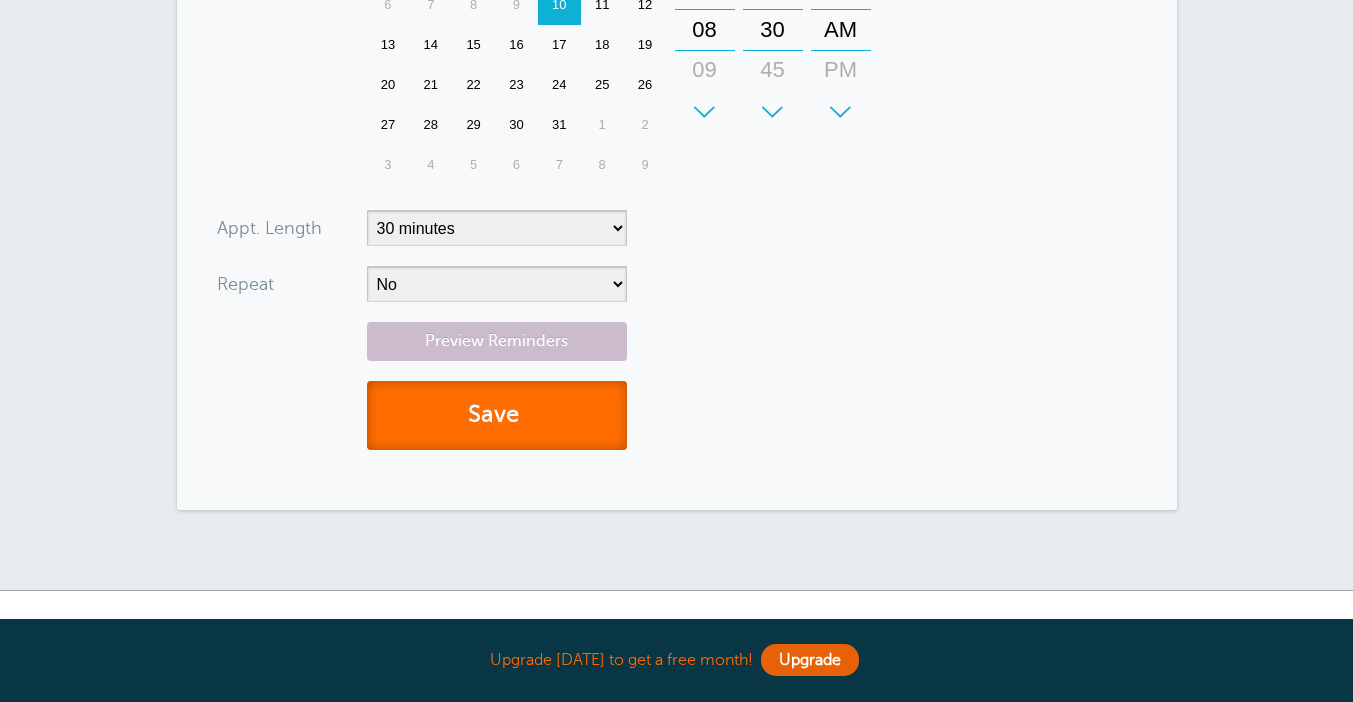 click on "Save" at bounding box center [497, 415] 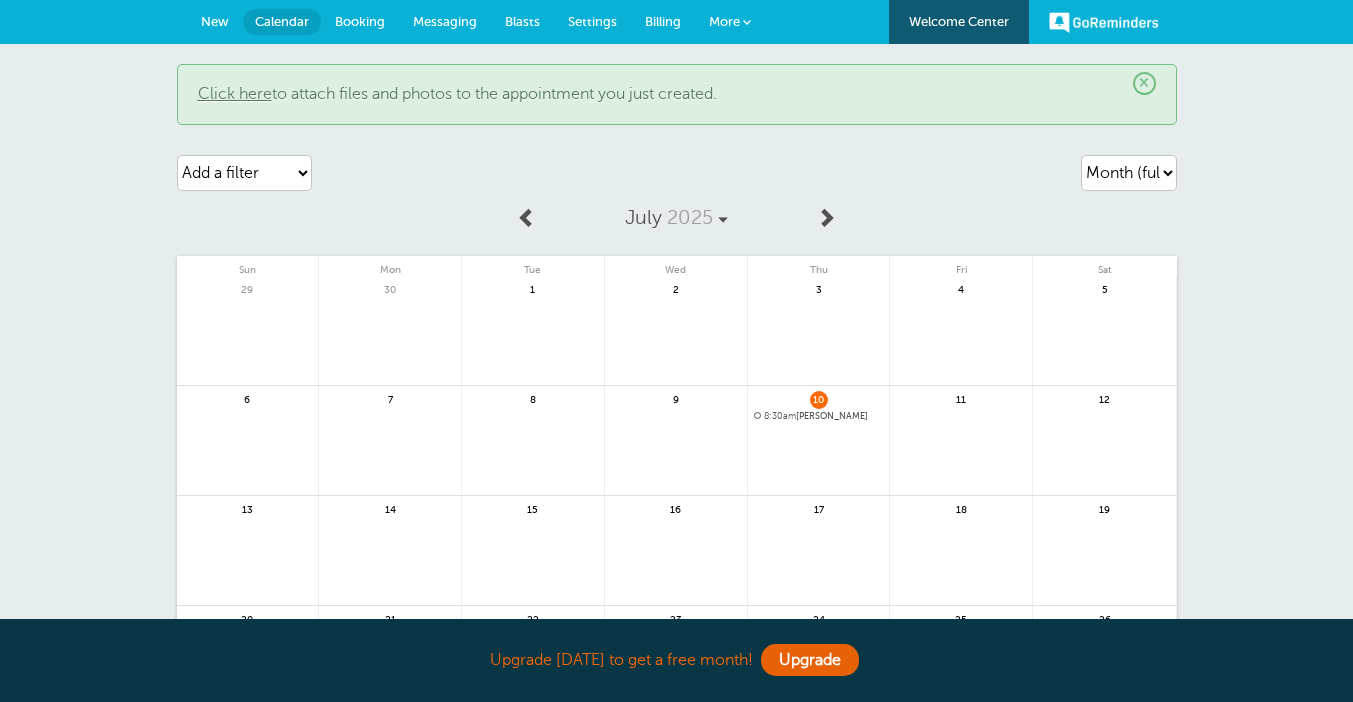 scroll, scrollTop: 0, scrollLeft: 0, axis: both 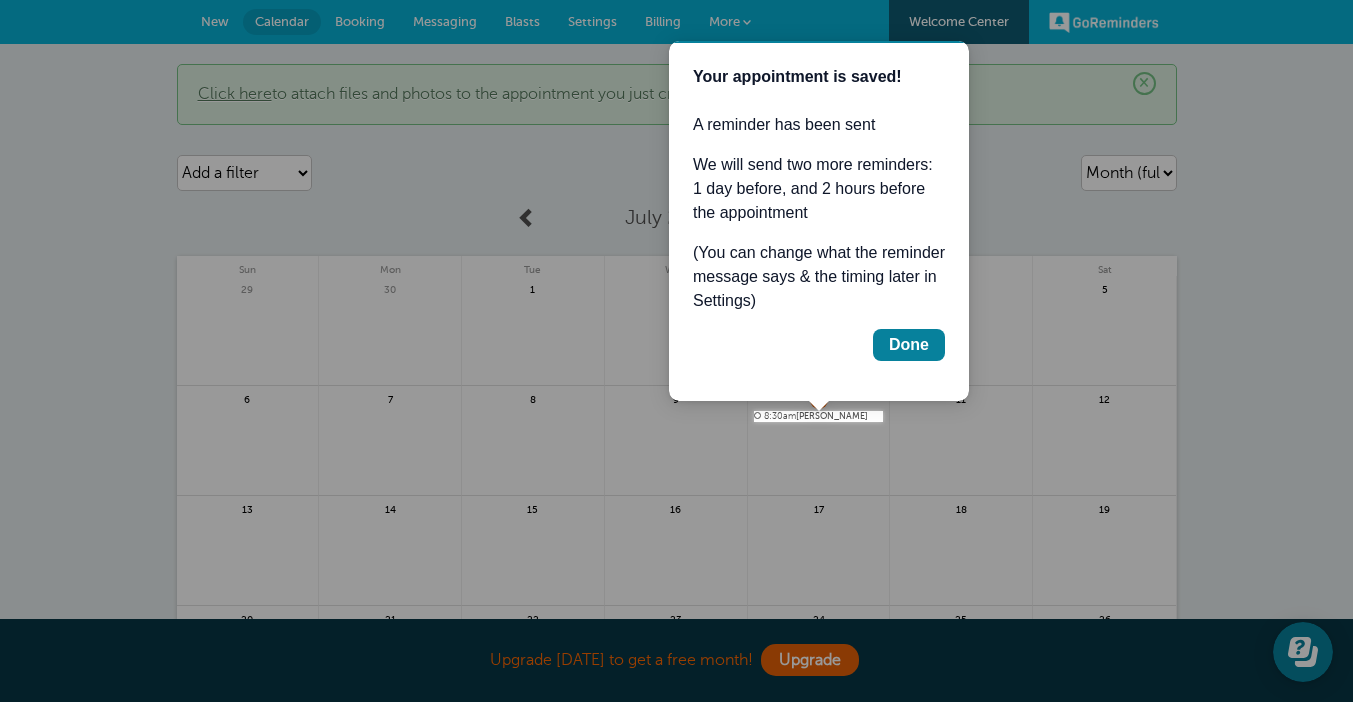 click at bounding box center [441, 205] 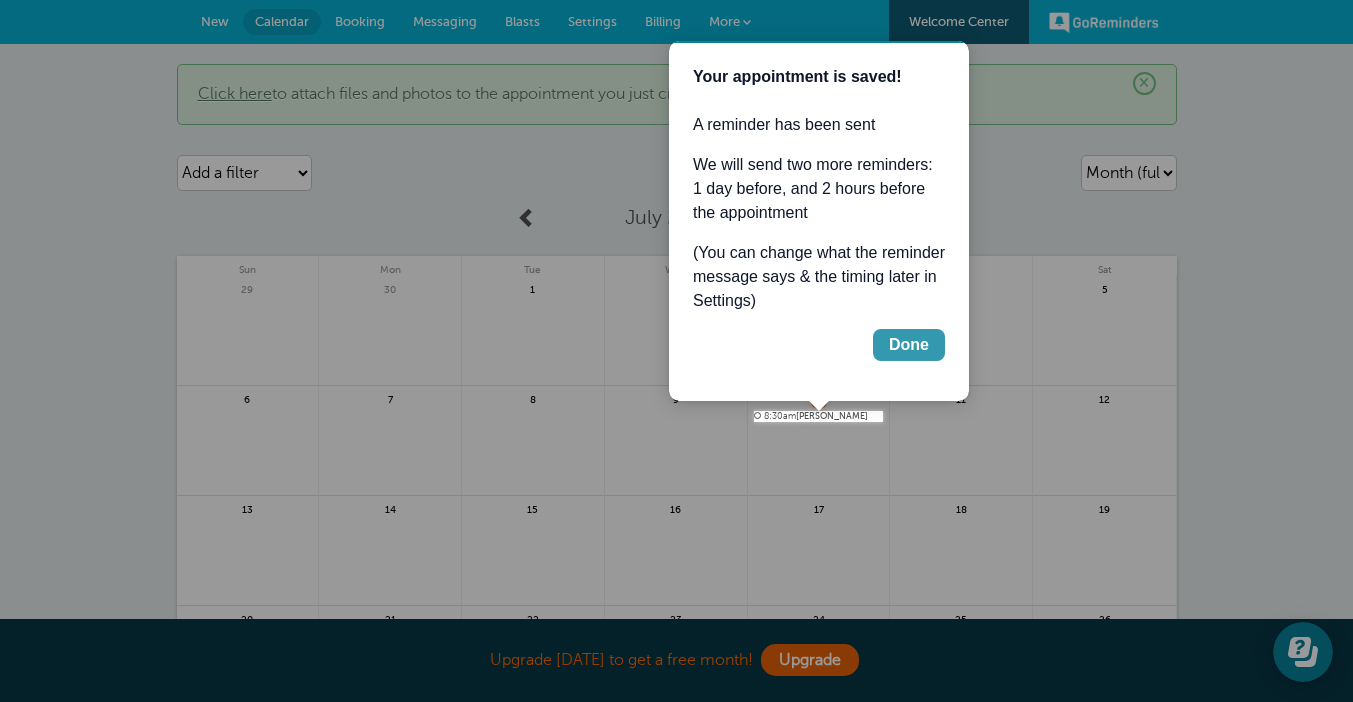 click on "Done" at bounding box center (909, 345) 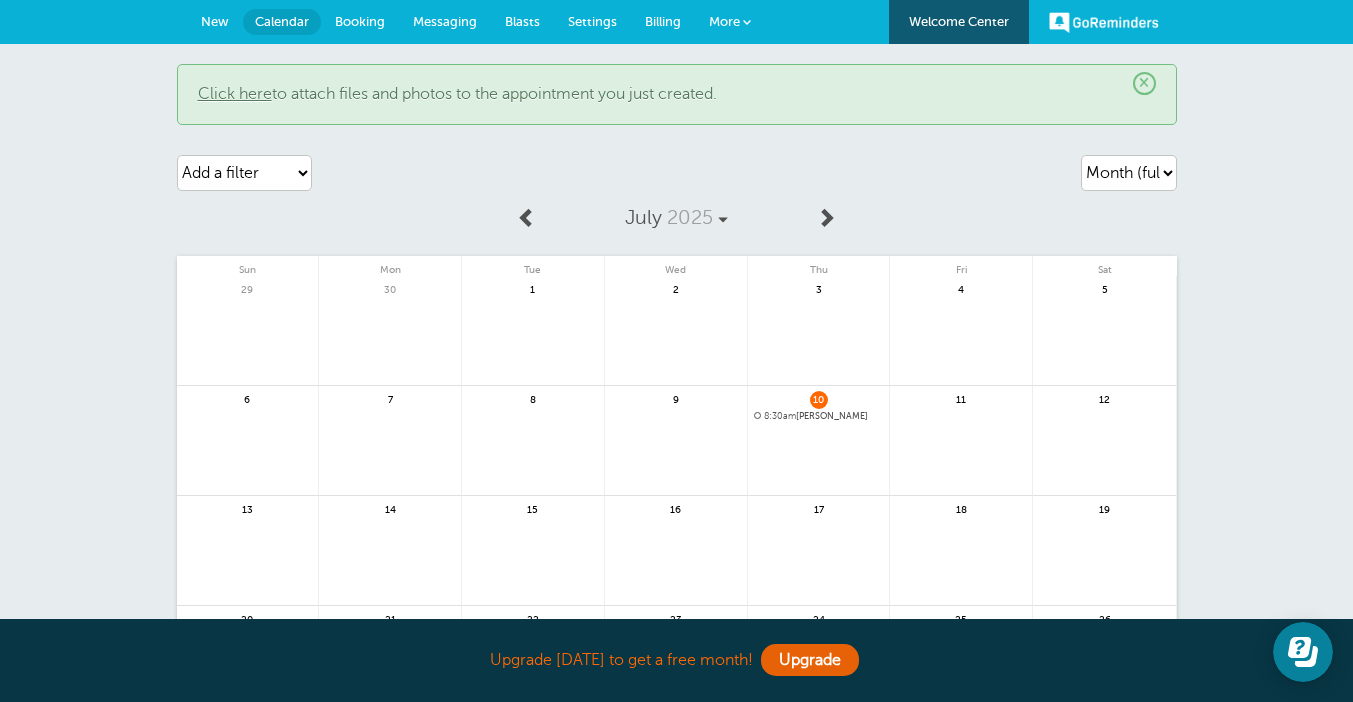 scroll, scrollTop: 0, scrollLeft: 0, axis: both 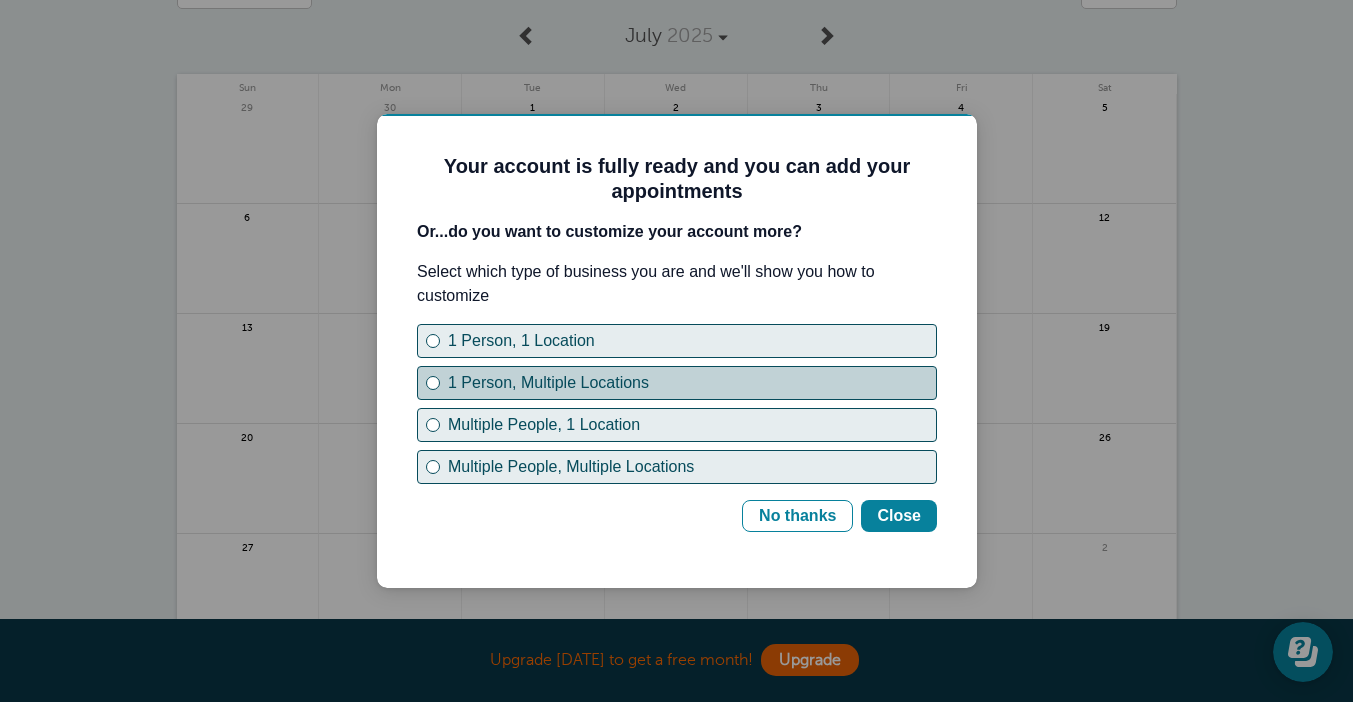 click on "1 Person, Multiple Locations" at bounding box center (692, 383) 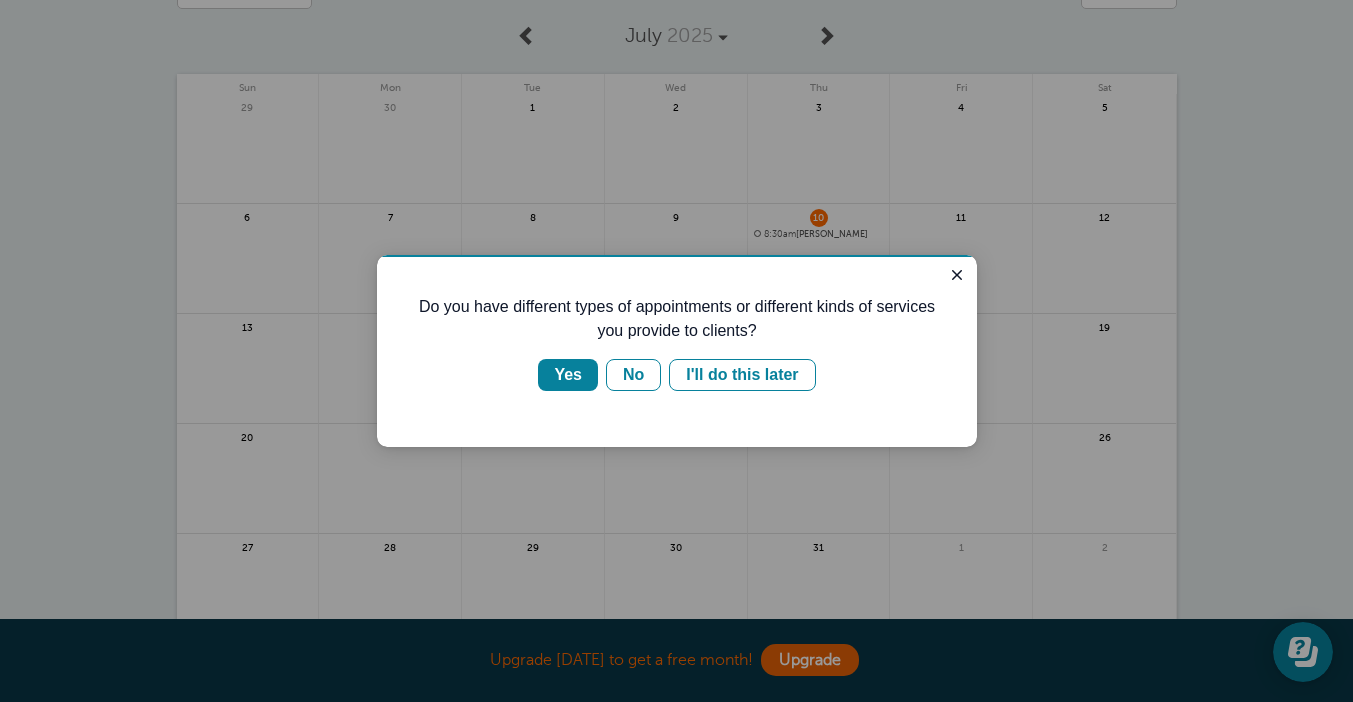 scroll, scrollTop: 0, scrollLeft: 0, axis: both 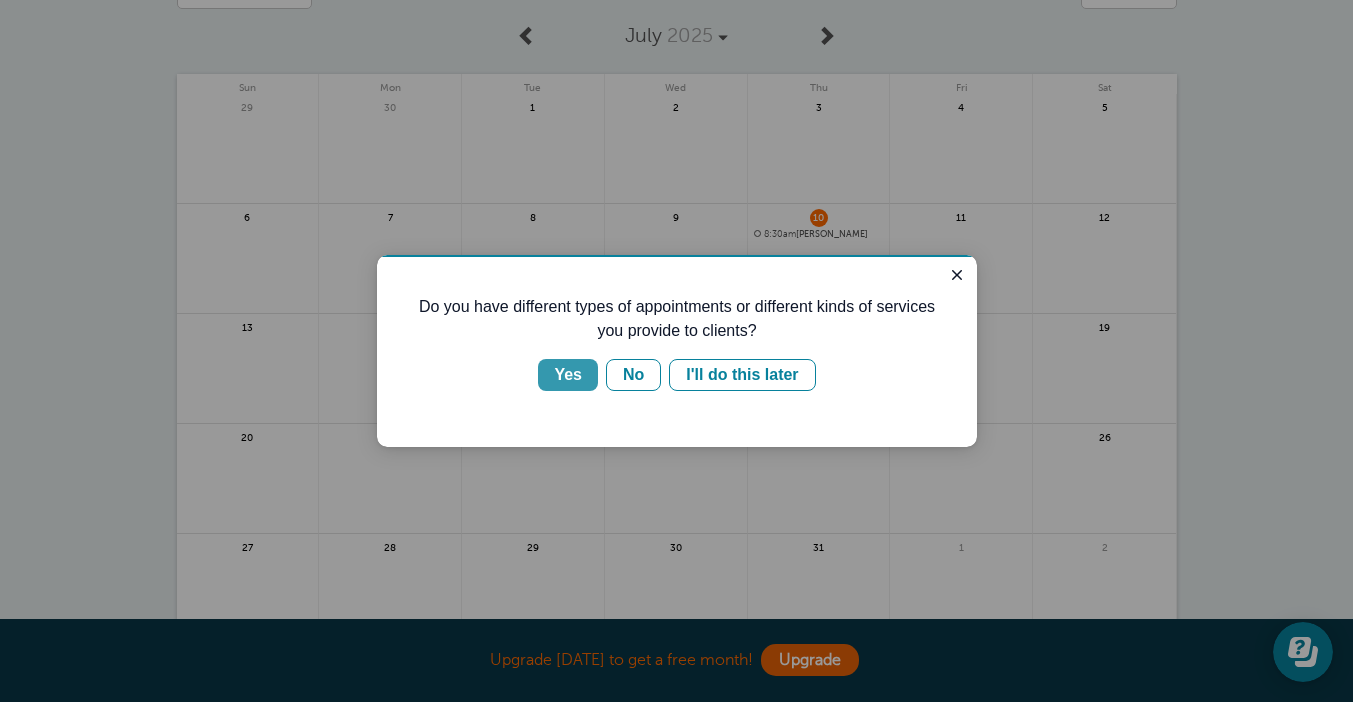 click on "Yes" at bounding box center (568, 375) 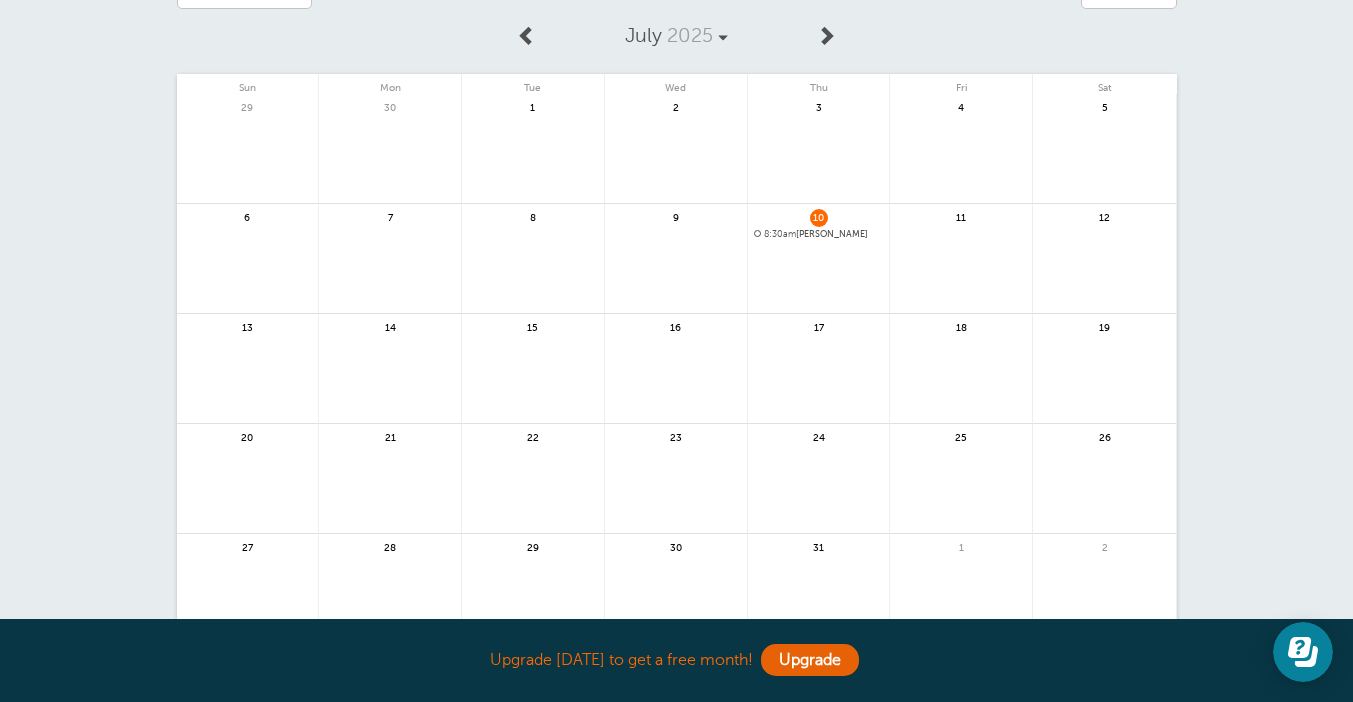 scroll, scrollTop: 294, scrollLeft: 0, axis: vertical 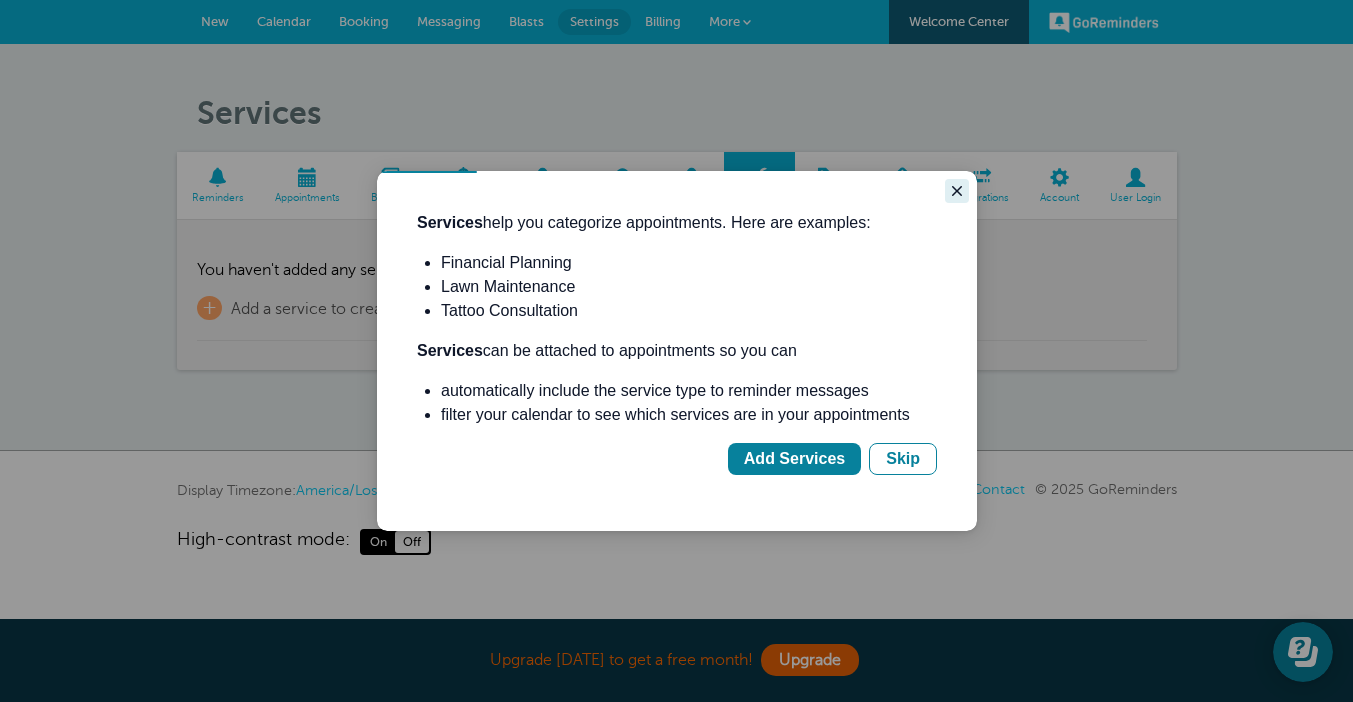 click 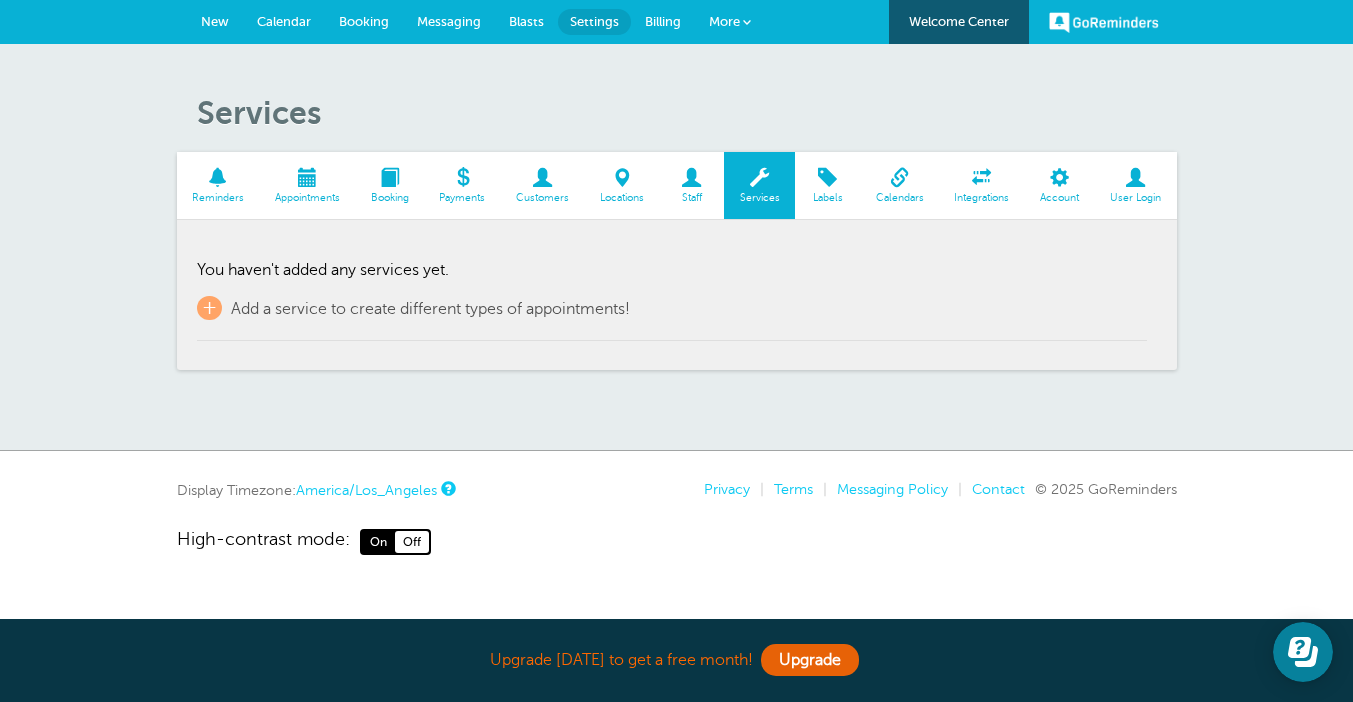 click at bounding box center [307, 177] 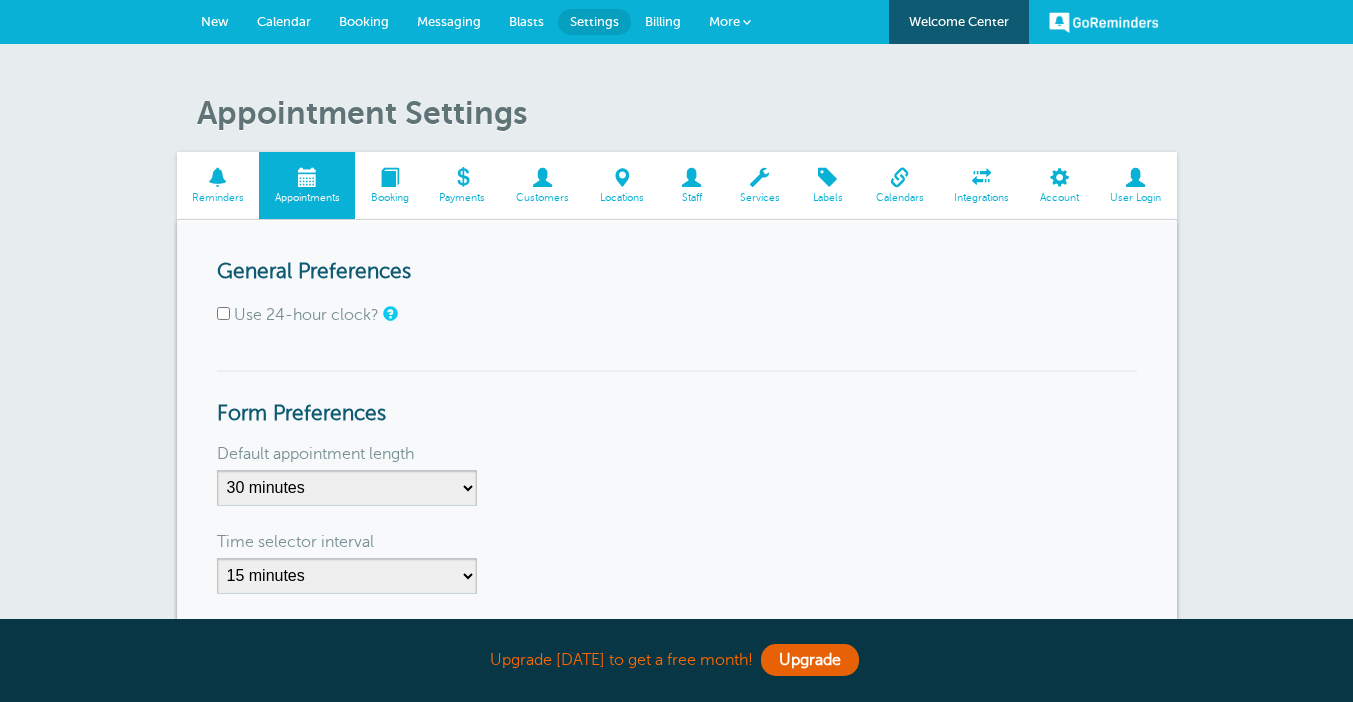 scroll, scrollTop: 0, scrollLeft: 0, axis: both 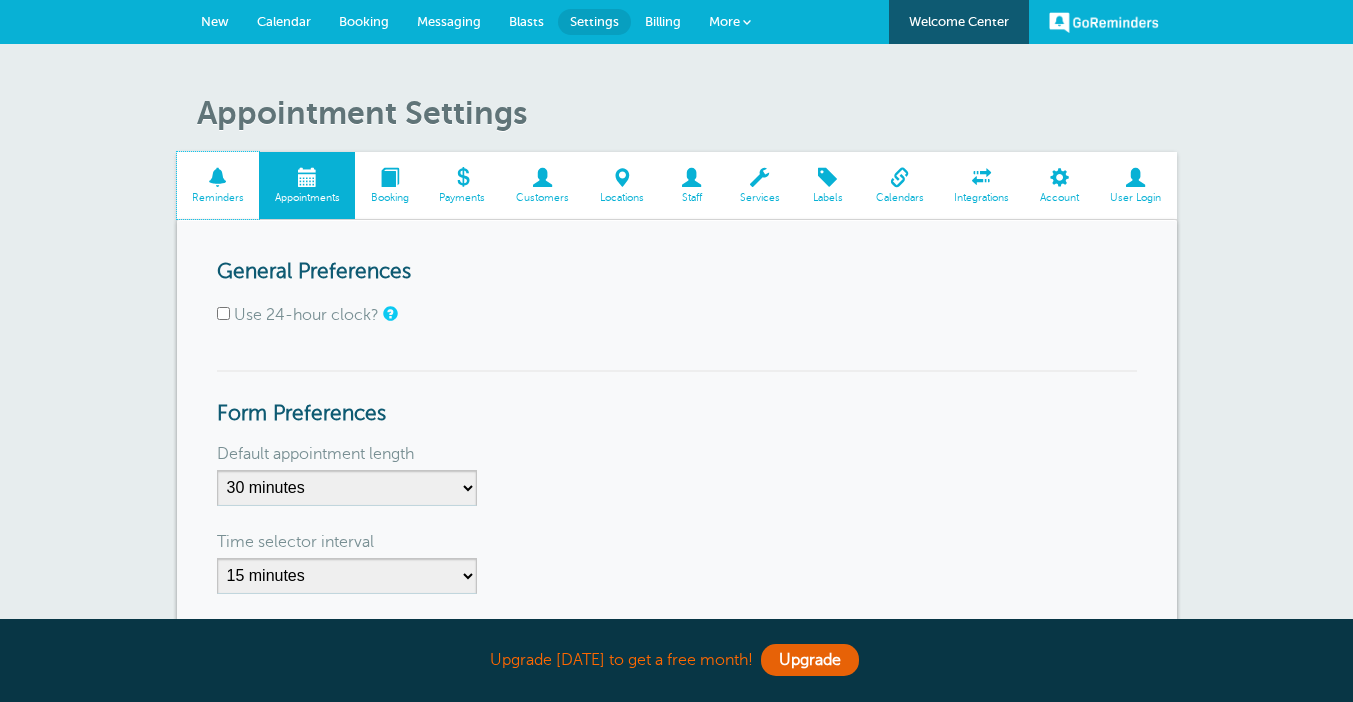 click at bounding box center [218, 177] 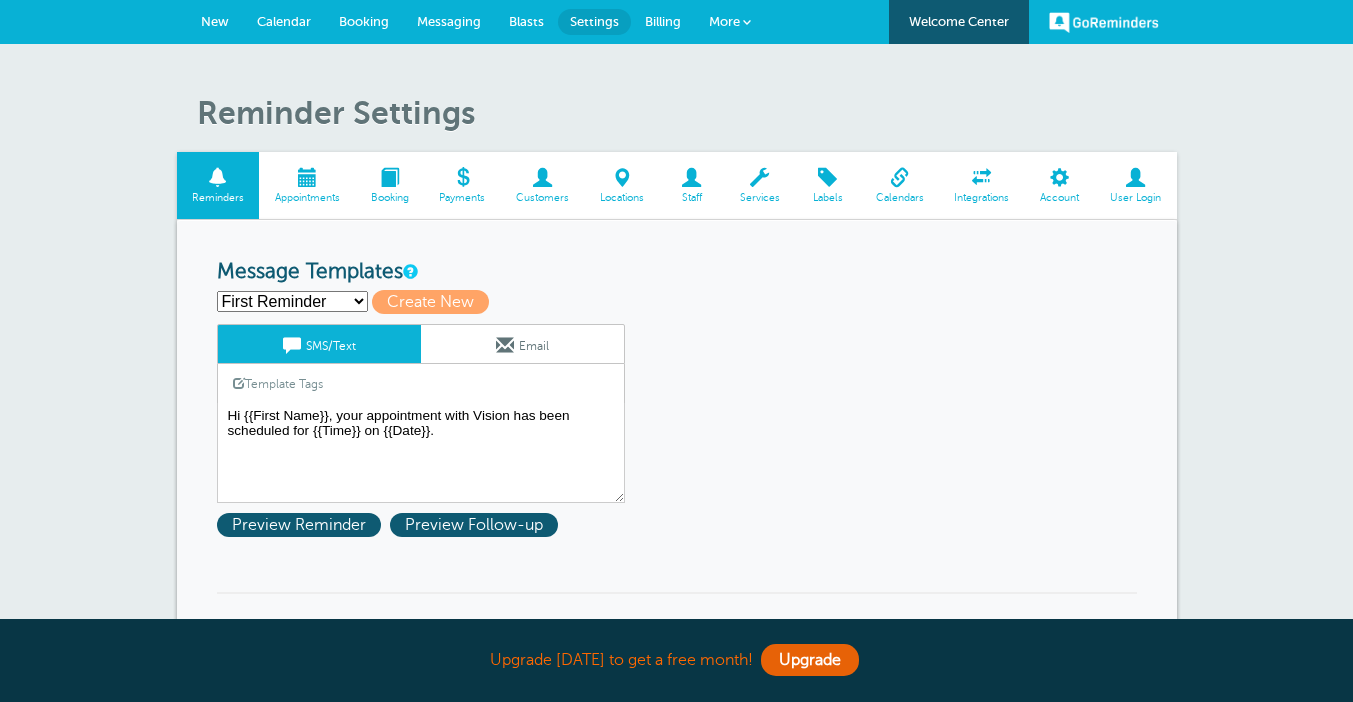 scroll, scrollTop: 0, scrollLeft: 0, axis: both 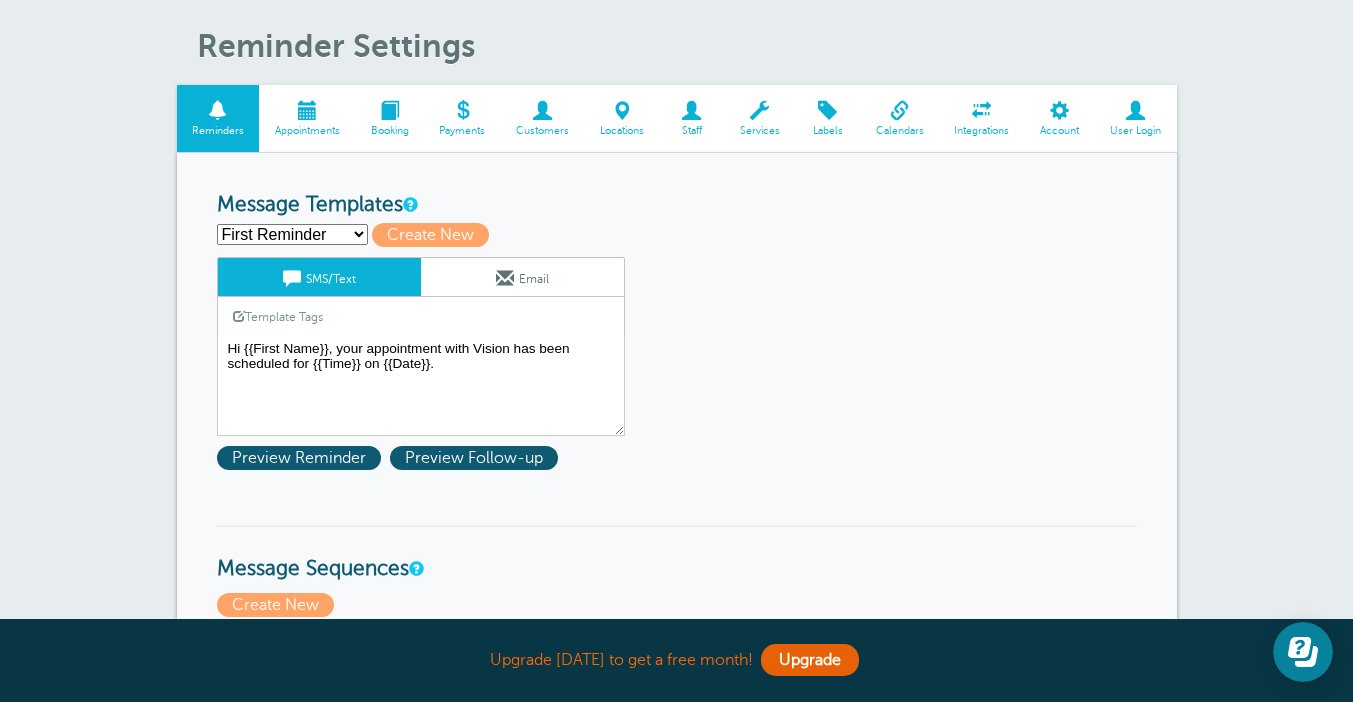 click at bounding box center [899, 110] 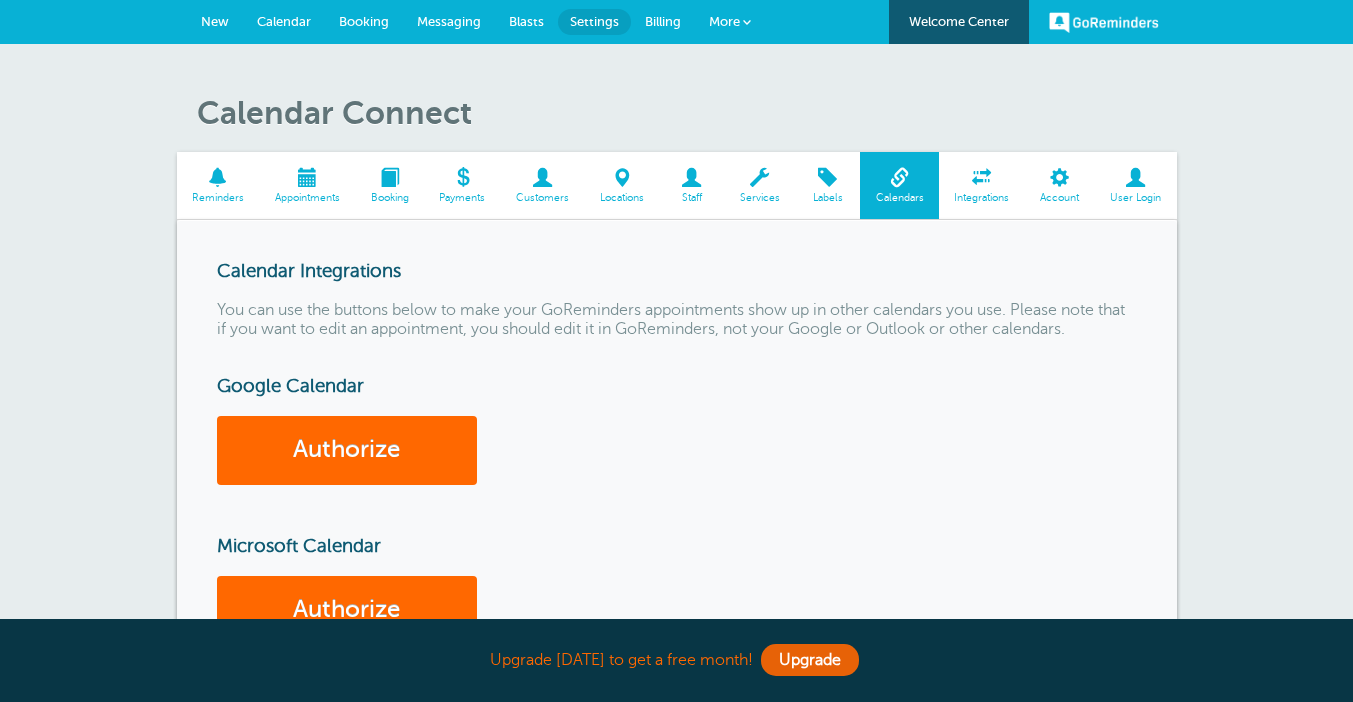 scroll, scrollTop: 0, scrollLeft: 0, axis: both 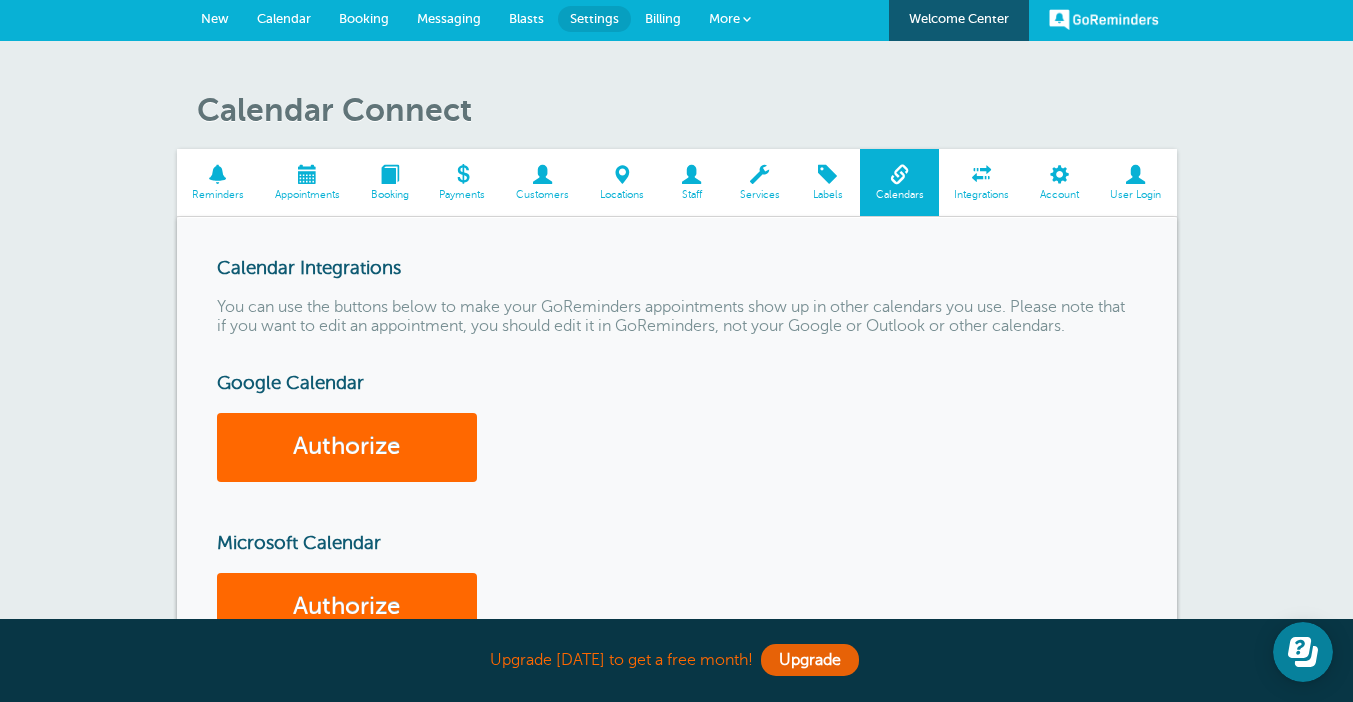 click on "Appointments" at bounding box center (307, 195) 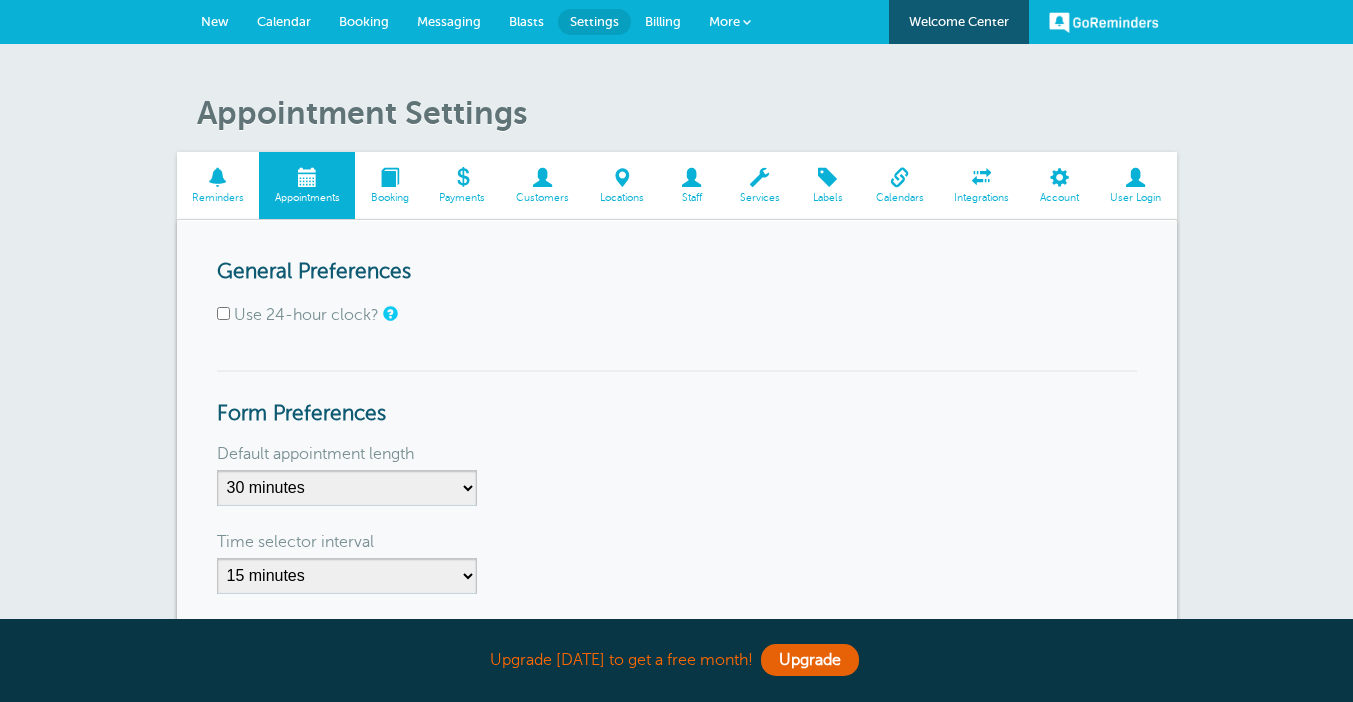 scroll, scrollTop: 0, scrollLeft: 0, axis: both 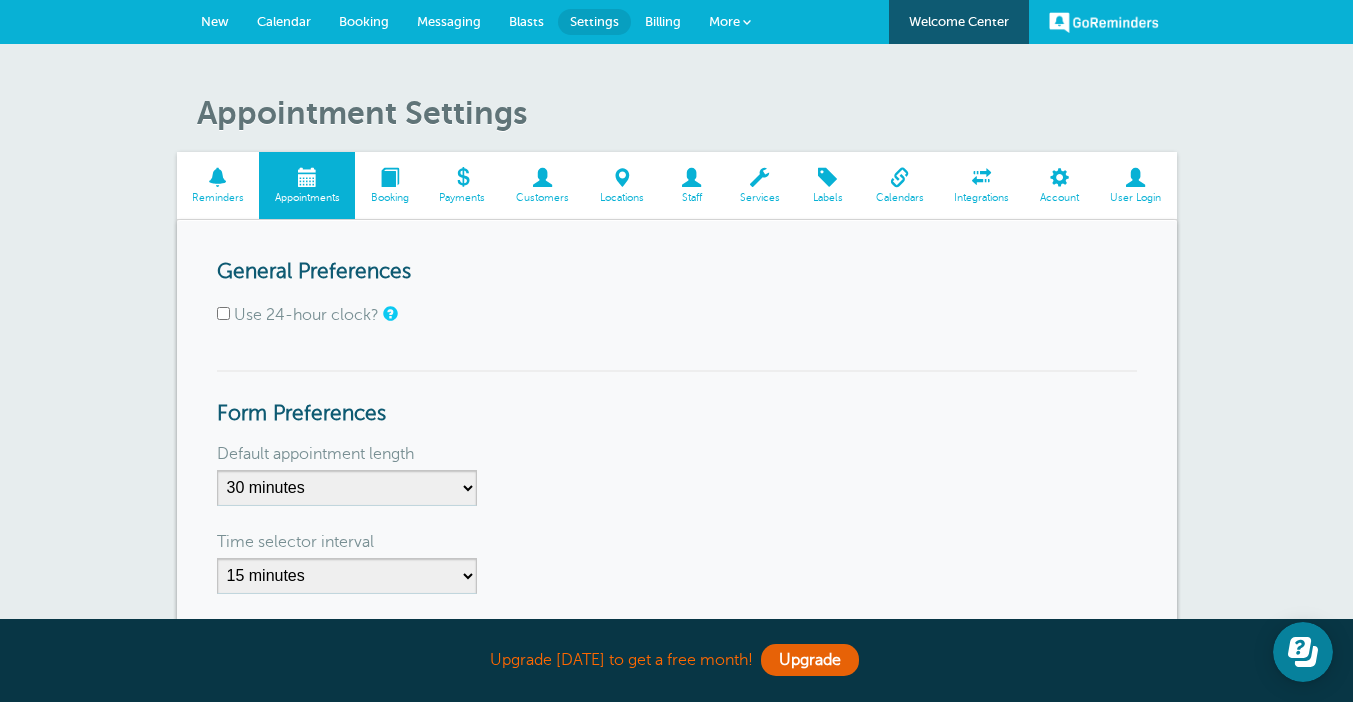 click on "Booking" at bounding box center (389, 185) 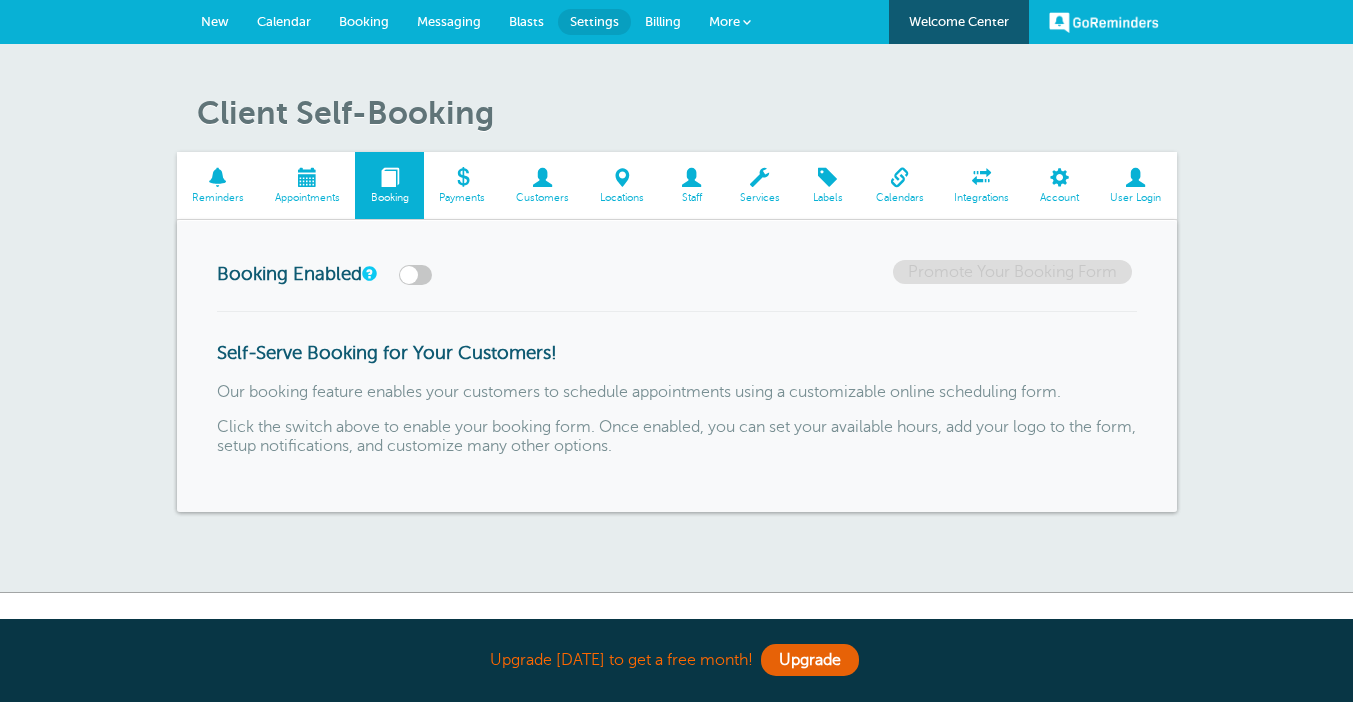 scroll, scrollTop: 0, scrollLeft: 0, axis: both 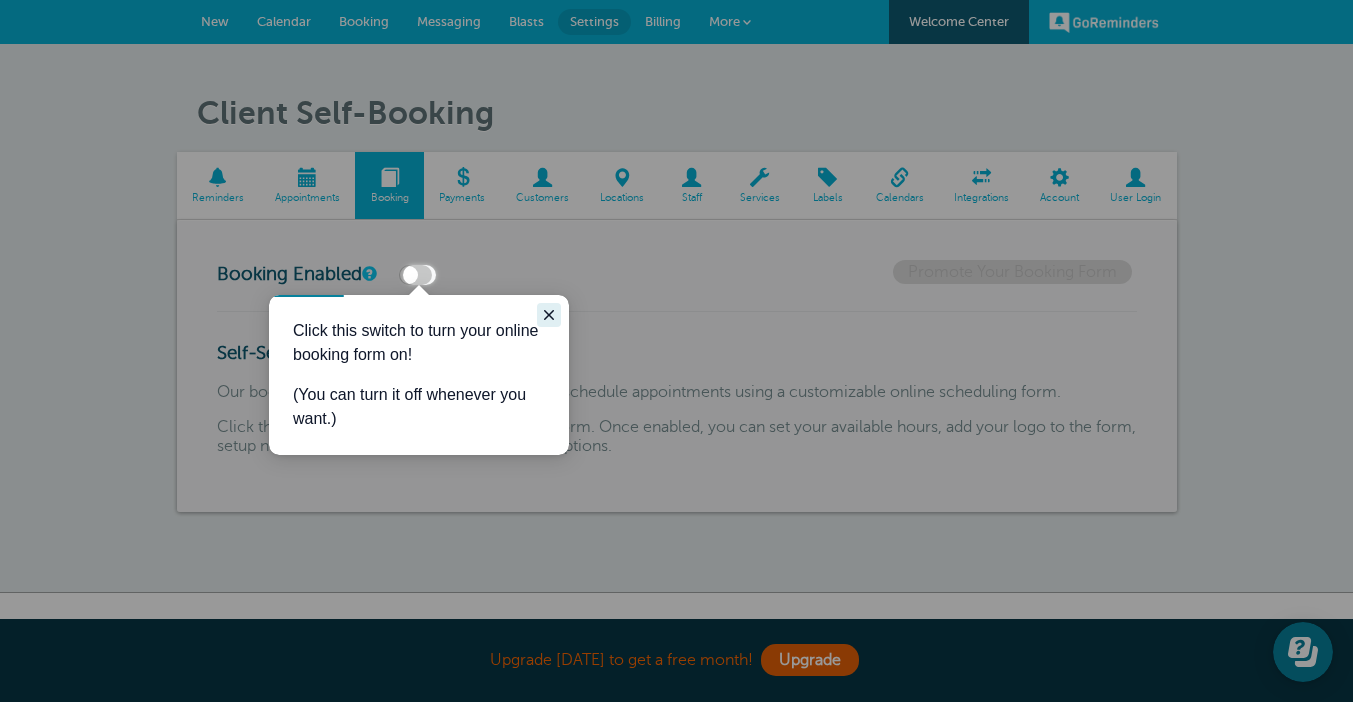 click at bounding box center [549, 315] 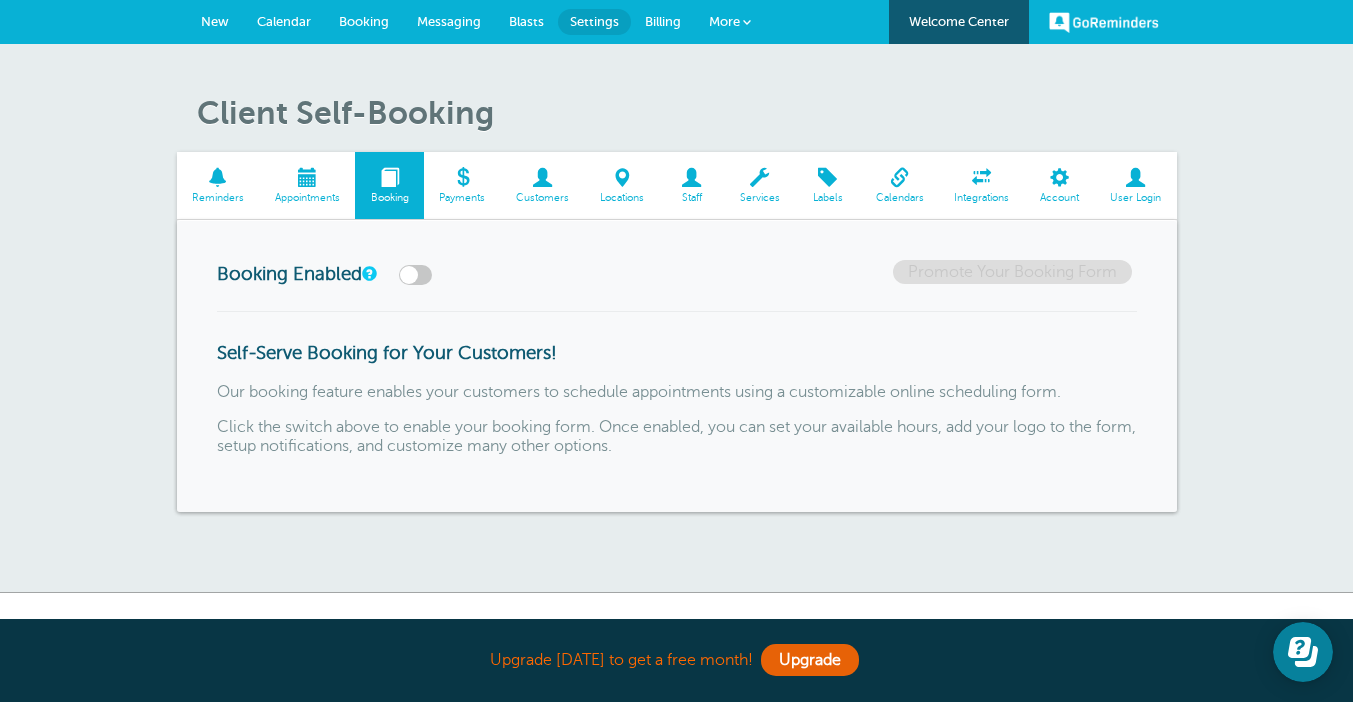 scroll, scrollTop: 0, scrollLeft: 0, axis: both 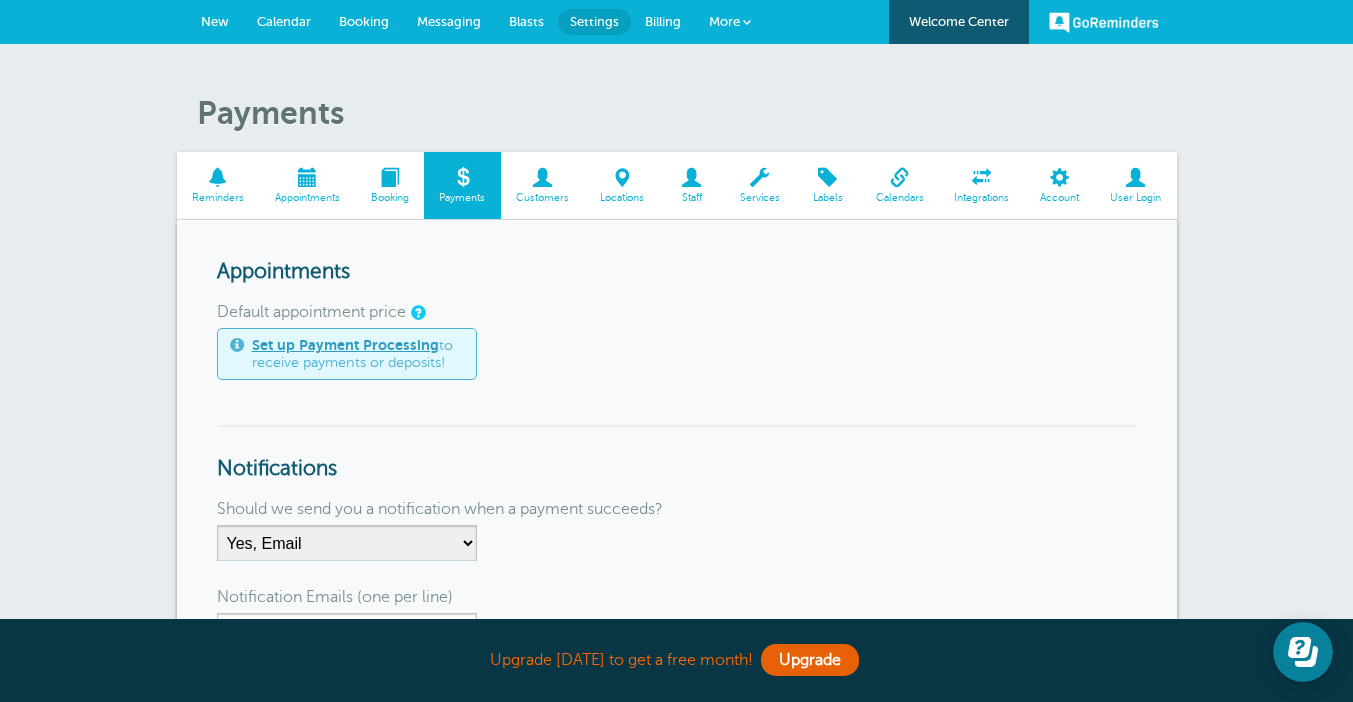 click on "Customers" at bounding box center [543, 198] 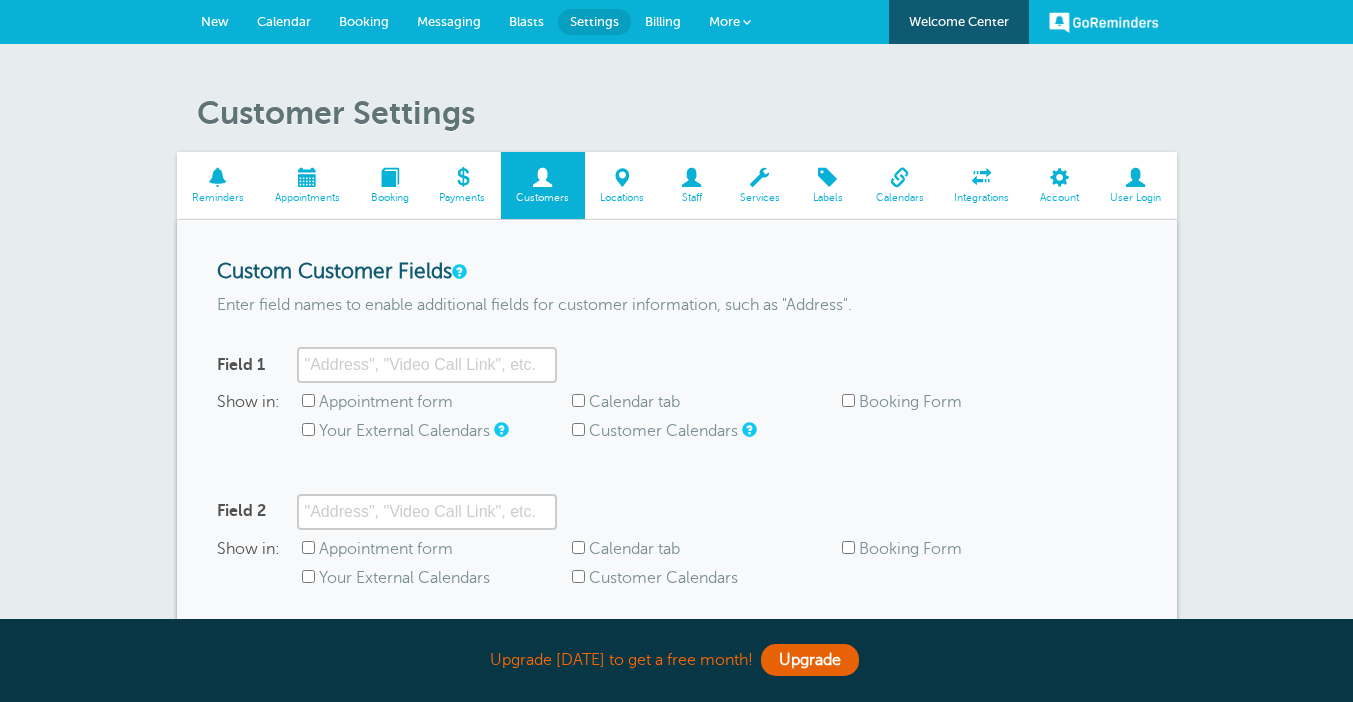 scroll, scrollTop: 0, scrollLeft: 0, axis: both 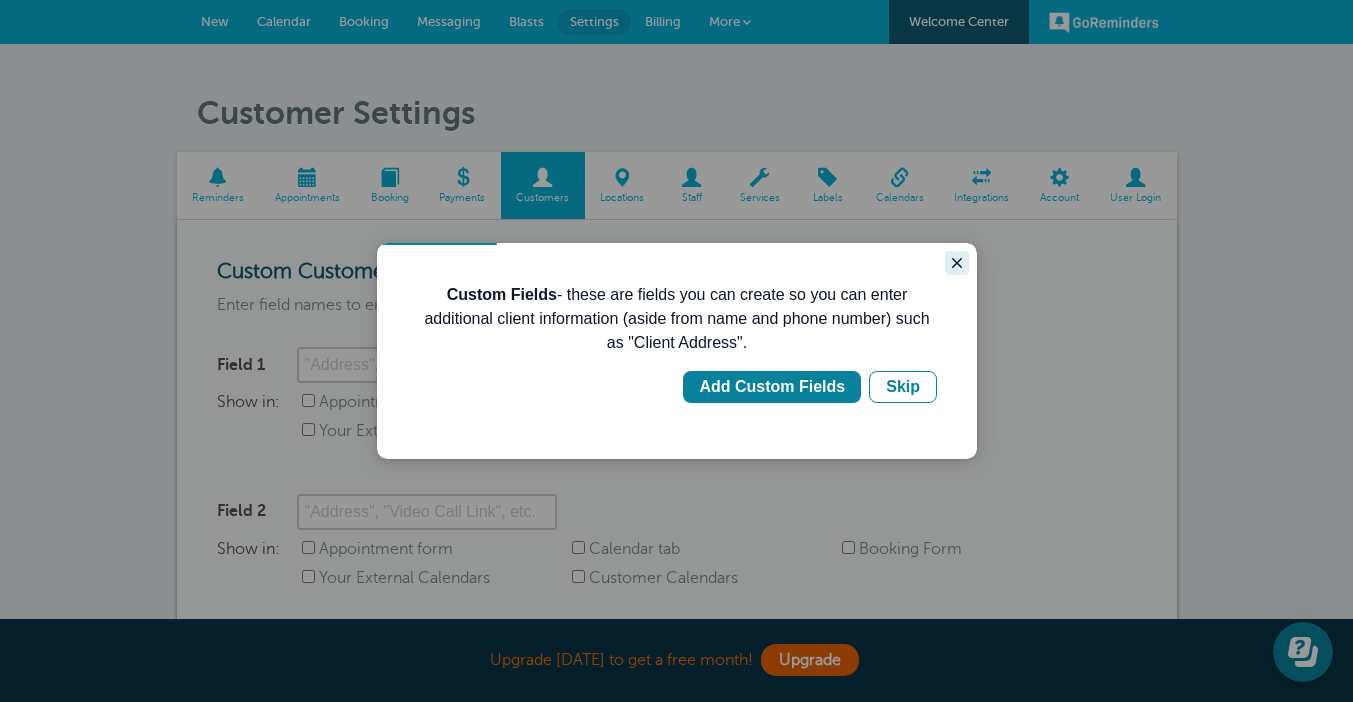 click 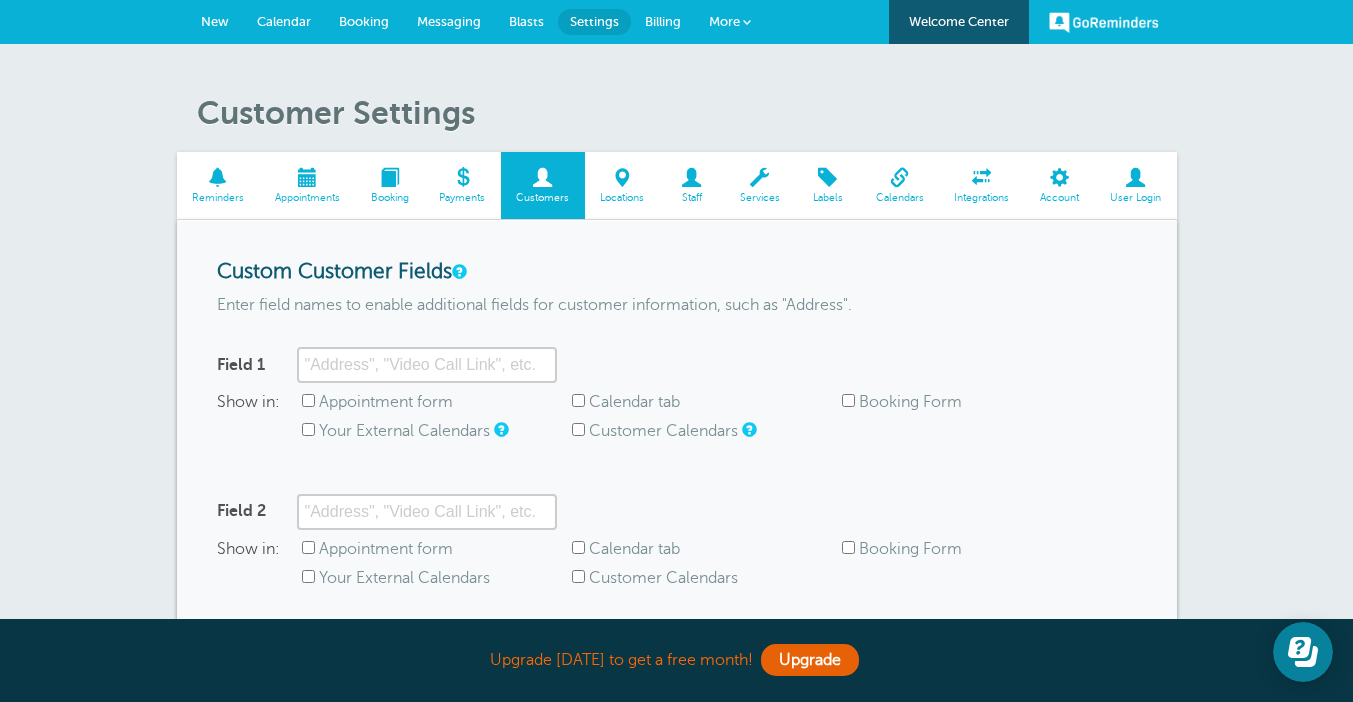 click at bounding box center (691, 177) 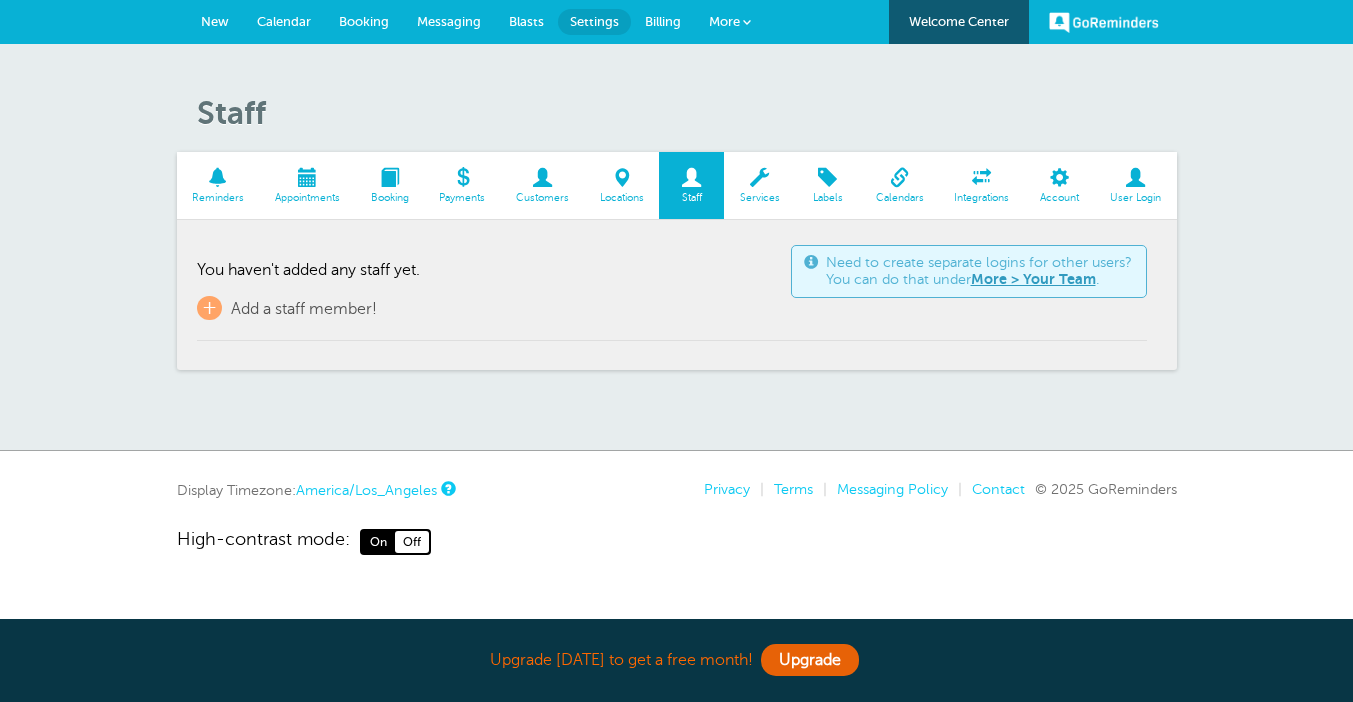 scroll, scrollTop: 0, scrollLeft: 0, axis: both 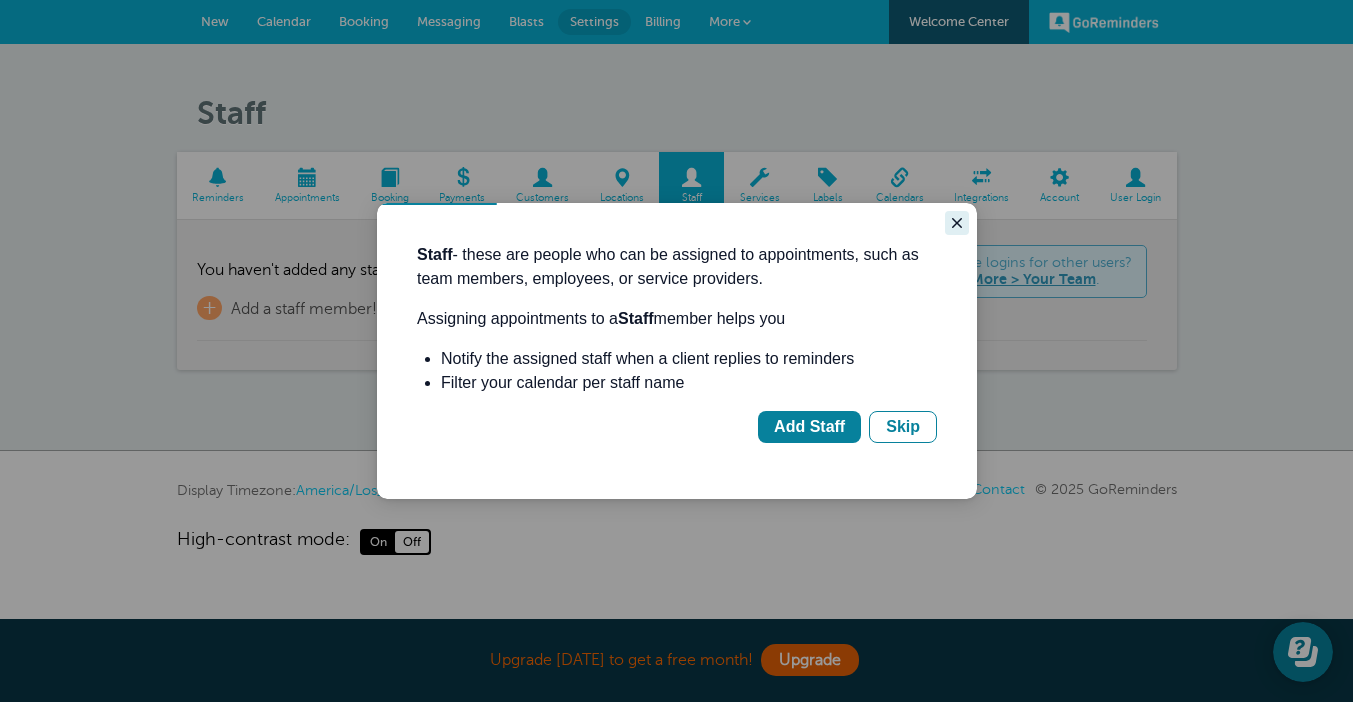 click 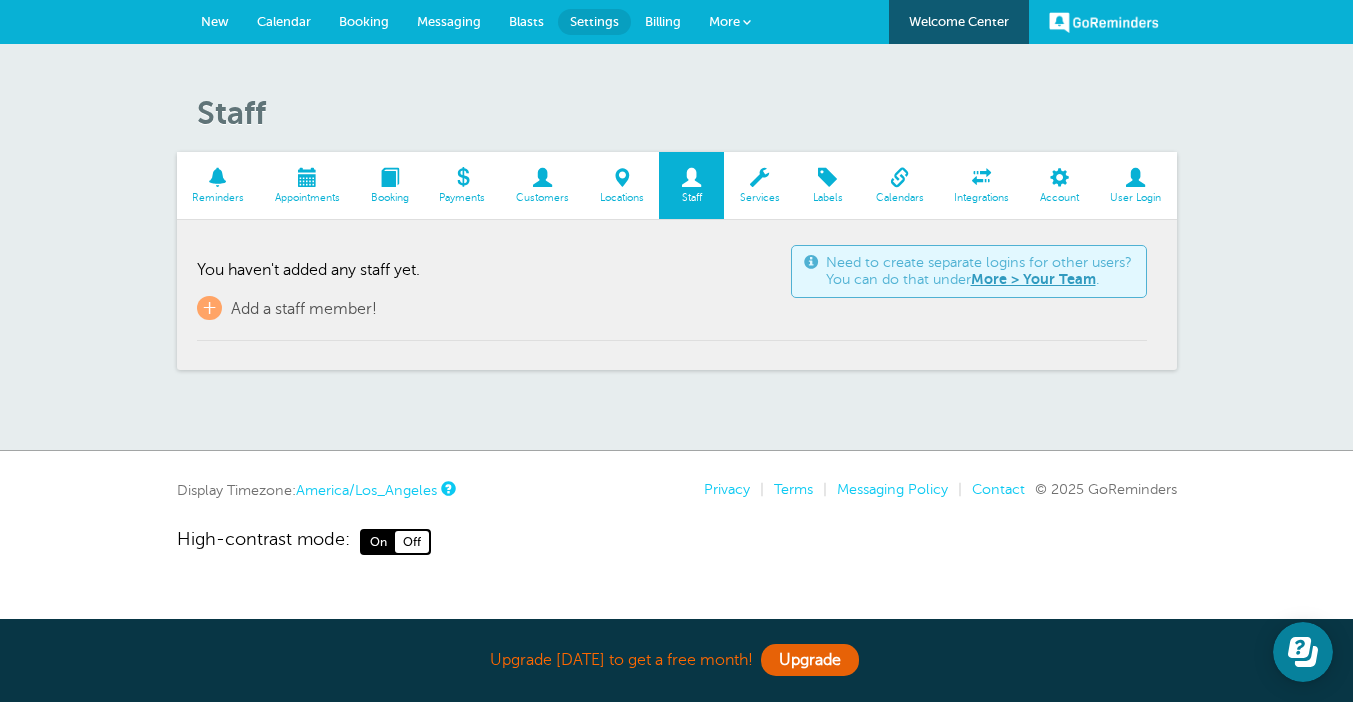 click on "Appointments" at bounding box center [307, 198] 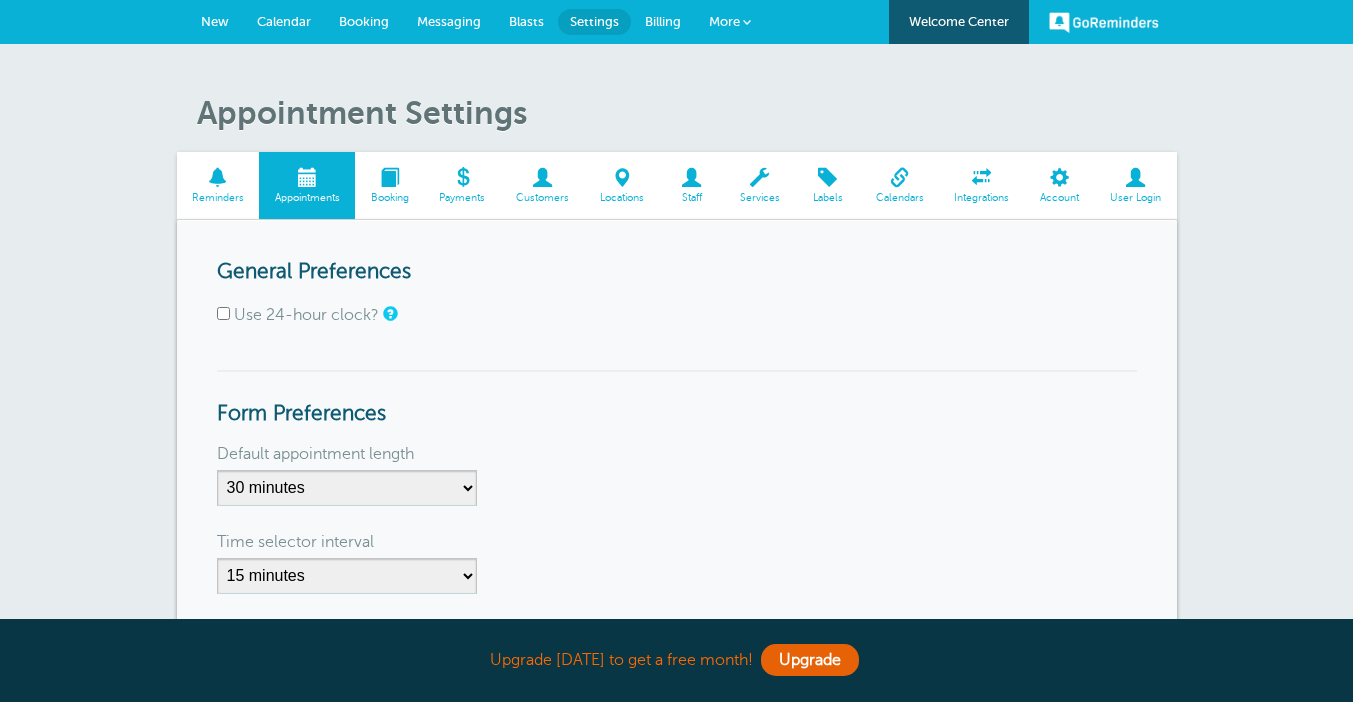 scroll, scrollTop: 0, scrollLeft: 0, axis: both 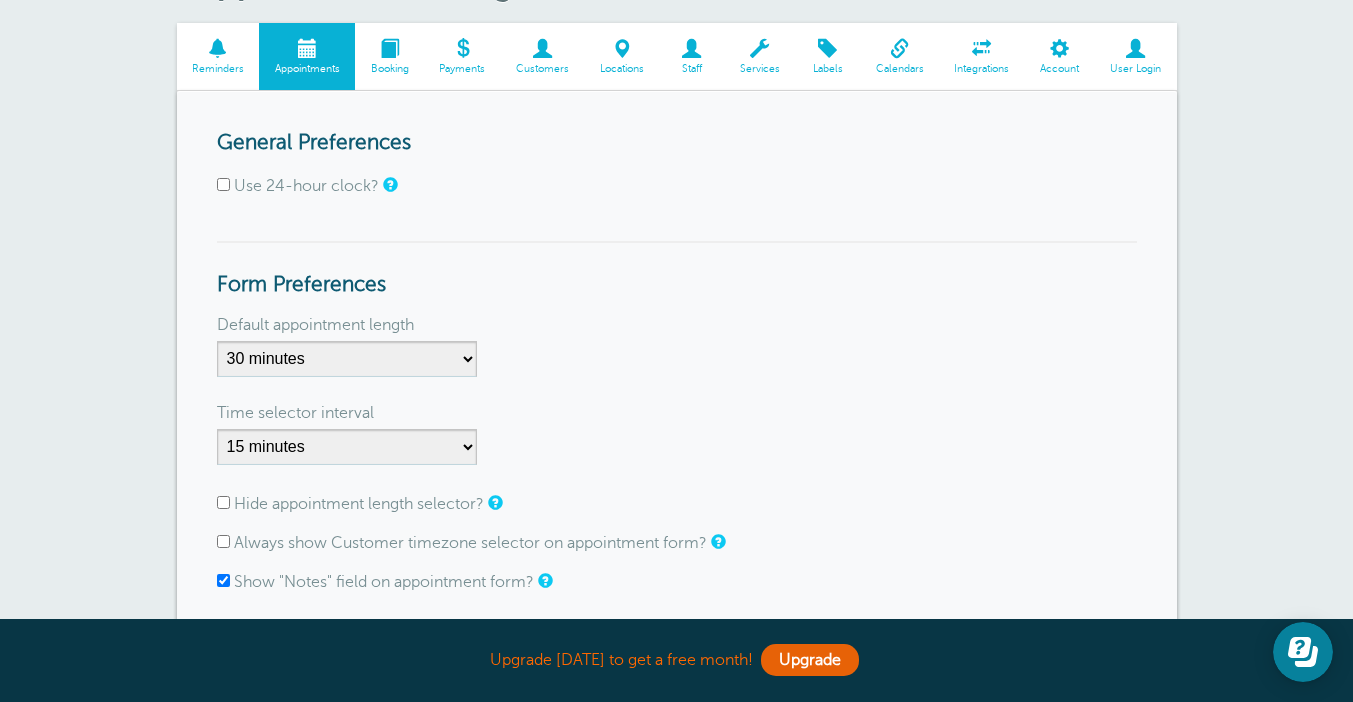 click at bounding box center [218, 48] 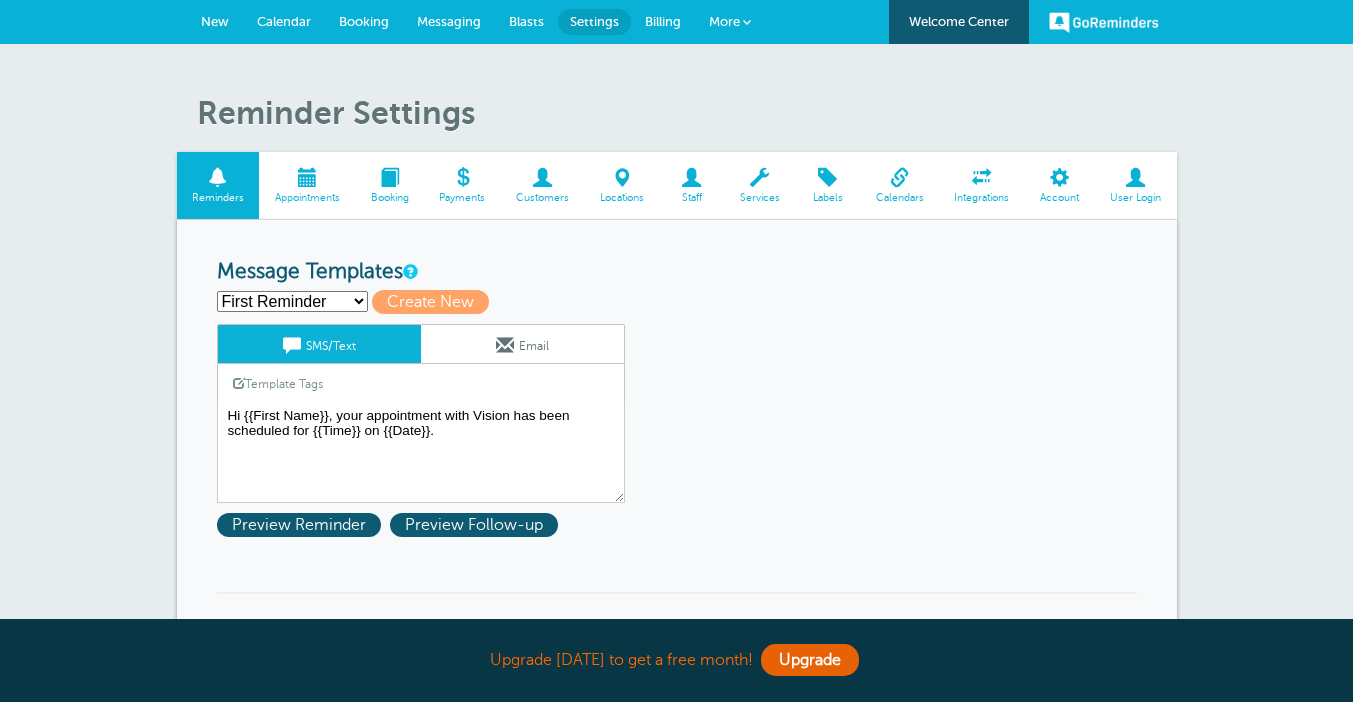 scroll, scrollTop: 0, scrollLeft: 0, axis: both 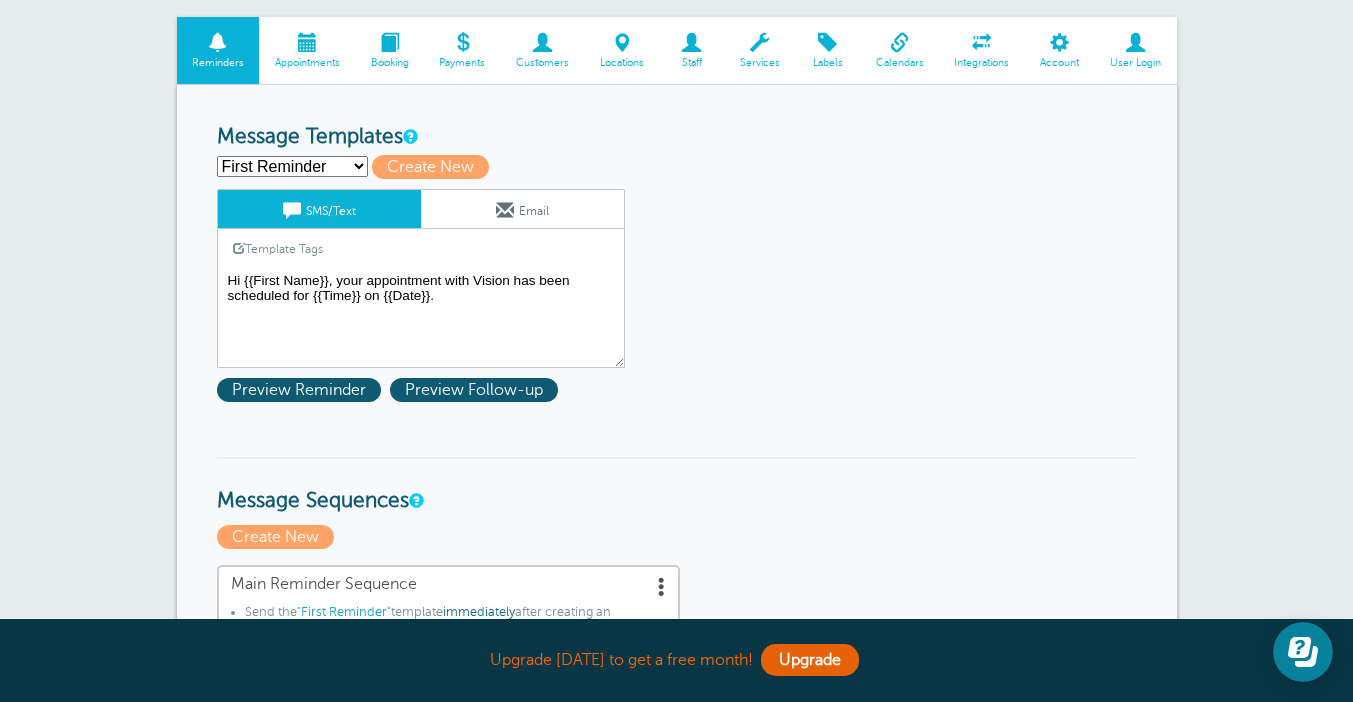click on "Hi {{First Name}}, your appointment with Vision has been scheduled for {{Time}} on {{Date}}." at bounding box center [421, 318] 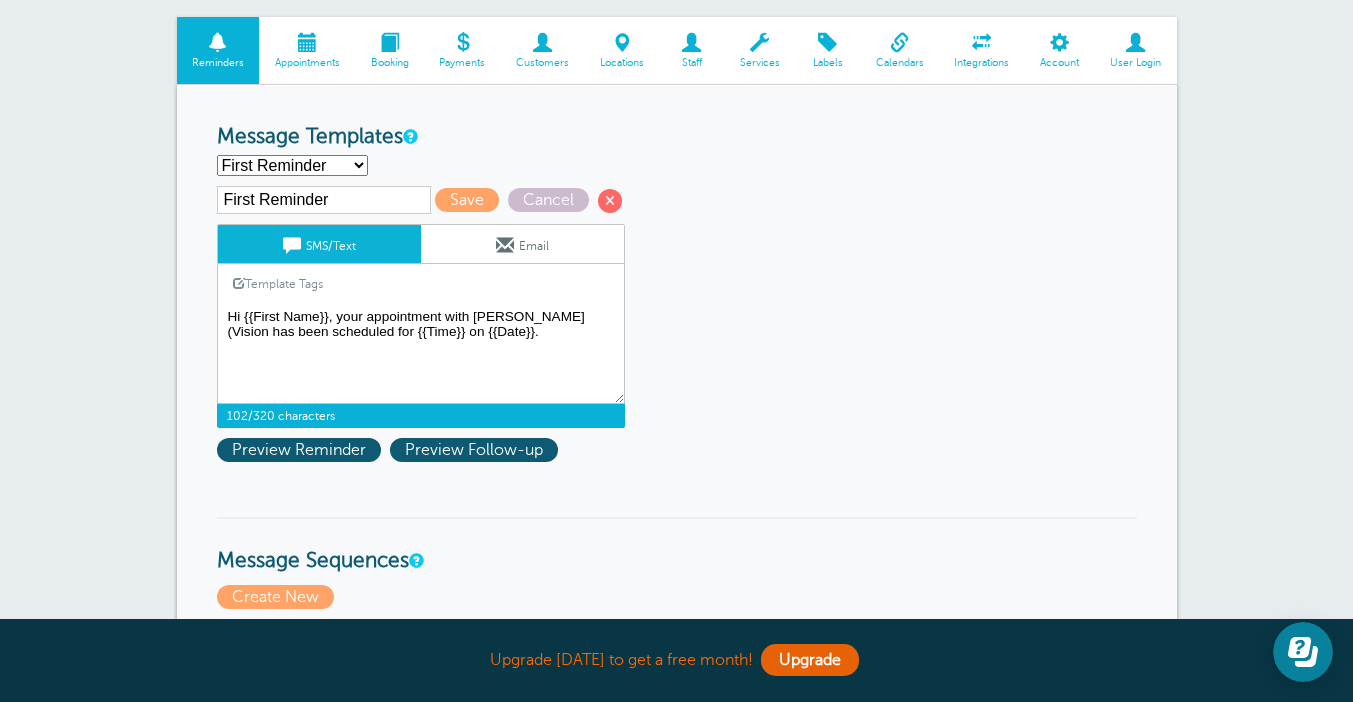 click on "Hi {{First Name}}, your appointment with Vision has been scheduled for {{Time}} on {{Date}}." at bounding box center (421, 354) 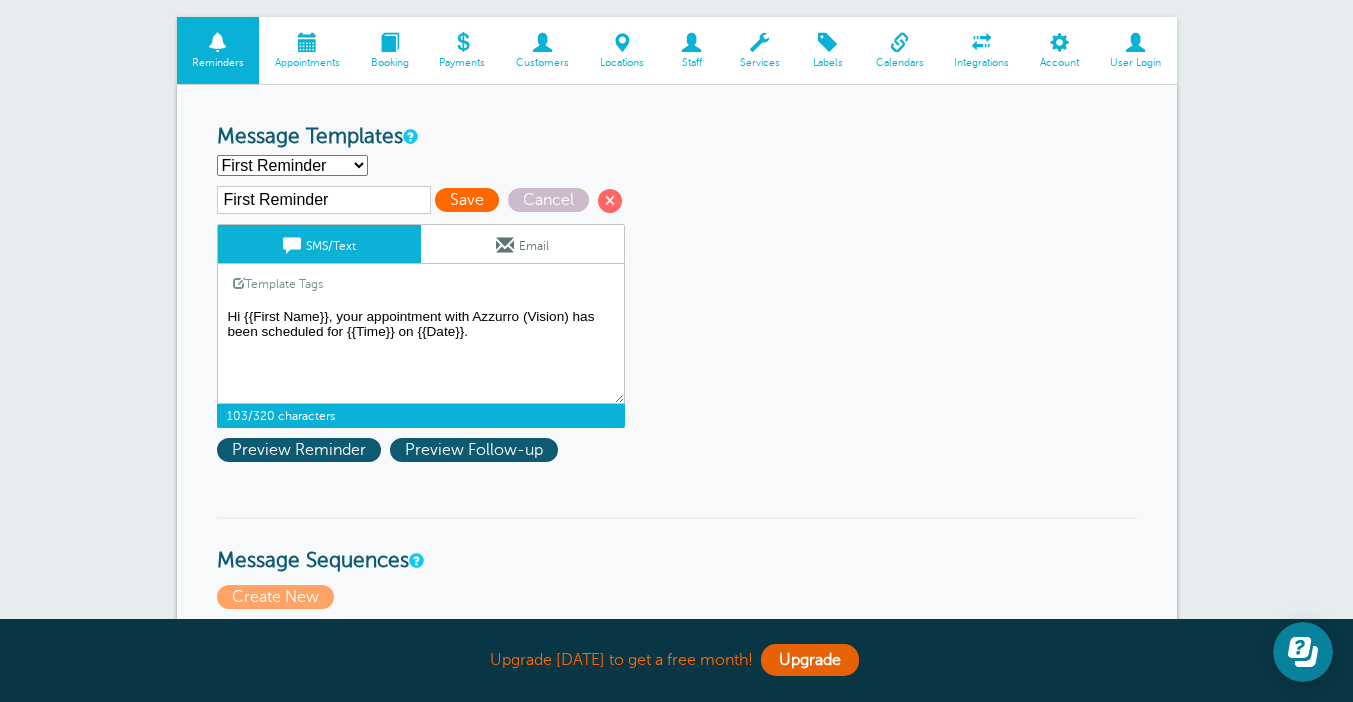 type on "Hi {{First Name}}, your appointment with Azzurro (Vision) has been scheduled for {{Time}} on {{Date}}." 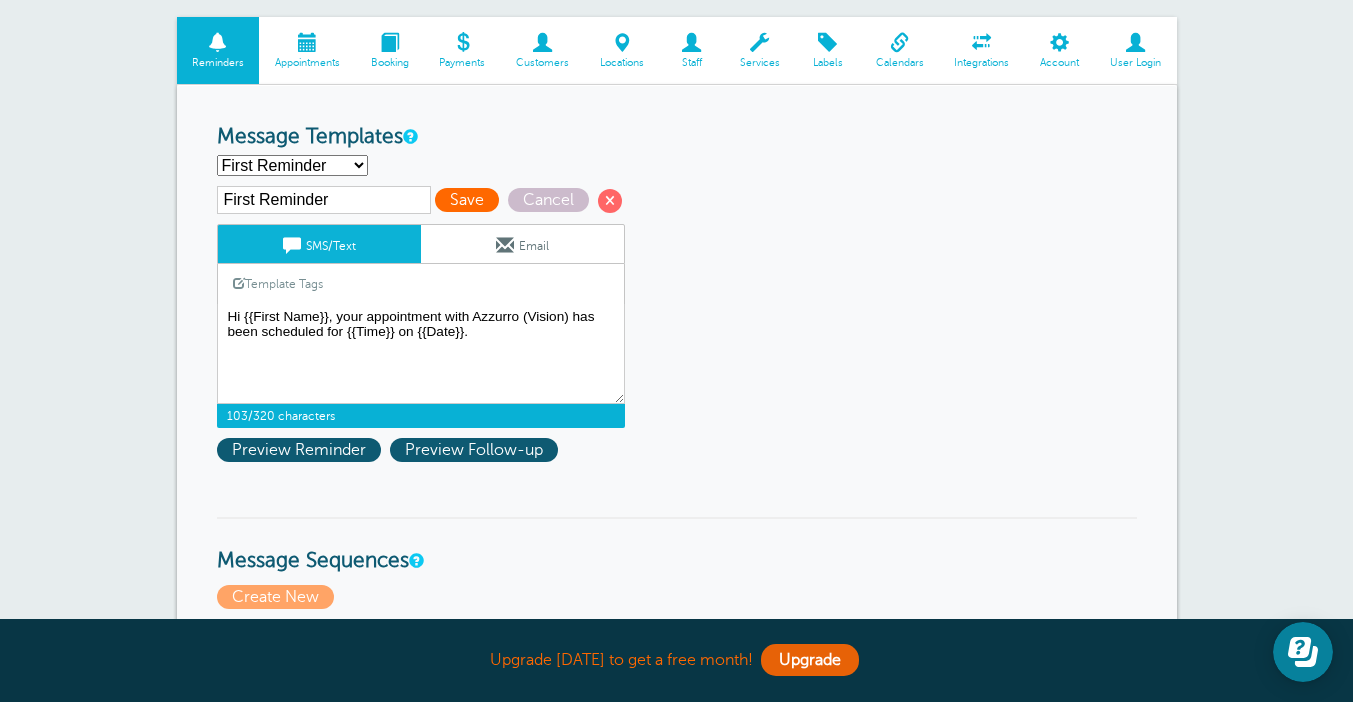 click on "Save" at bounding box center (467, 200) 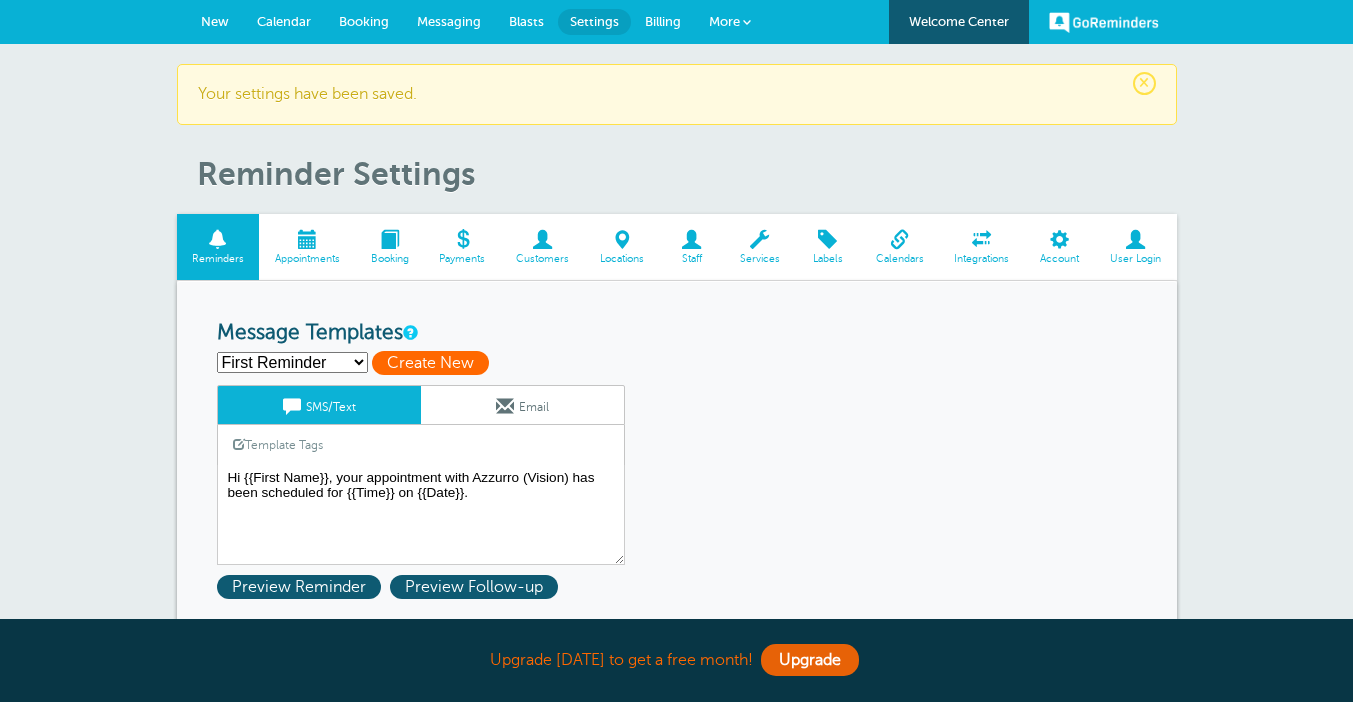 scroll, scrollTop: 81, scrollLeft: 0, axis: vertical 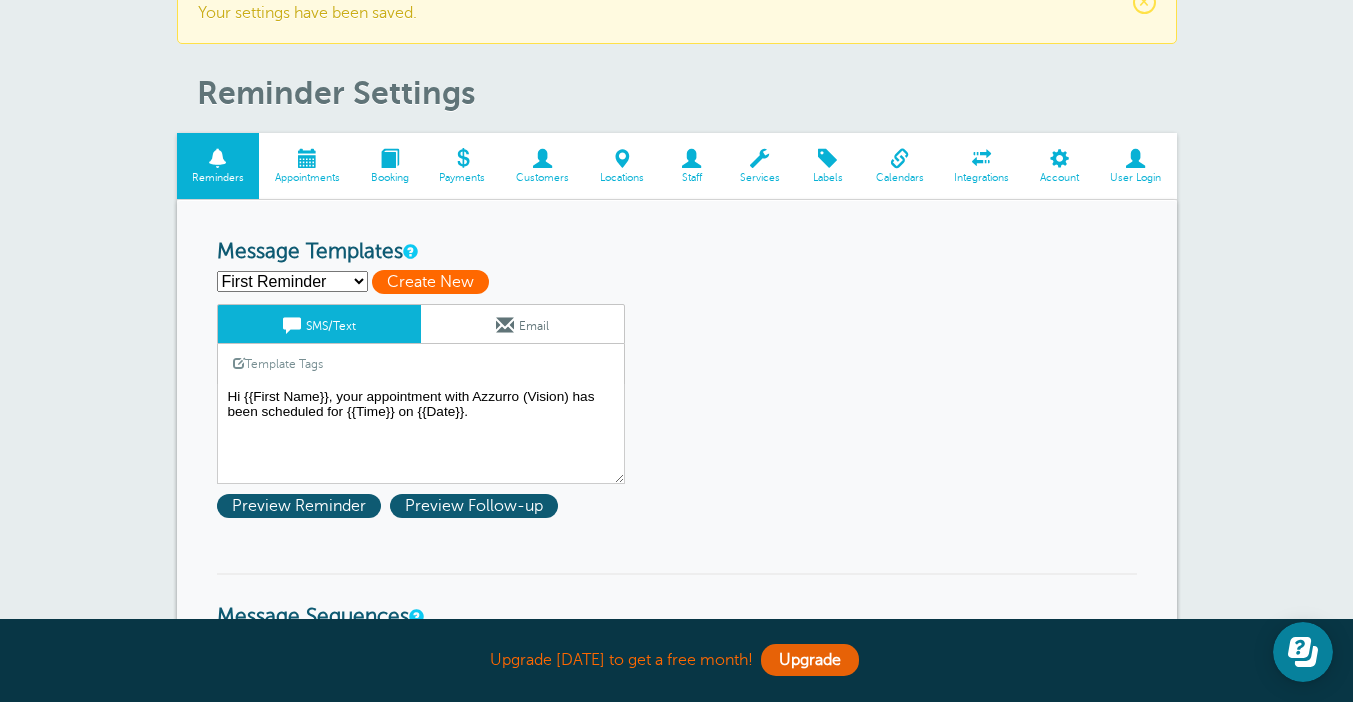 click on "Create New" at bounding box center [430, 282] 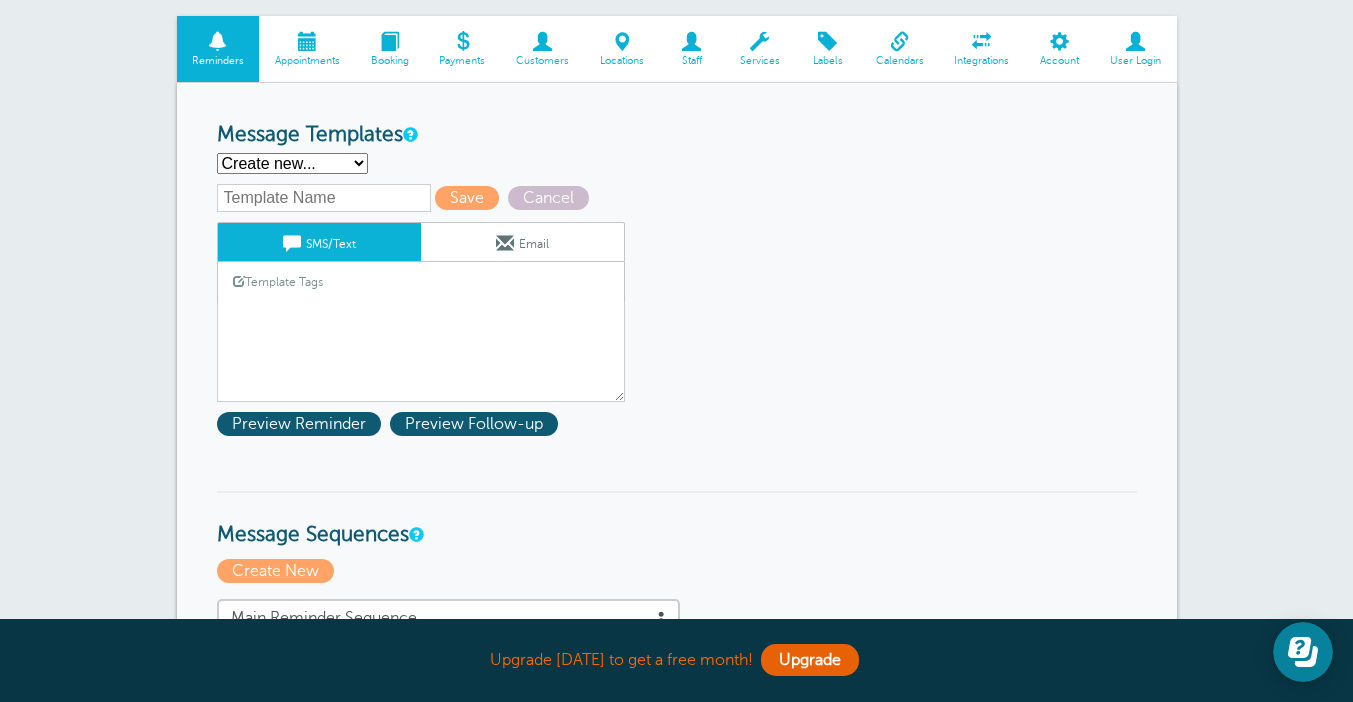 scroll, scrollTop: 195, scrollLeft: 0, axis: vertical 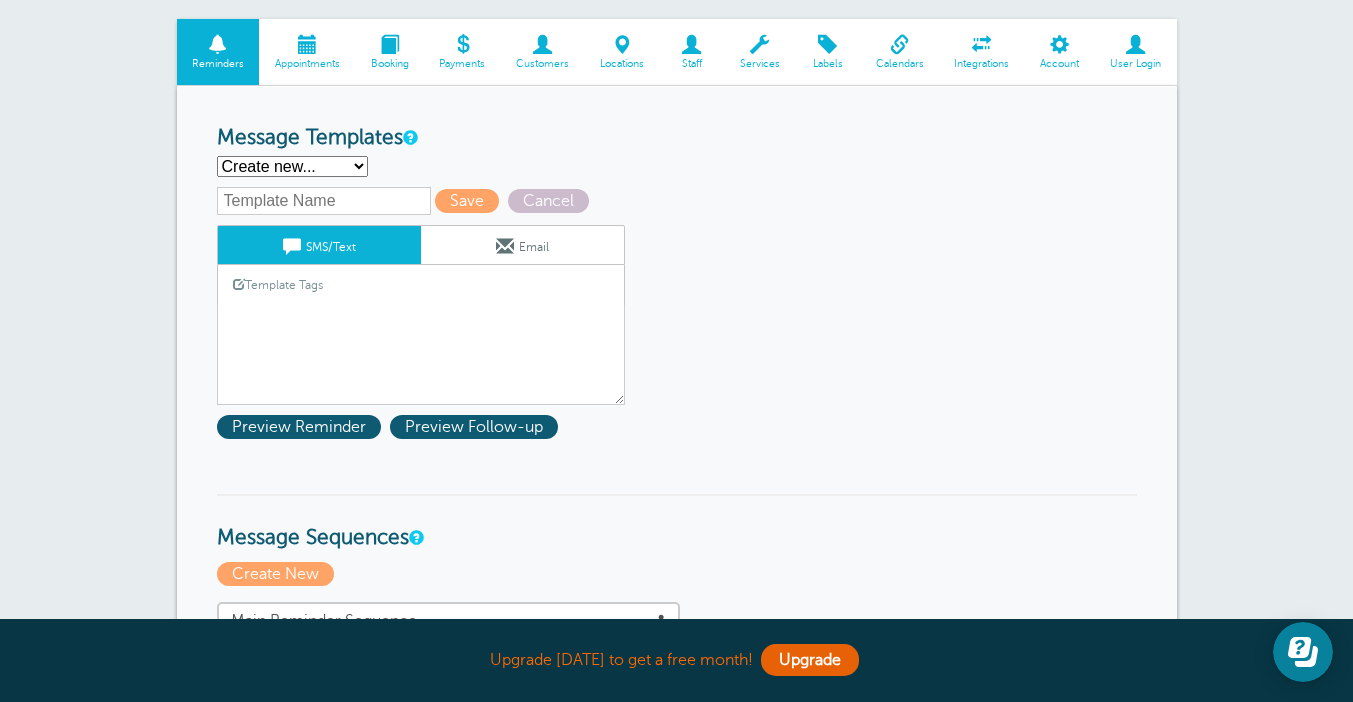 click on "First Reminder
Second Reminder
Third Reminder
Create new..." at bounding box center (292, 166) 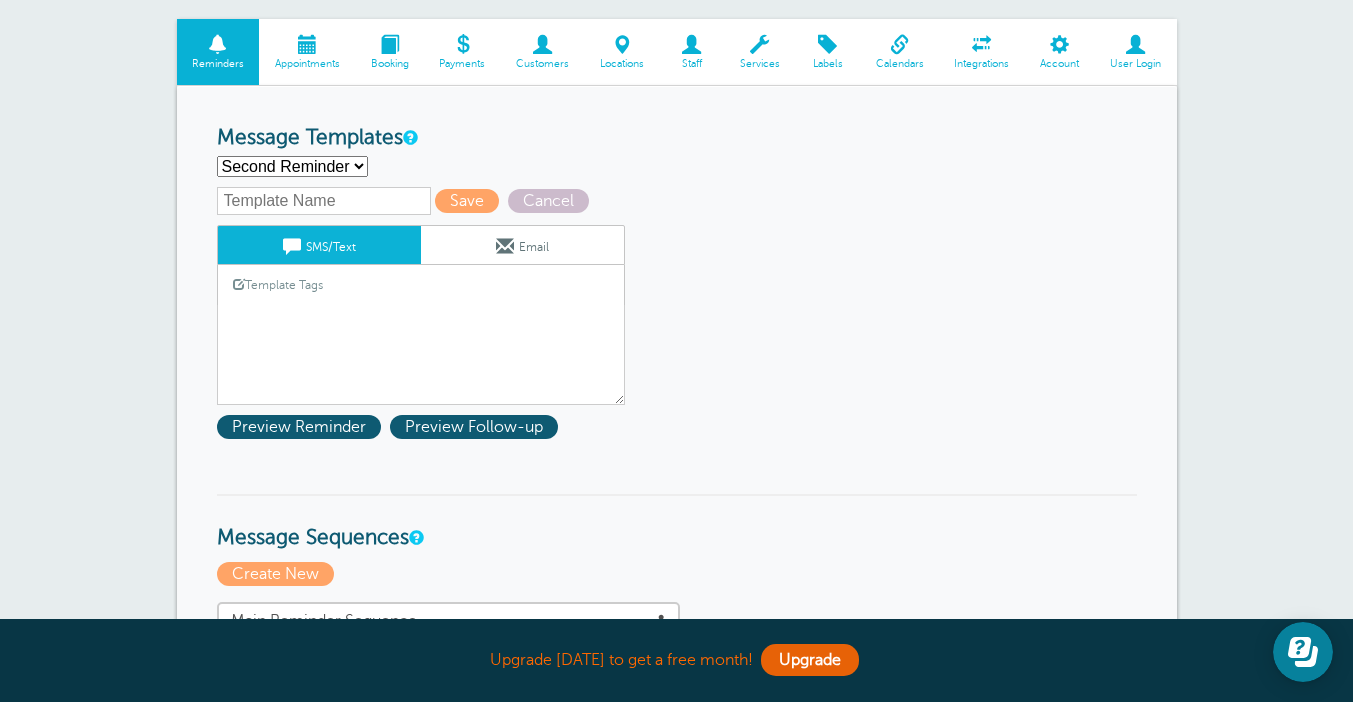 type on "Second Reminder" 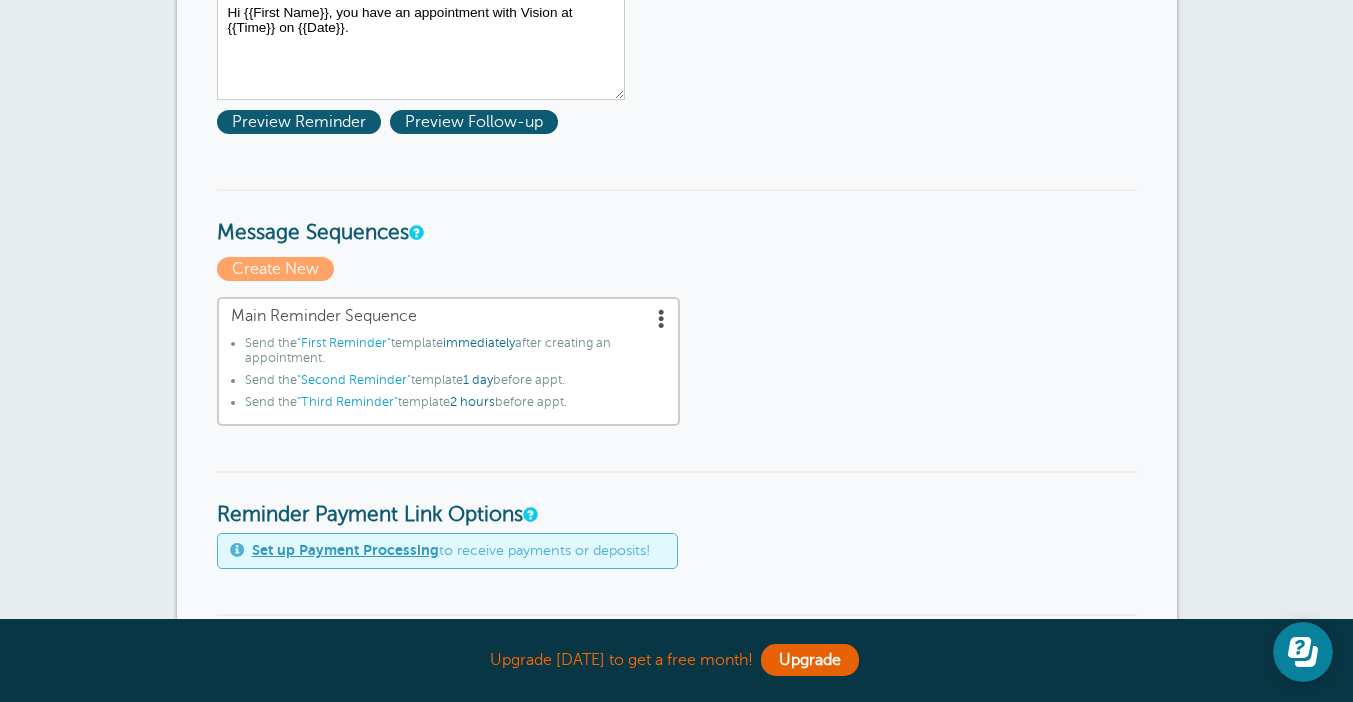scroll, scrollTop: 504, scrollLeft: 0, axis: vertical 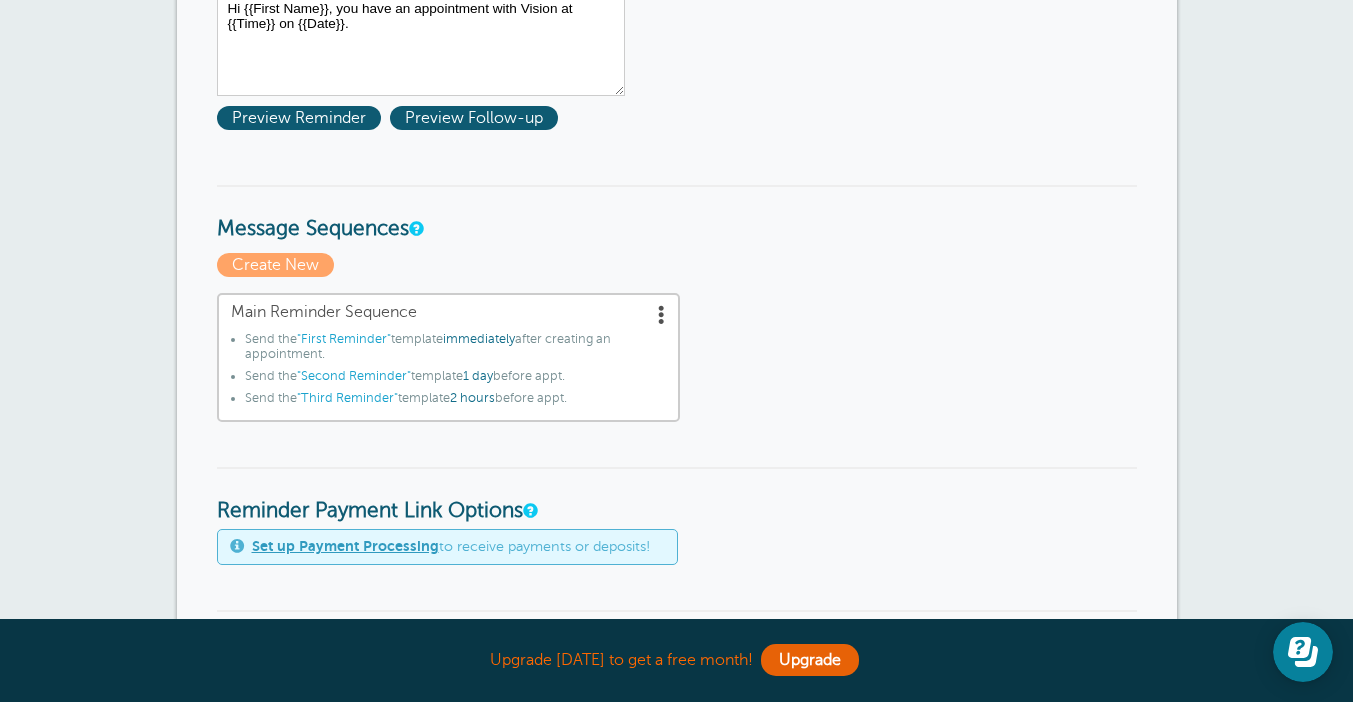 click at bounding box center (662, 314) 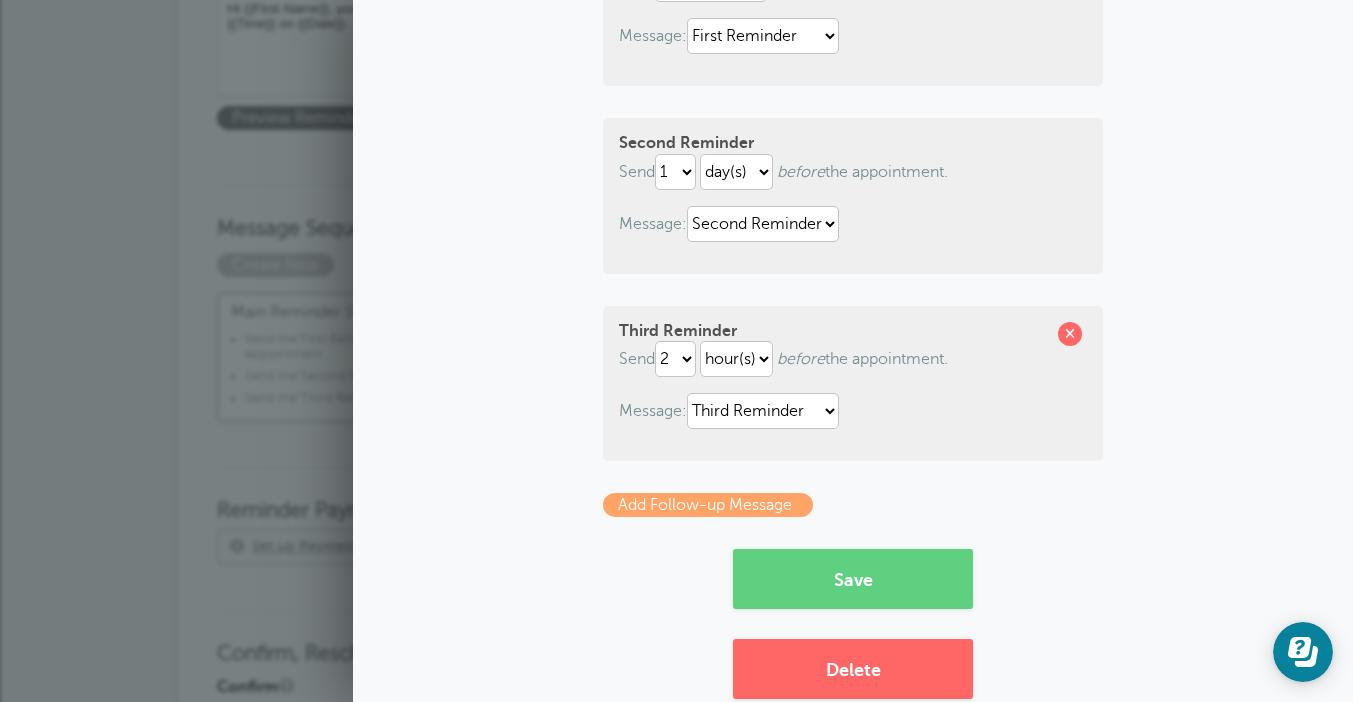 scroll, scrollTop: 326, scrollLeft: 0, axis: vertical 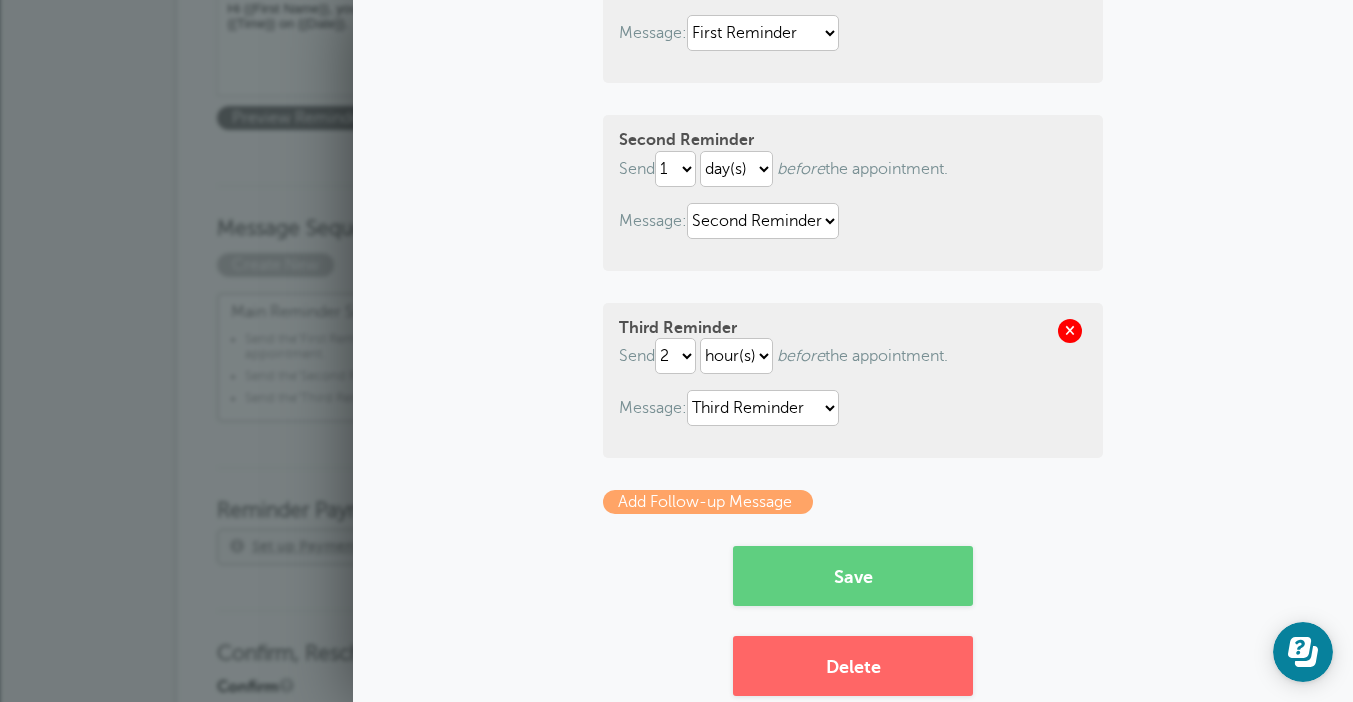 click at bounding box center (1070, 331) 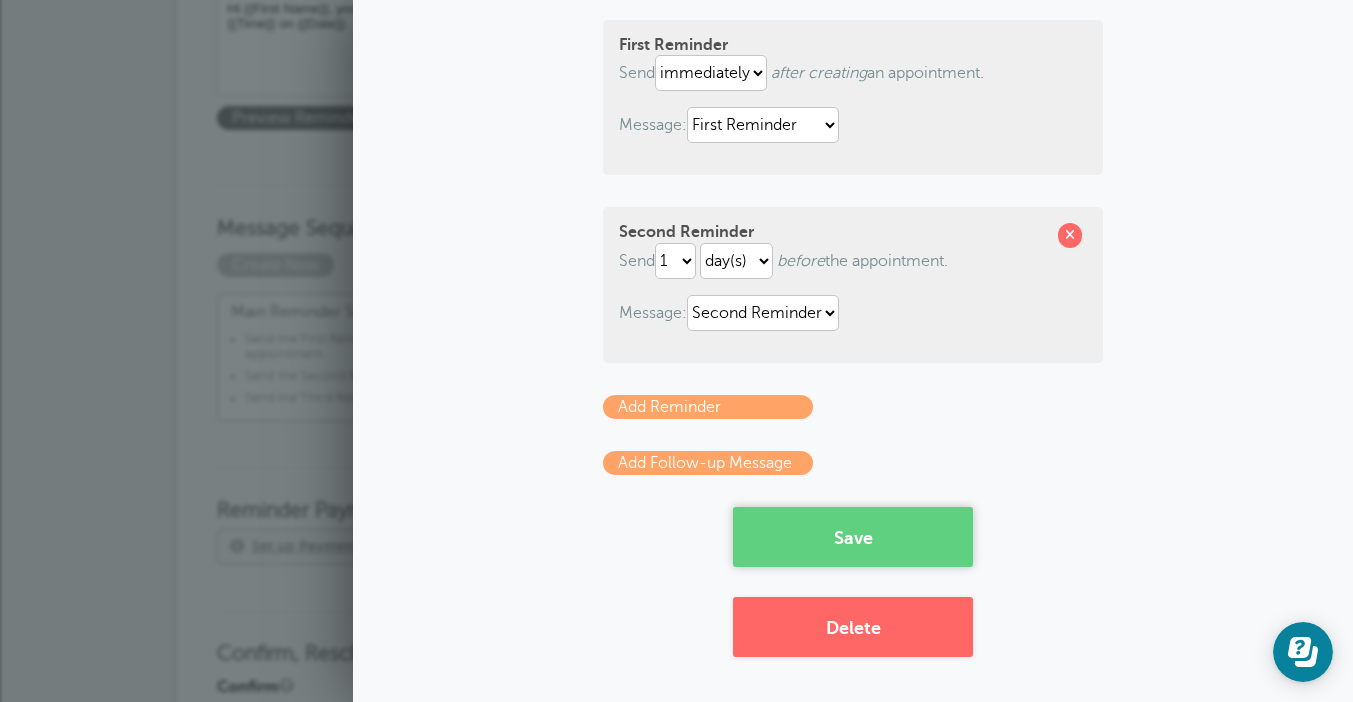 click on "Save" at bounding box center (853, 537) 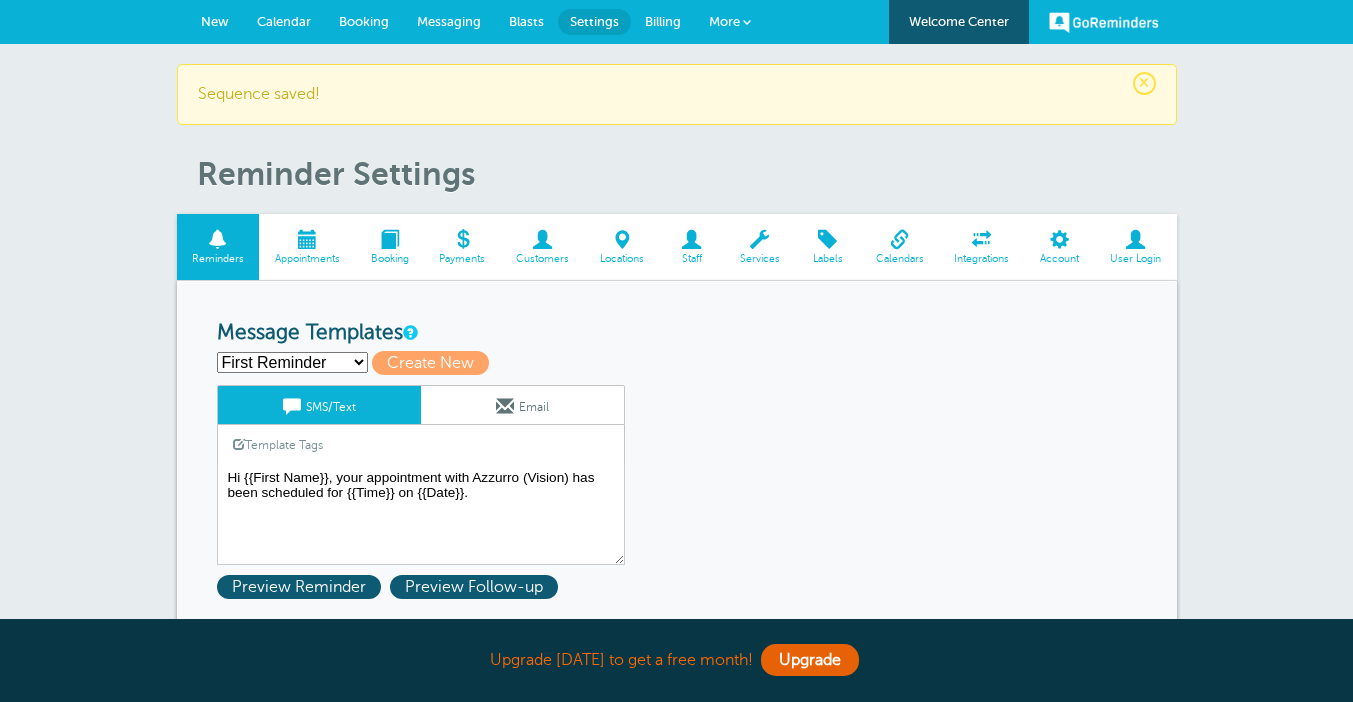 scroll, scrollTop: 136, scrollLeft: 0, axis: vertical 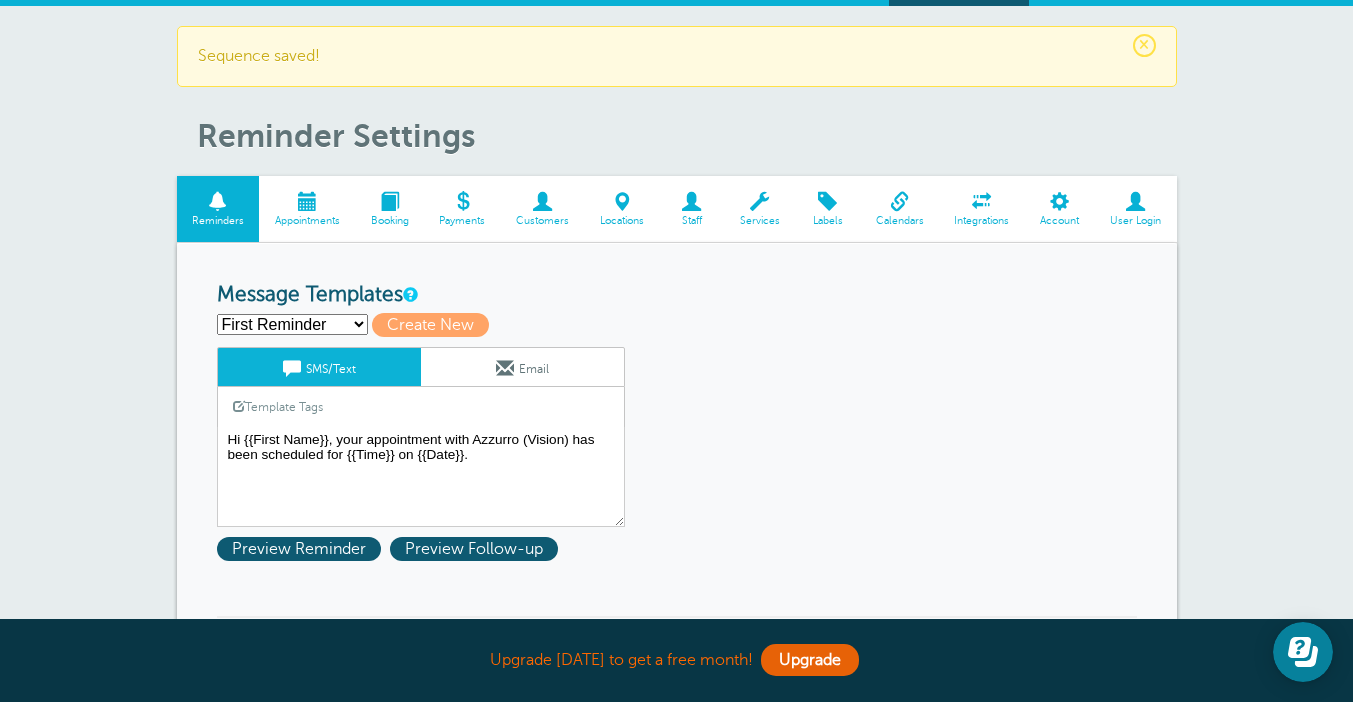 click on "First Reminder
Second Reminder
Third Reminder
Create new..." at bounding box center (292, 324) 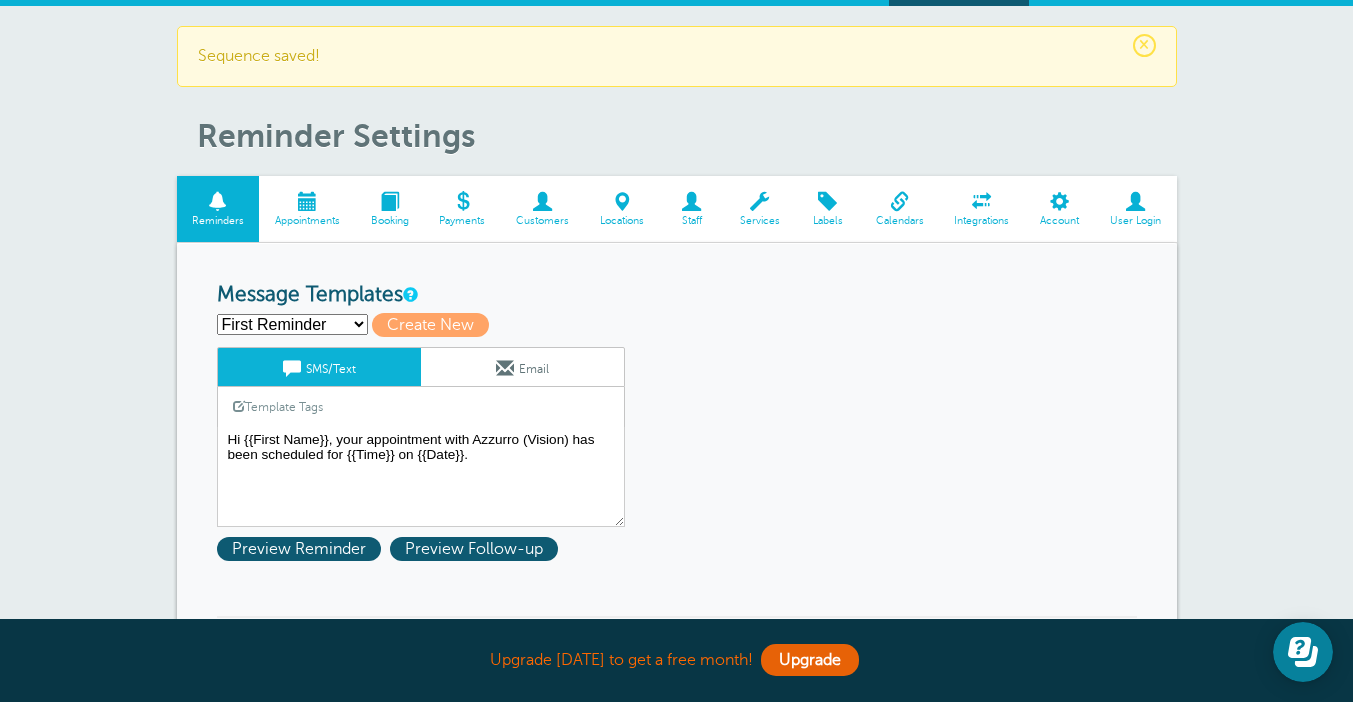 select on "156901" 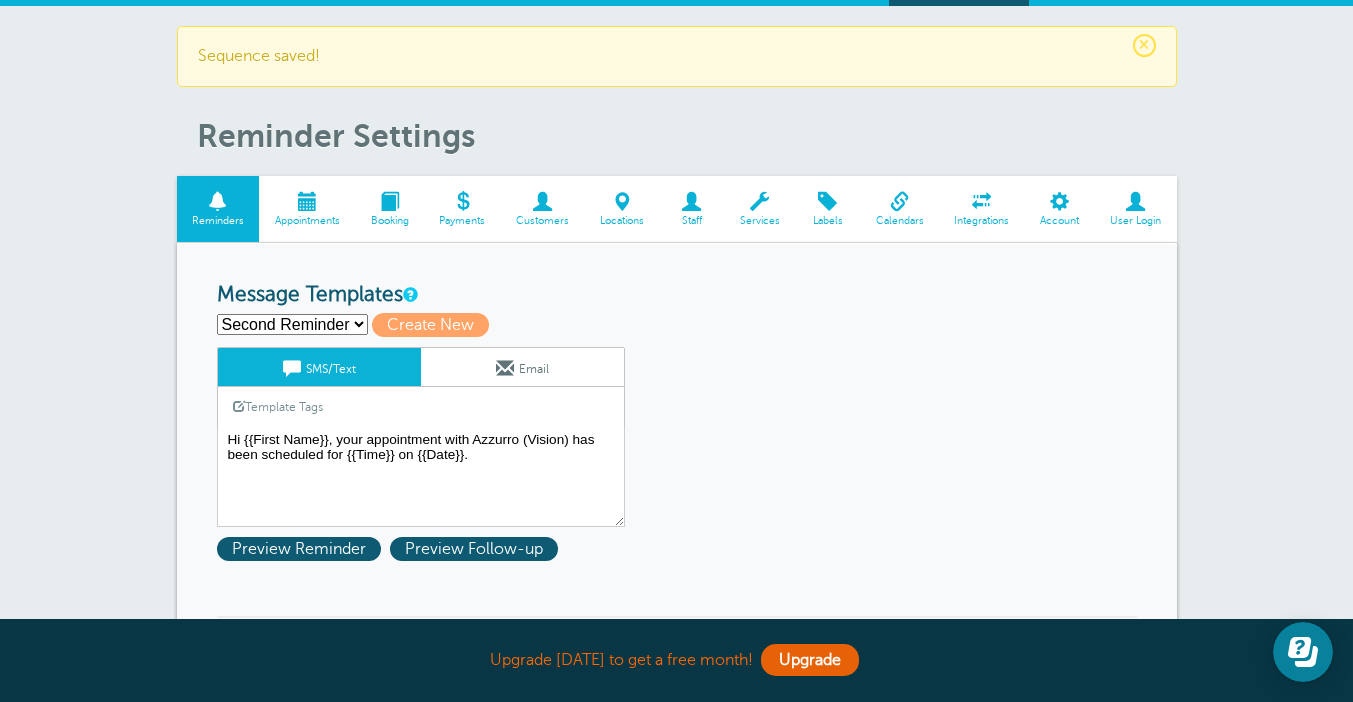 type on "Second Reminder" 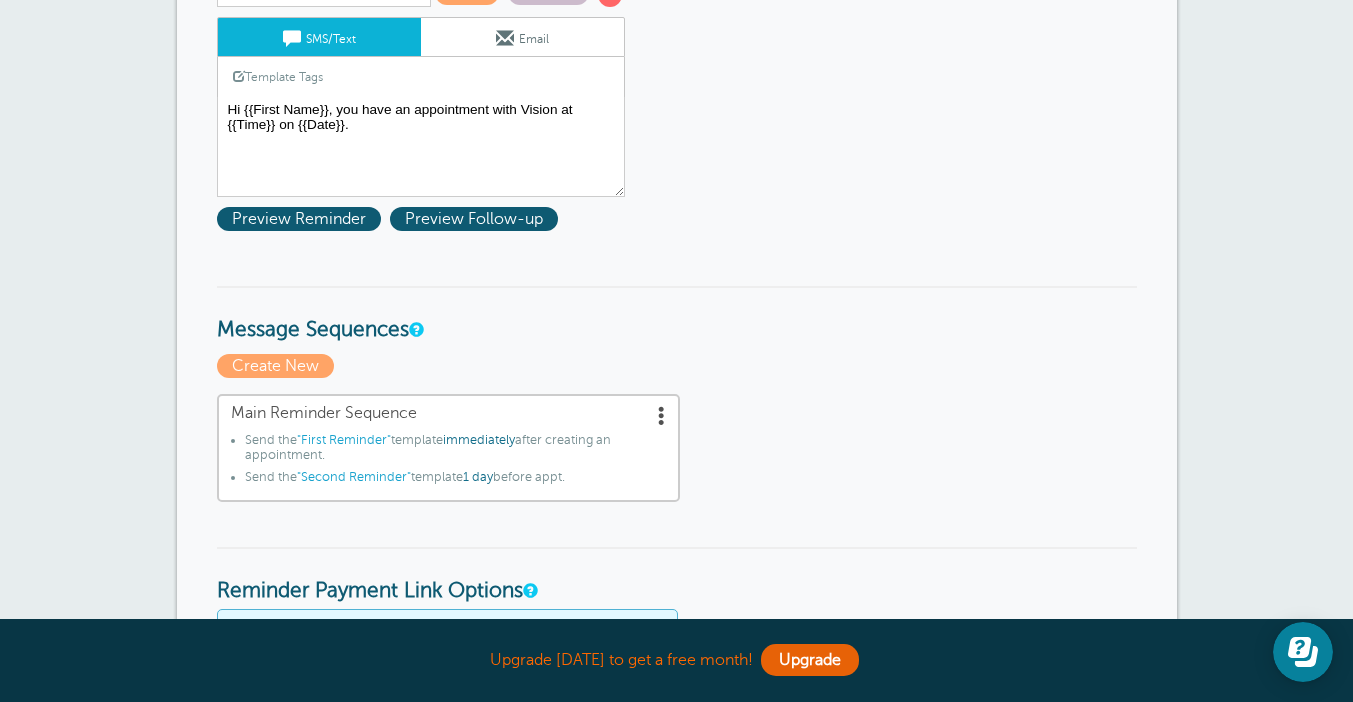 scroll, scrollTop: 244, scrollLeft: 0, axis: vertical 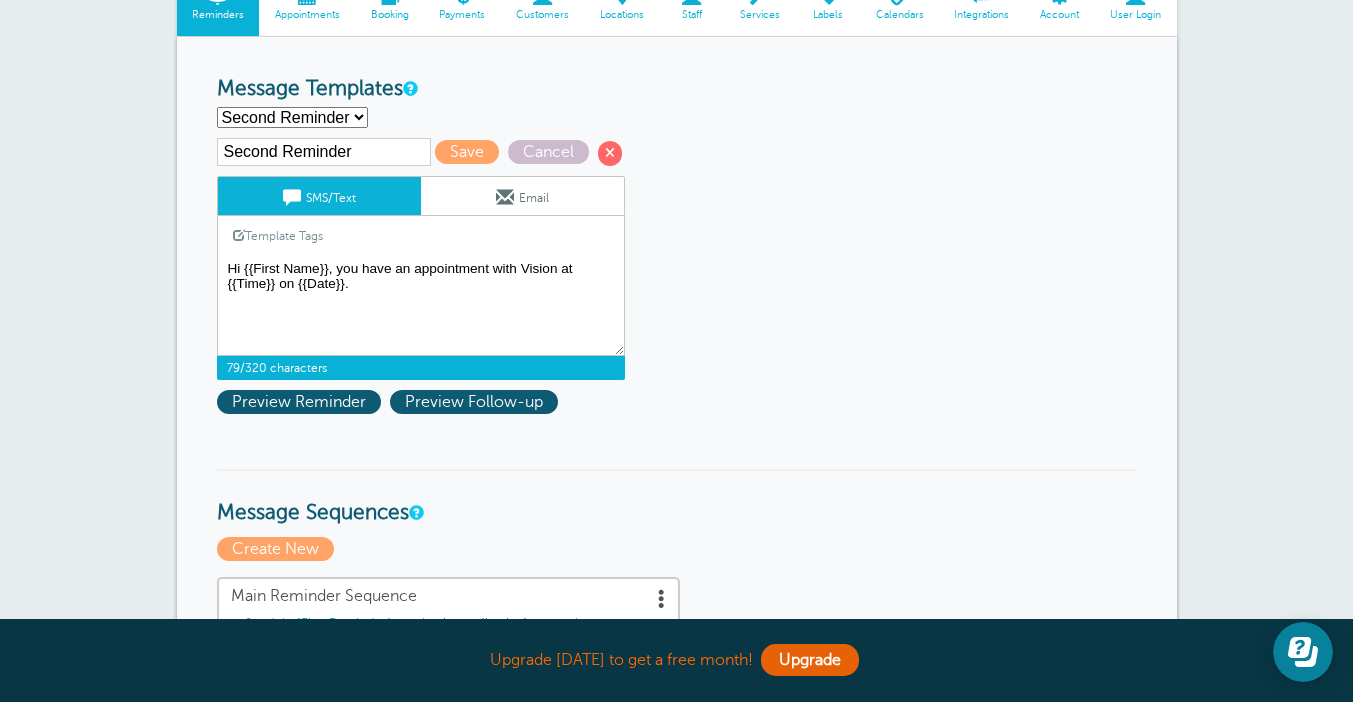 click on "Hi {{First Name}}, your appointment with Azzurro (Vision) has been scheduled for {{Time}} on {{Date}}." at bounding box center [421, 306] 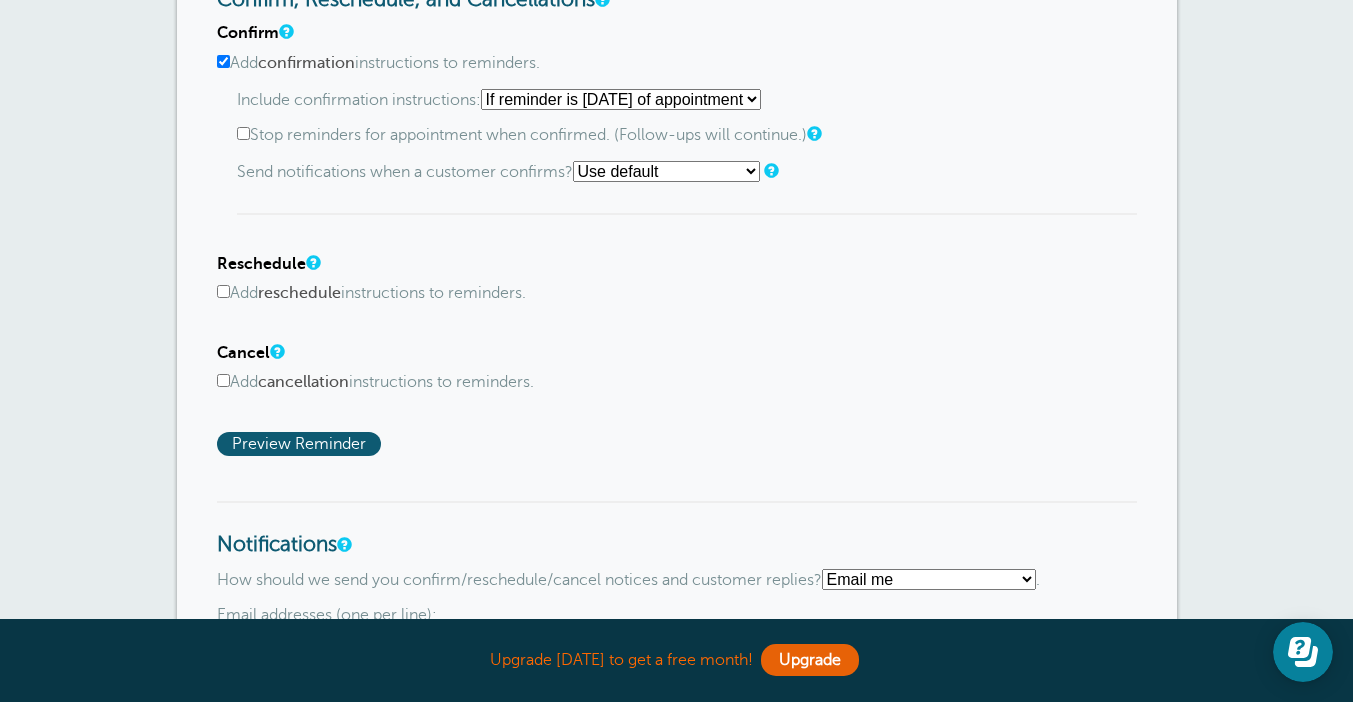 scroll, scrollTop: 1190, scrollLeft: 0, axis: vertical 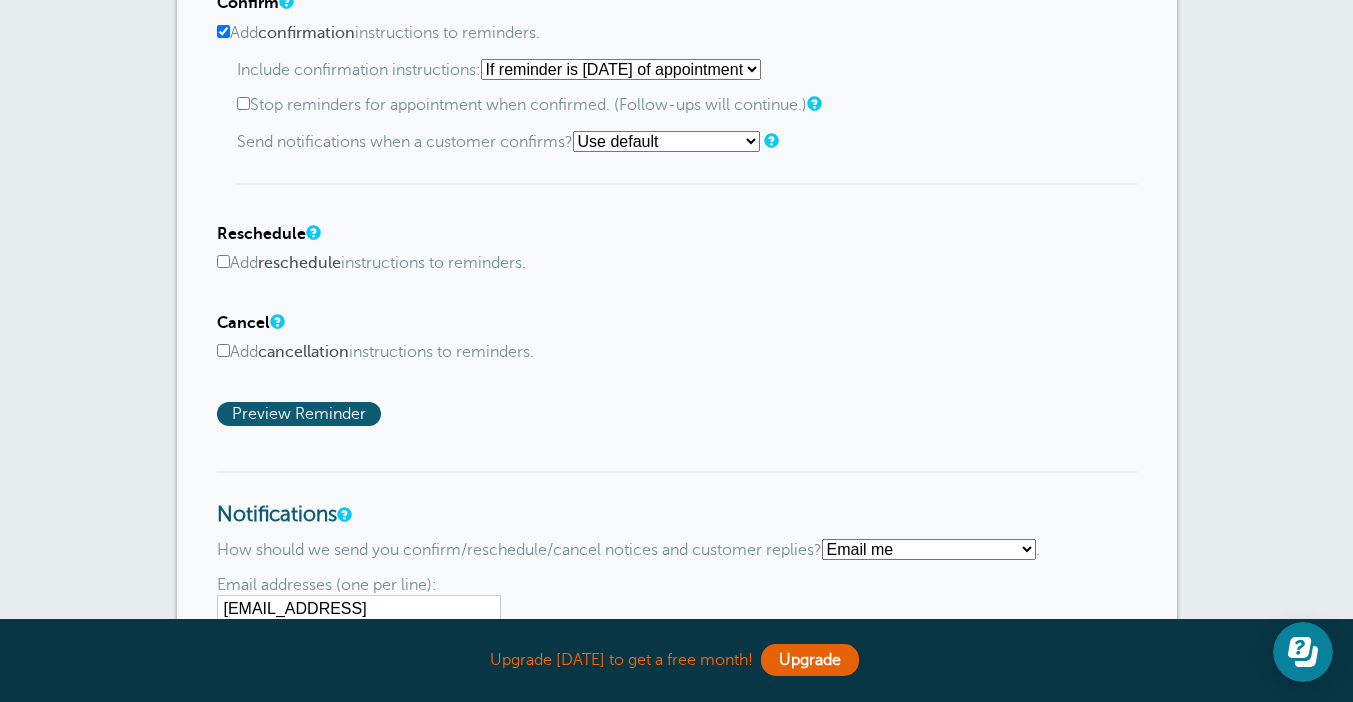 type on "Hi {{First Name}}, you have an appointment with Vision at {{Time}} on {{Date}}. Please reply "C" to confirm your appointment" 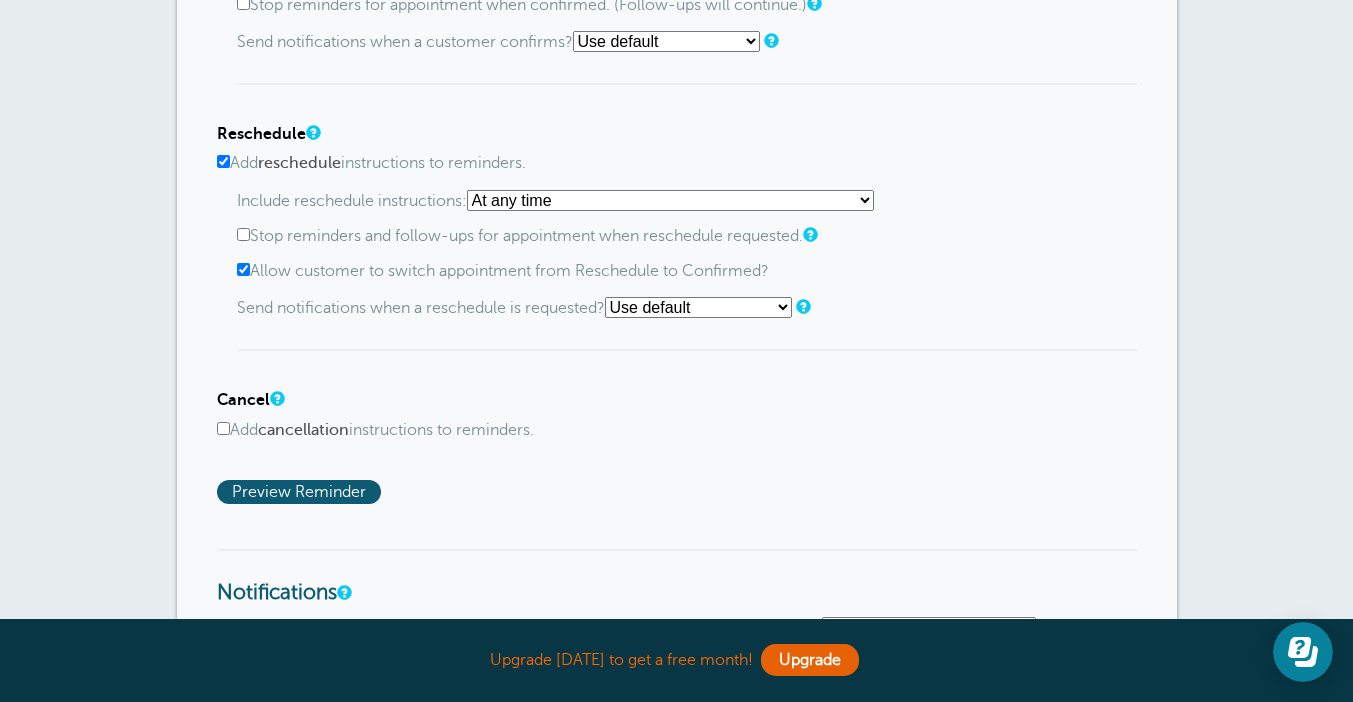 scroll, scrollTop: 1297, scrollLeft: 0, axis: vertical 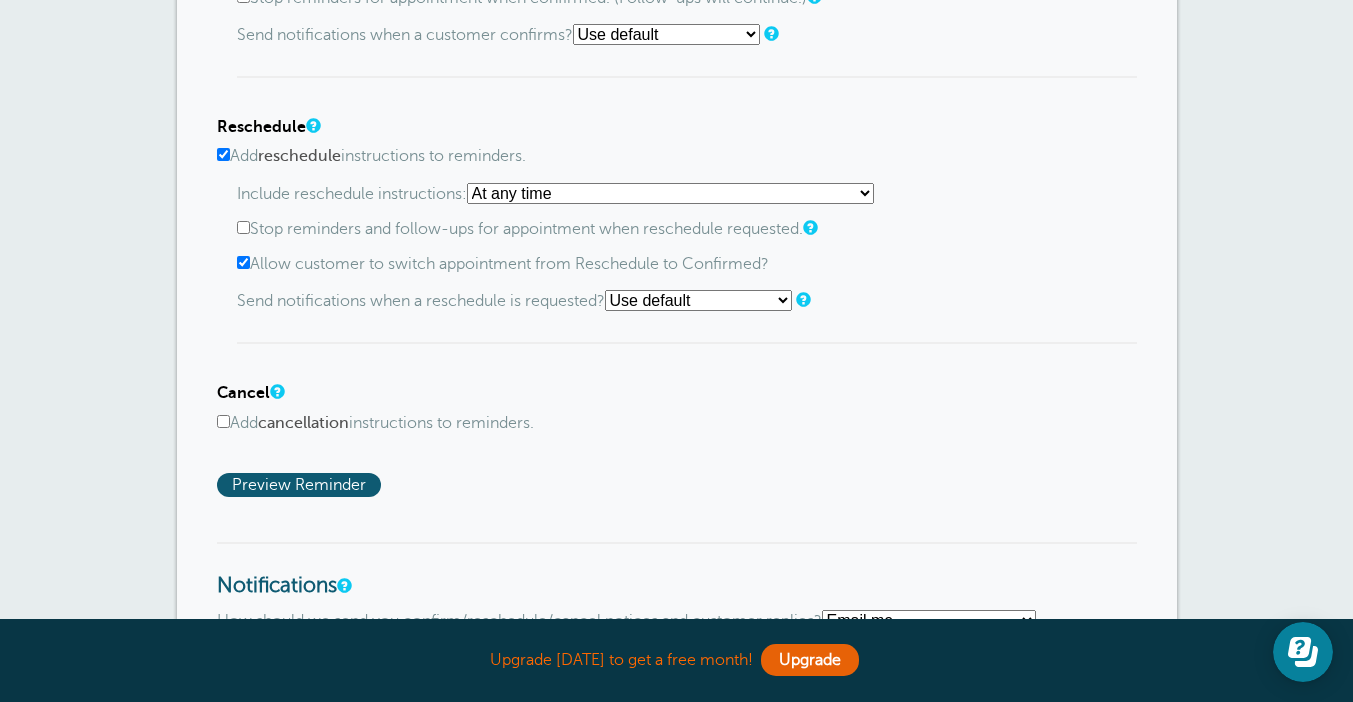 click on "At any time If reminder more than 1 day away from appointment If reminder more than 2 days away from appointment If reminder more than 3 days away from appointment If reminder more than 4 days away from appointment If reminder more than 5 days away from appointment If reminder more than 6 days away from appointment If reminder more than 7 days away from appointment If reminder more than 8 days away from appointment If reminder more than 9 days away from appointment If reminder more than 10 days away from appointment If reminder more than 11 days away from appointment If reminder more than 12 days away from appointment If reminder more than 13 days away from appointment If reminder more than 14 days away from appointment" at bounding box center (670, 193) 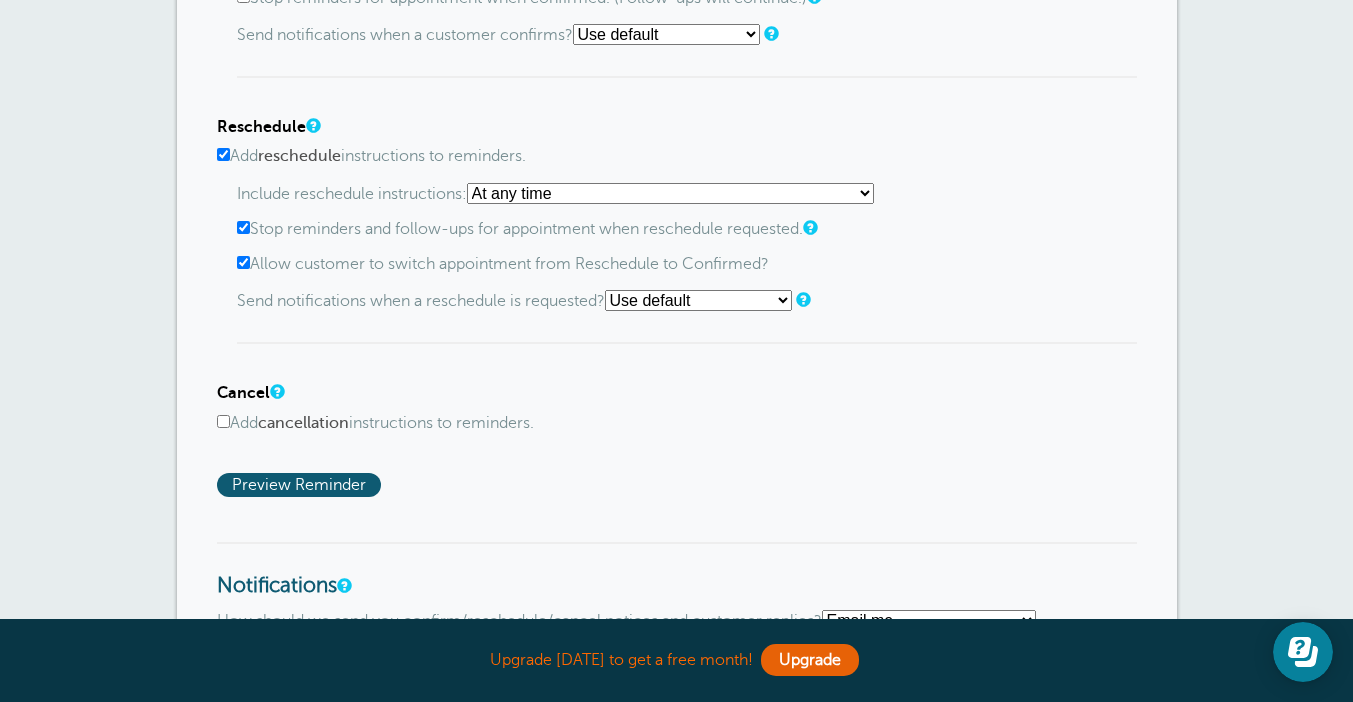click on "Use default Text me Email me Don't send notifications" at bounding box center [698, 300] 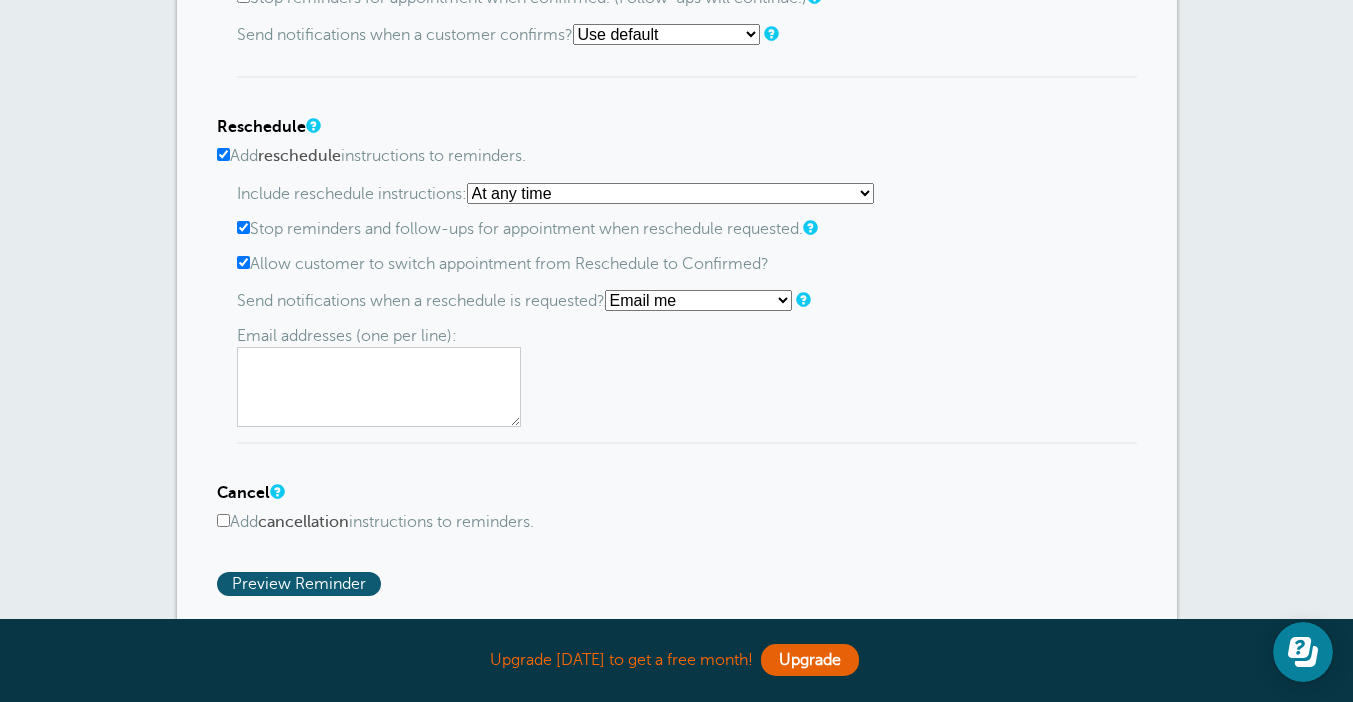 click at bounding box center [379, 387] 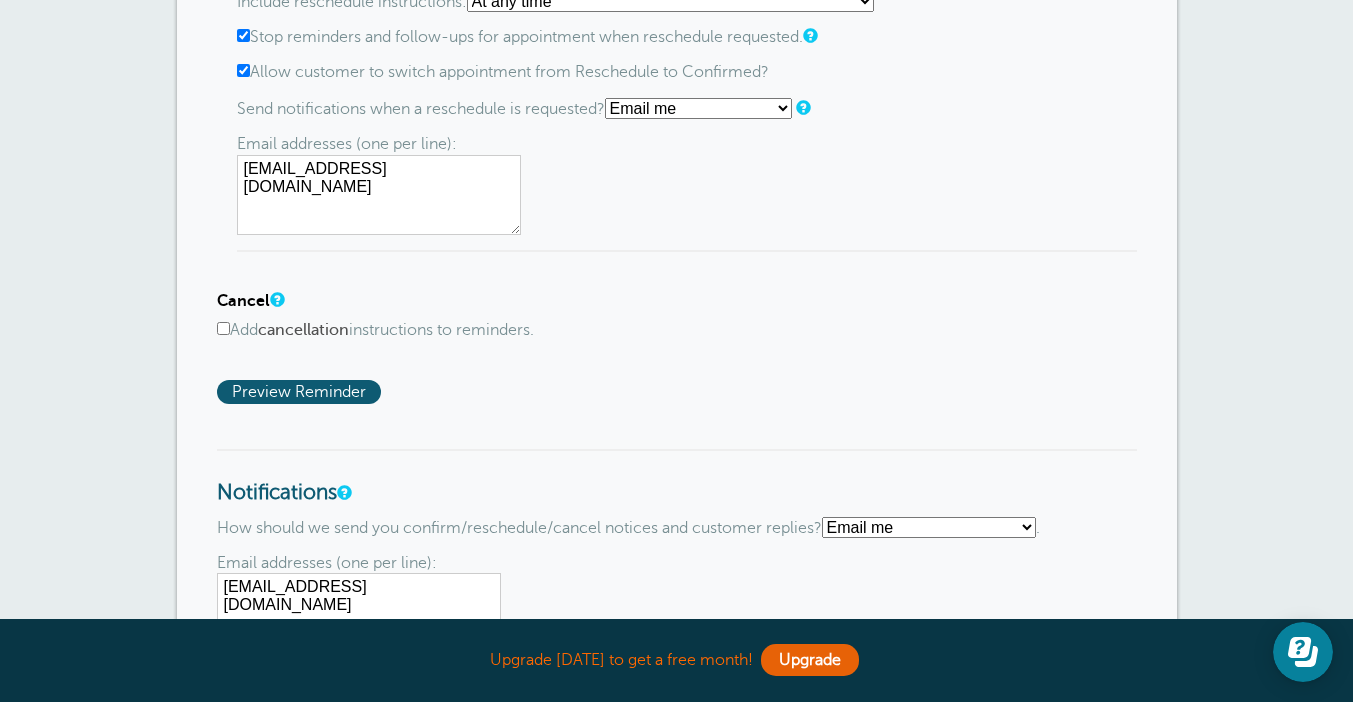 scroll, scrollTop: 1491, scrollLeft: 0, axis: vertical 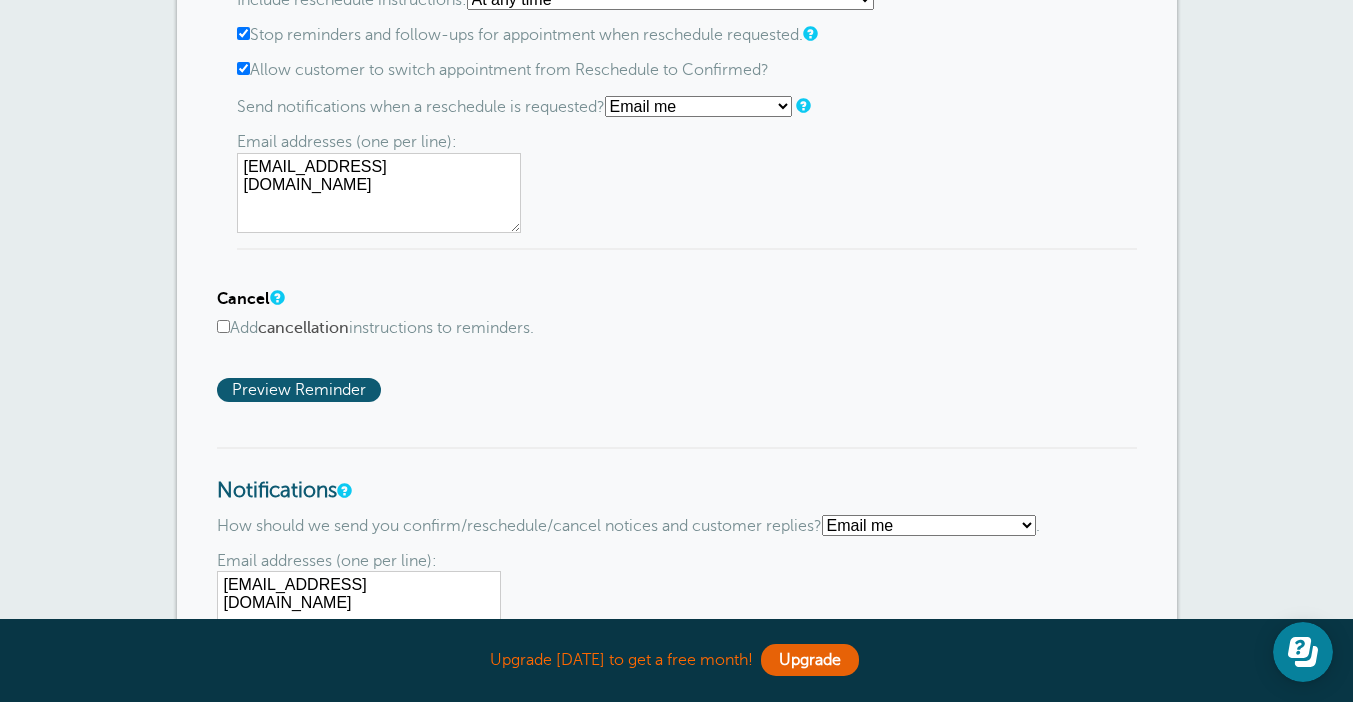 type on "[EMAIL_ADDRESS][DOMAIN_NAME]" 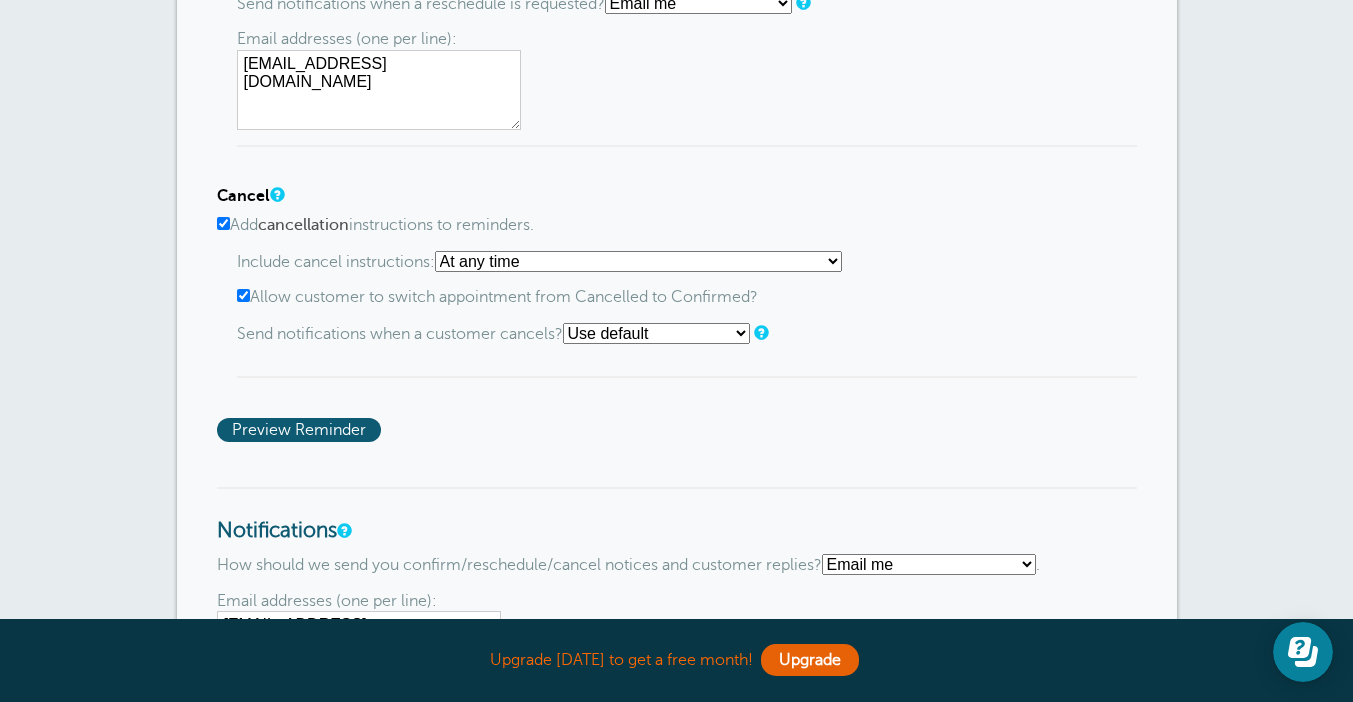 scroll, scrollTop: 1599, scrollLeft: 0, axis: vertical 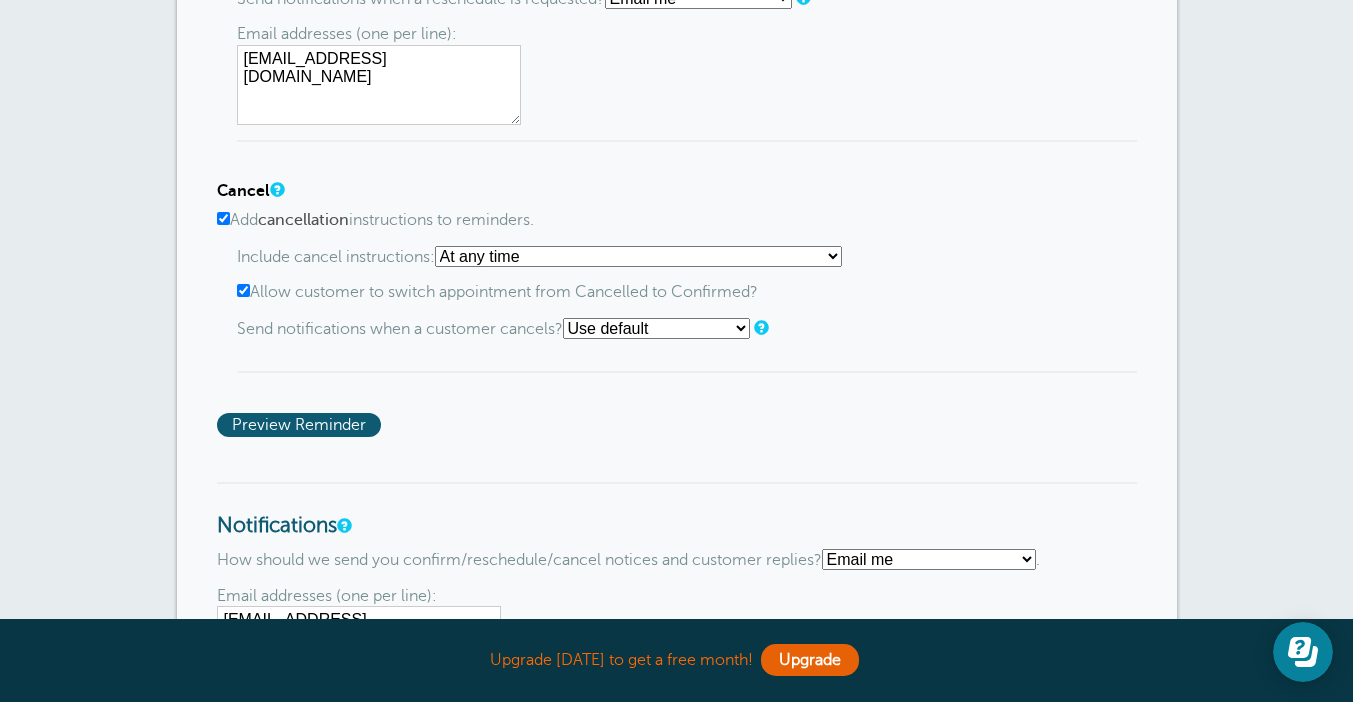 click on "Use default Text me Email me Don't send notifications" at bounding box center [656, 328] 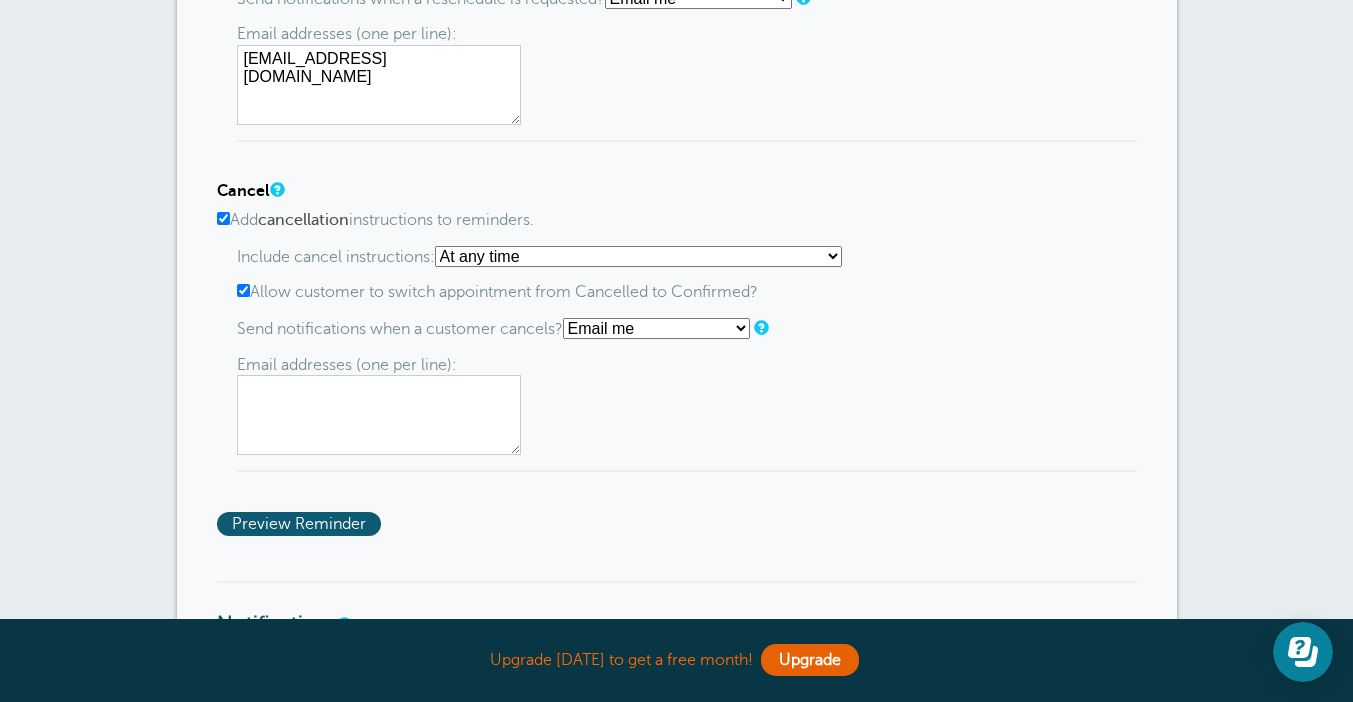 click at bounding box center [379, 415] 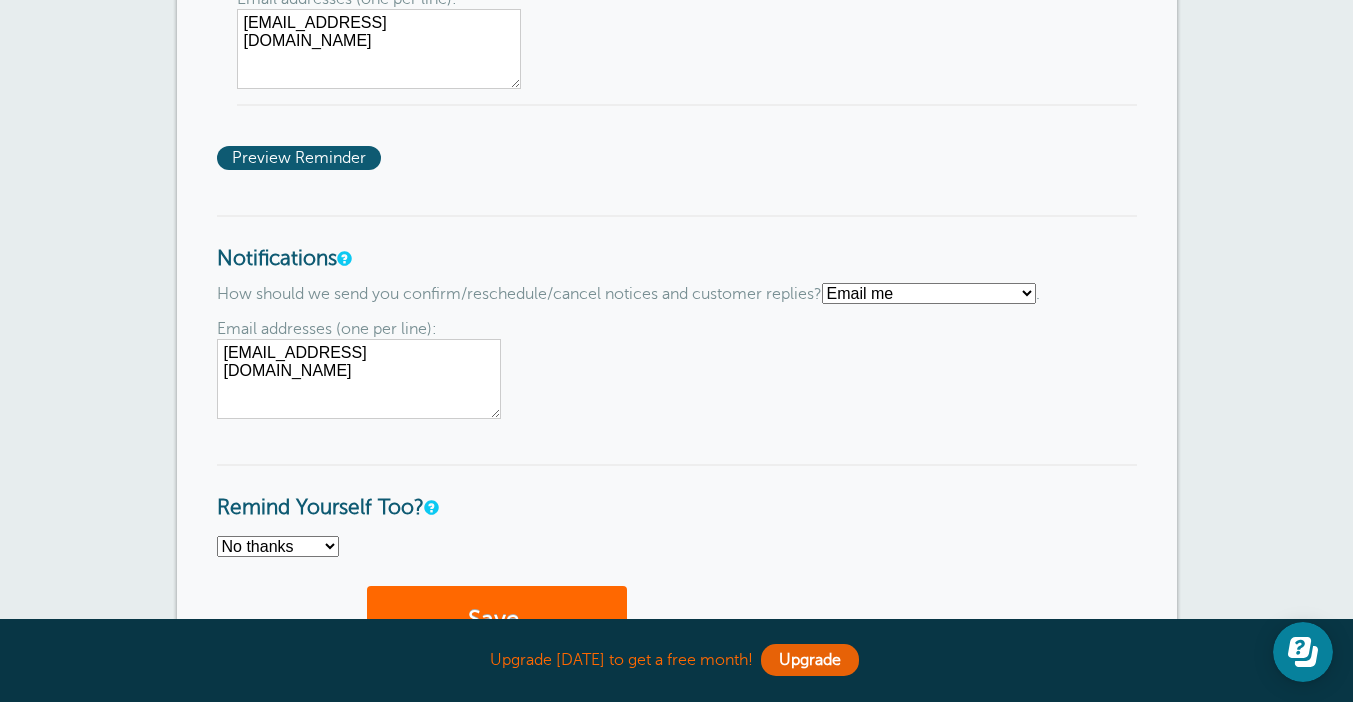 scroll, scrollTop: 1981, scrollLeft: 0, axis: vertical 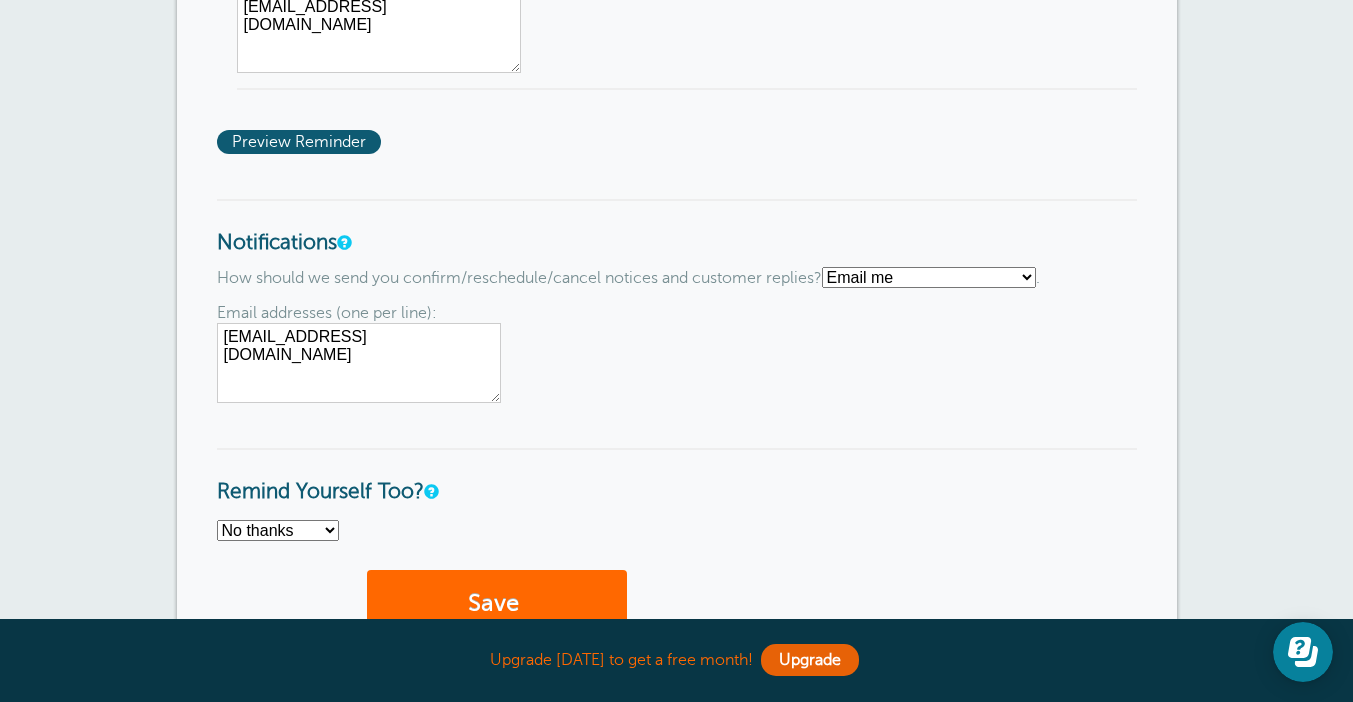 type on "admin@visiondevelopmentincubator.com" 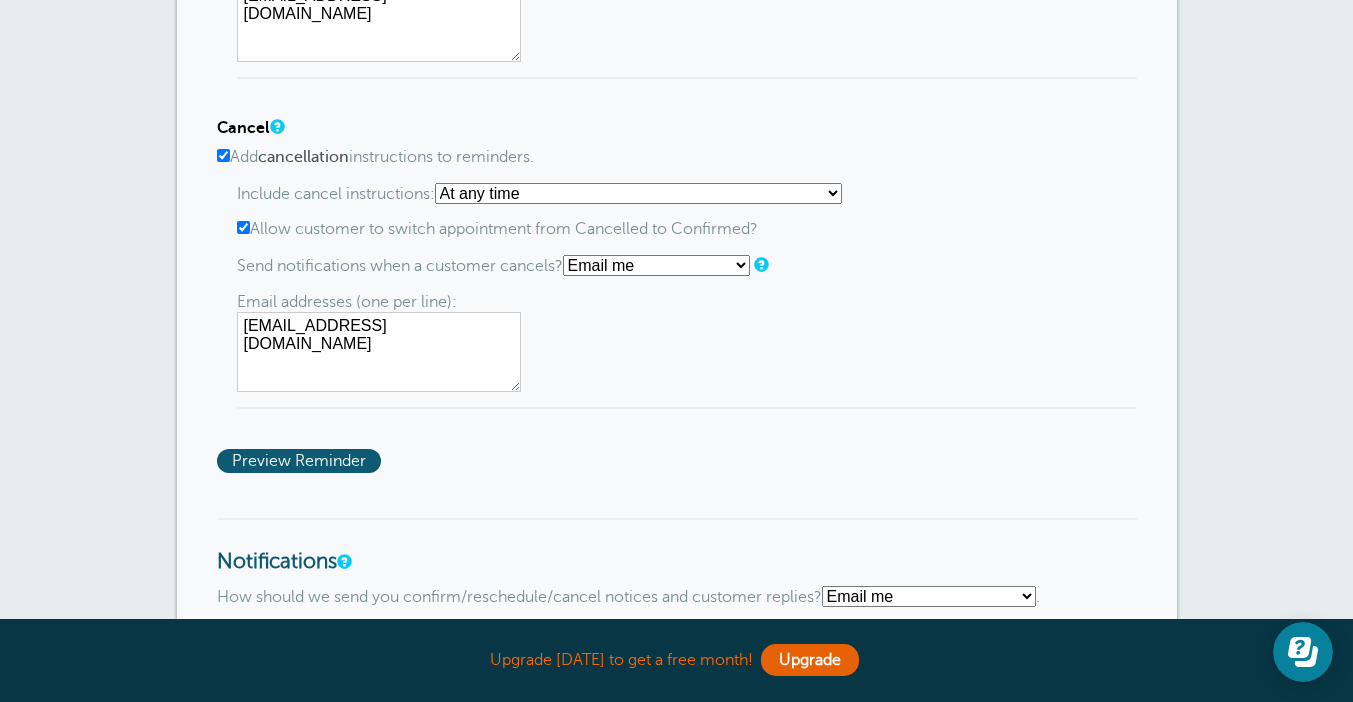 scroll, scrollTop: 1781, scrollLeft: 0, axis: vertical 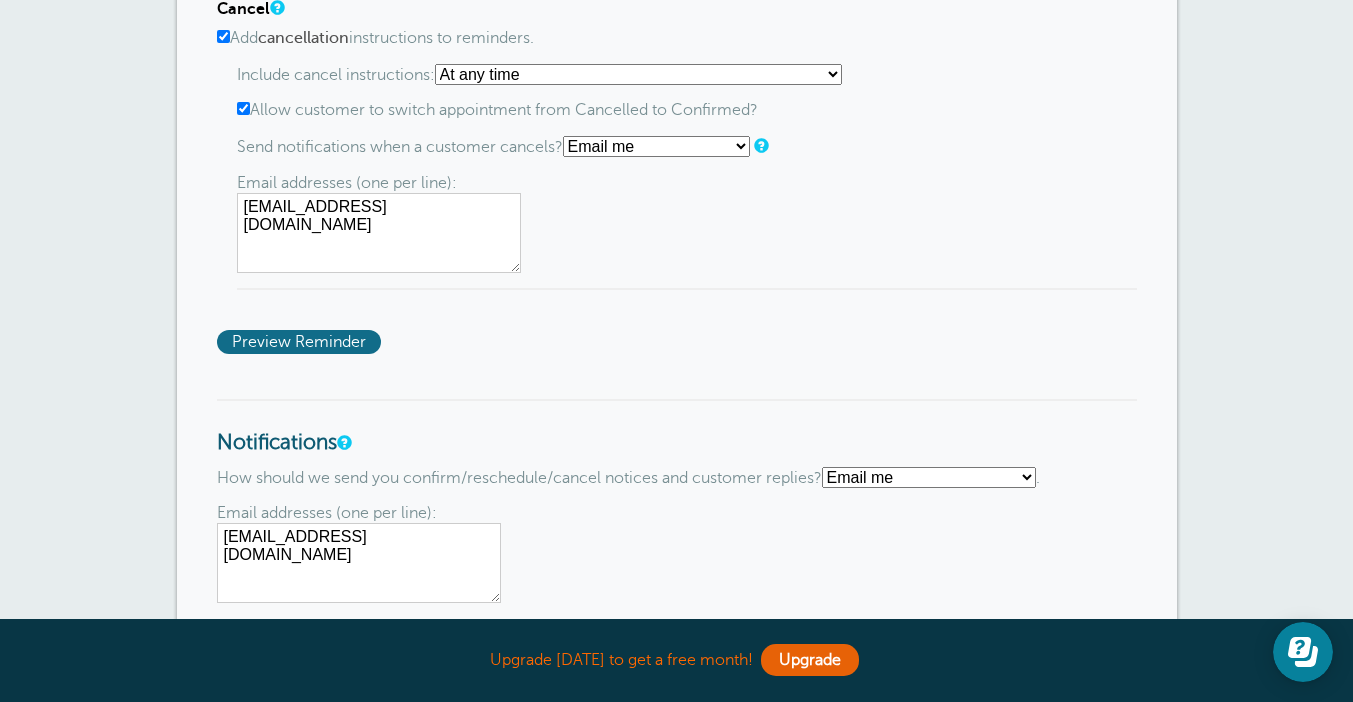 type on "admin@visiondevelopmentincubator.com" 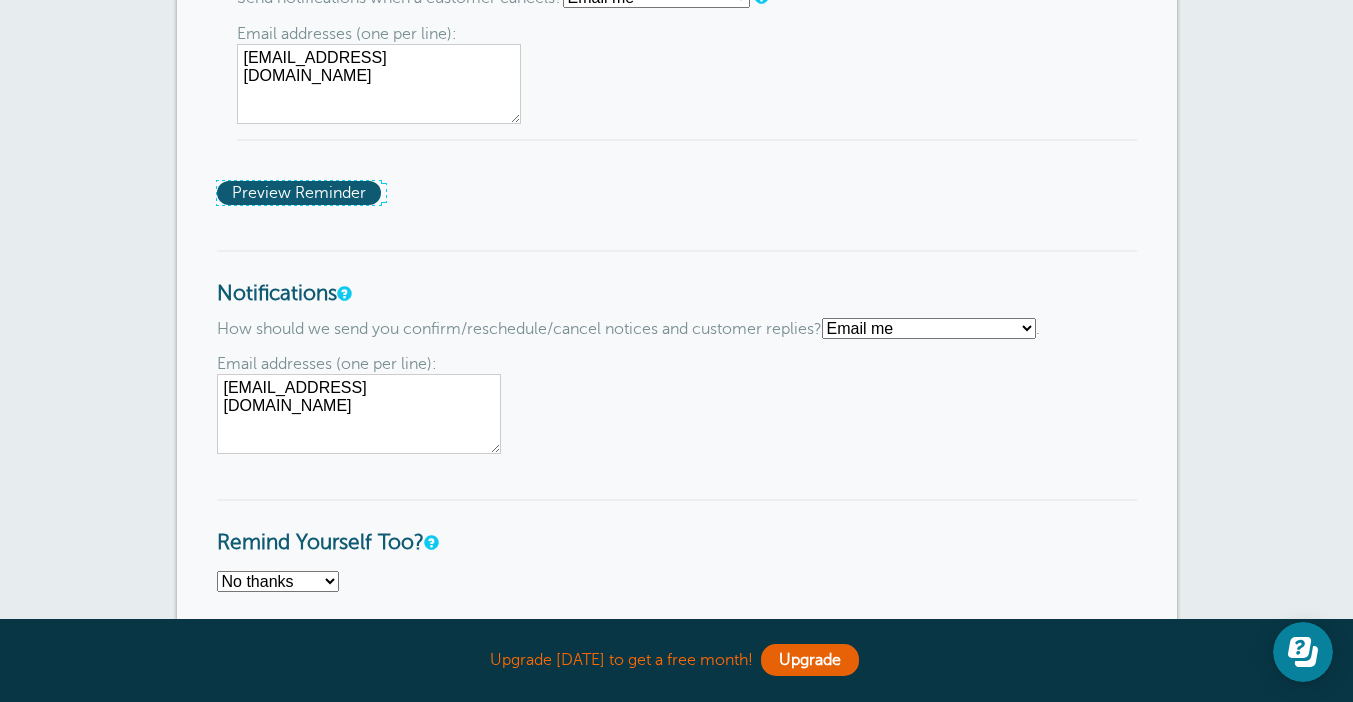 scroll, scrollTop: 2290, scrollLeft: 0, axis: vertical 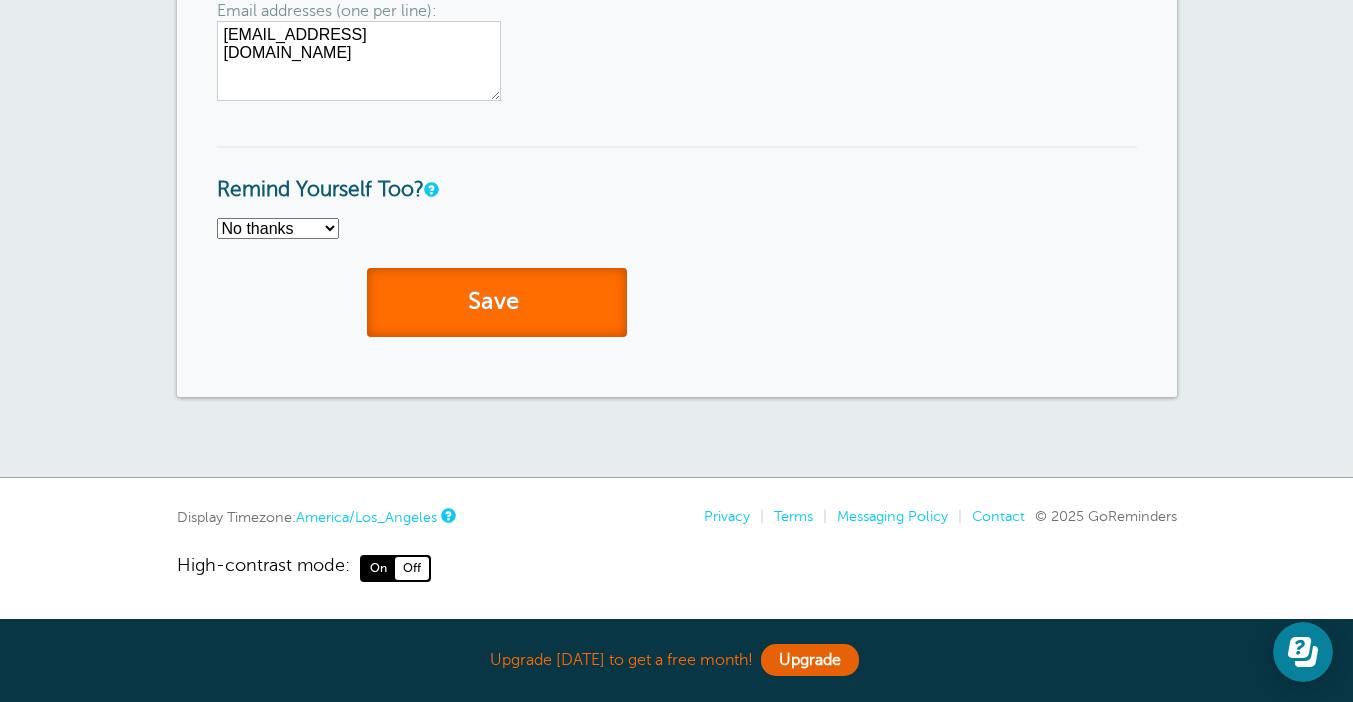 click on "Save" at bounding box center (497, 302) 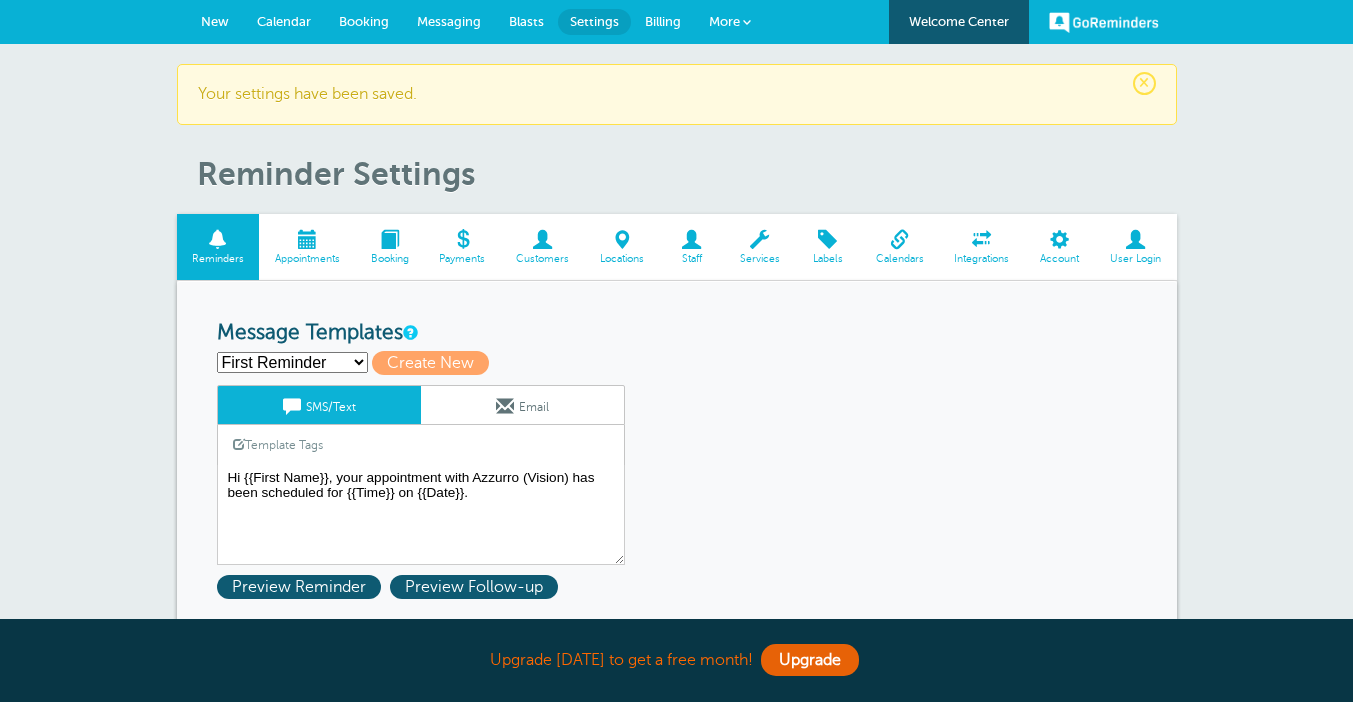 scroll, scrollTop: 169, scrollLeft: 0, axis: vertical 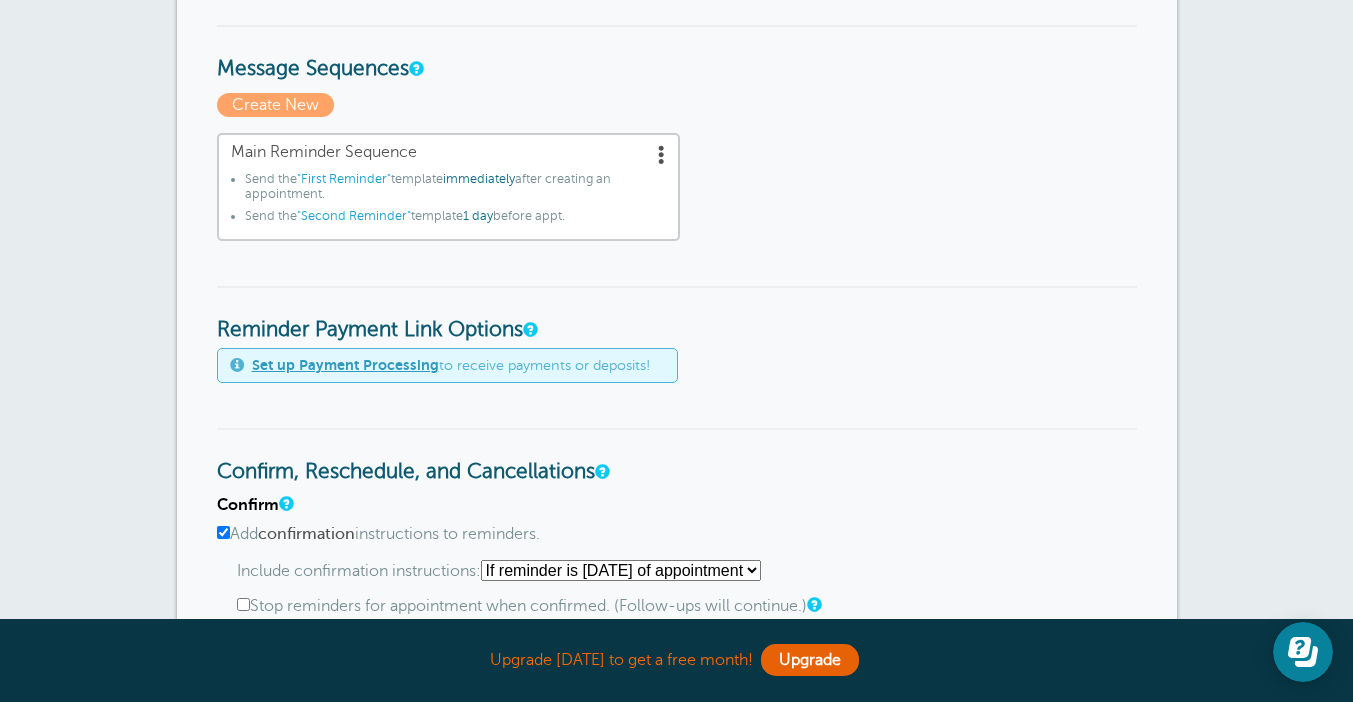 click on ""Second Reminder"" at bounding box center [354, 216] 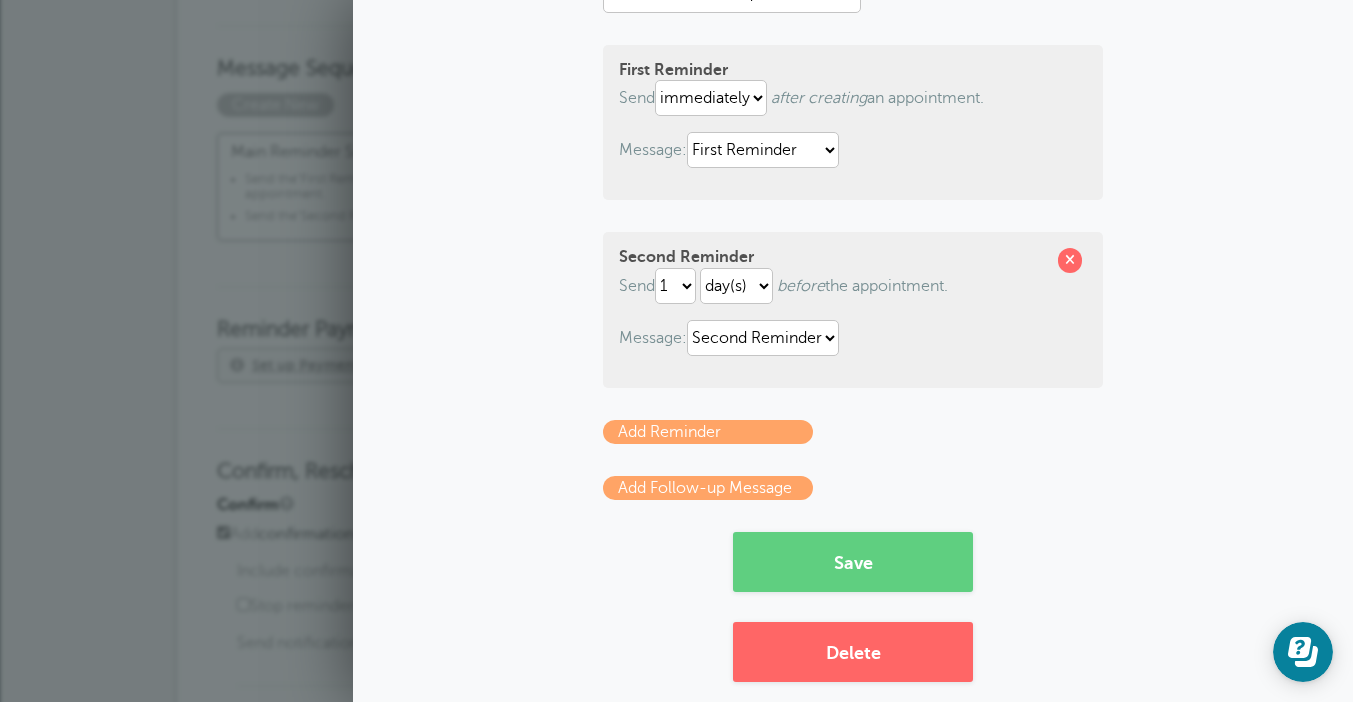 scroll, scrollTop: 0, scrollLeft: 0, axis: both 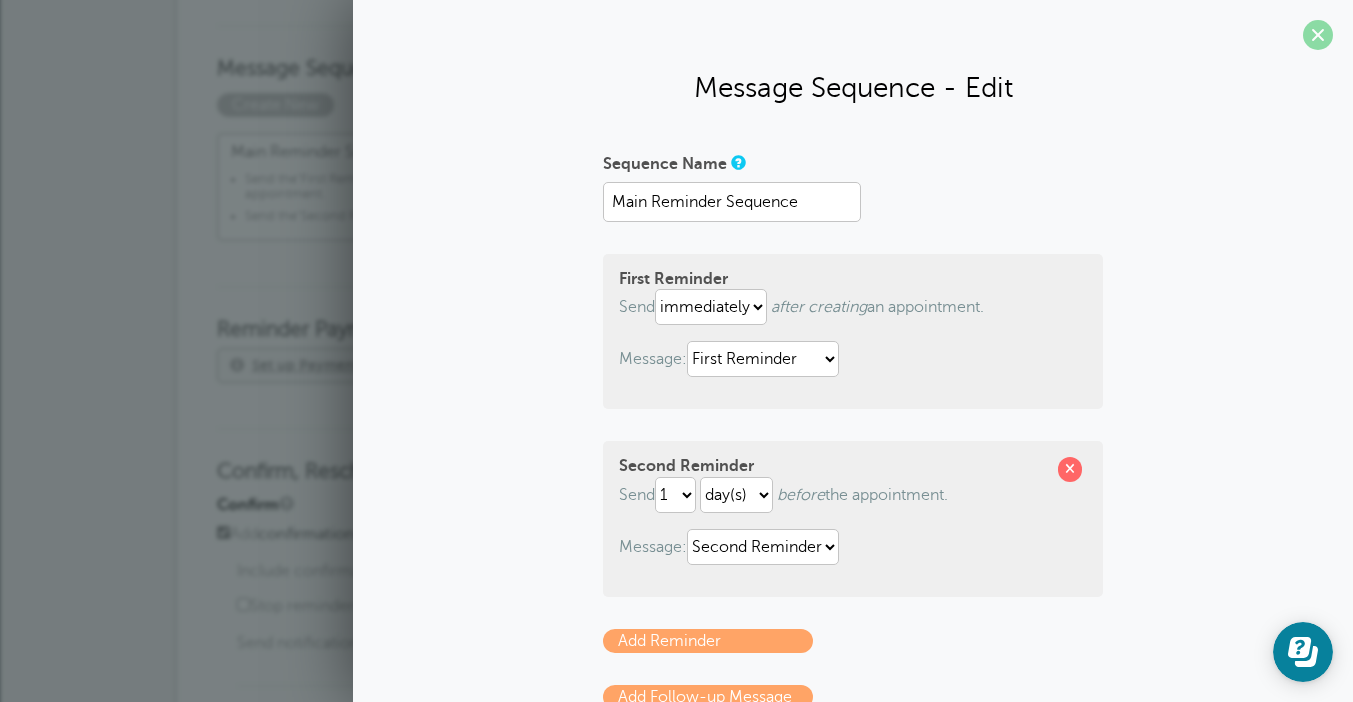click at bounding box center (1318, 35) 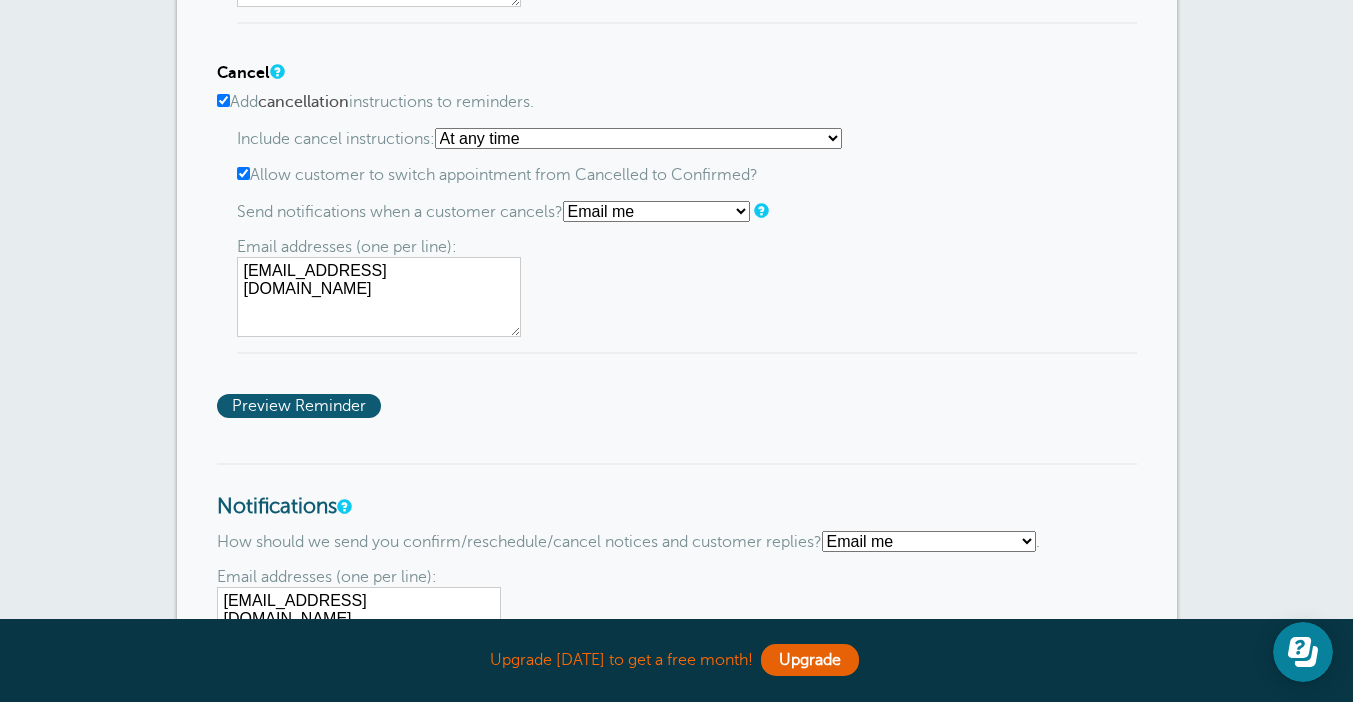 scroll, scrollTop: 1686, scrollLeft: 0, axis: vertical 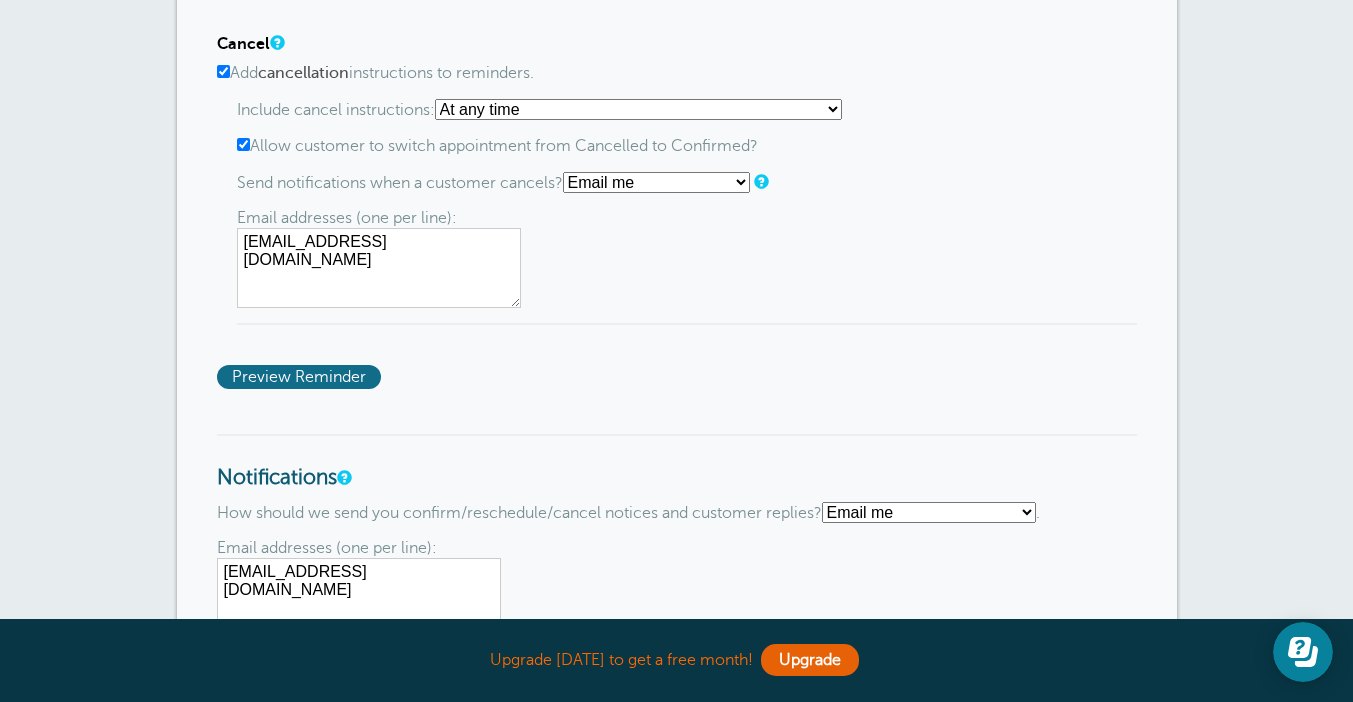 click on "Preview Reminder" at bounding box center [299, 377] 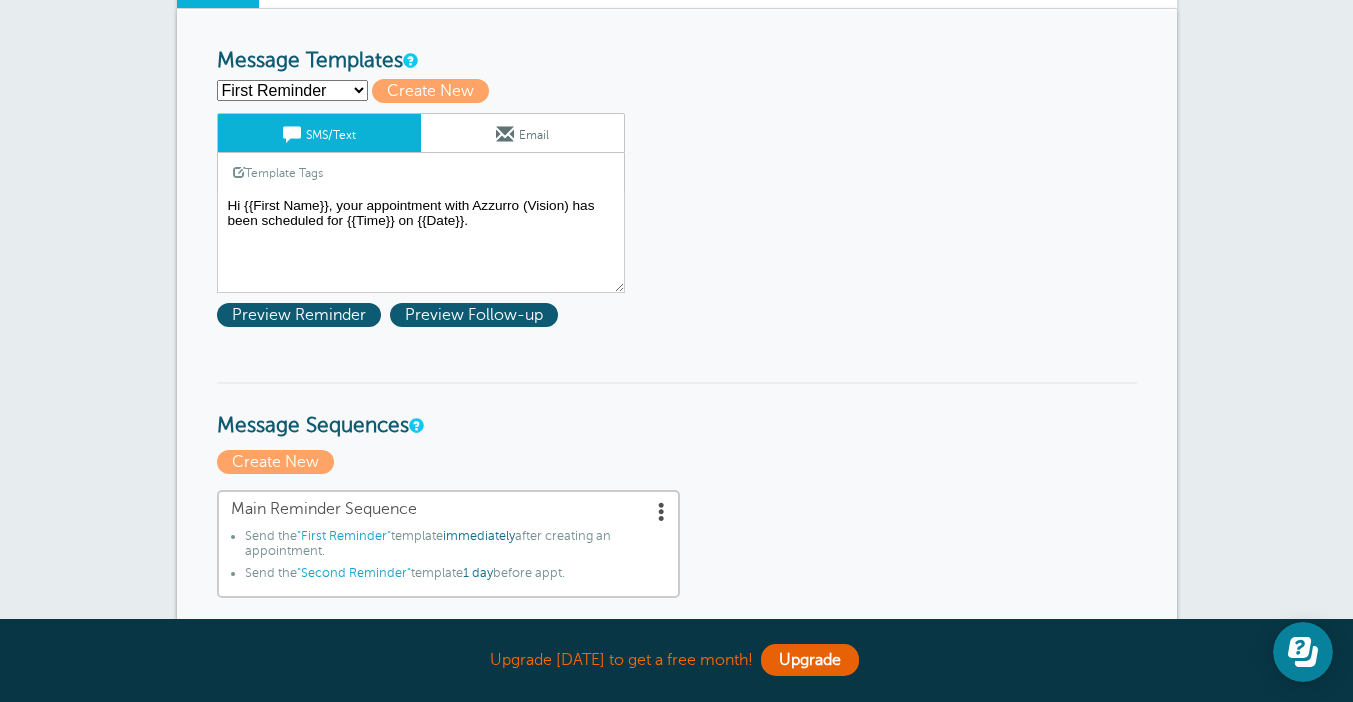 scroll, scrollTop: 263, scrollLeft: 0, axis: vertical 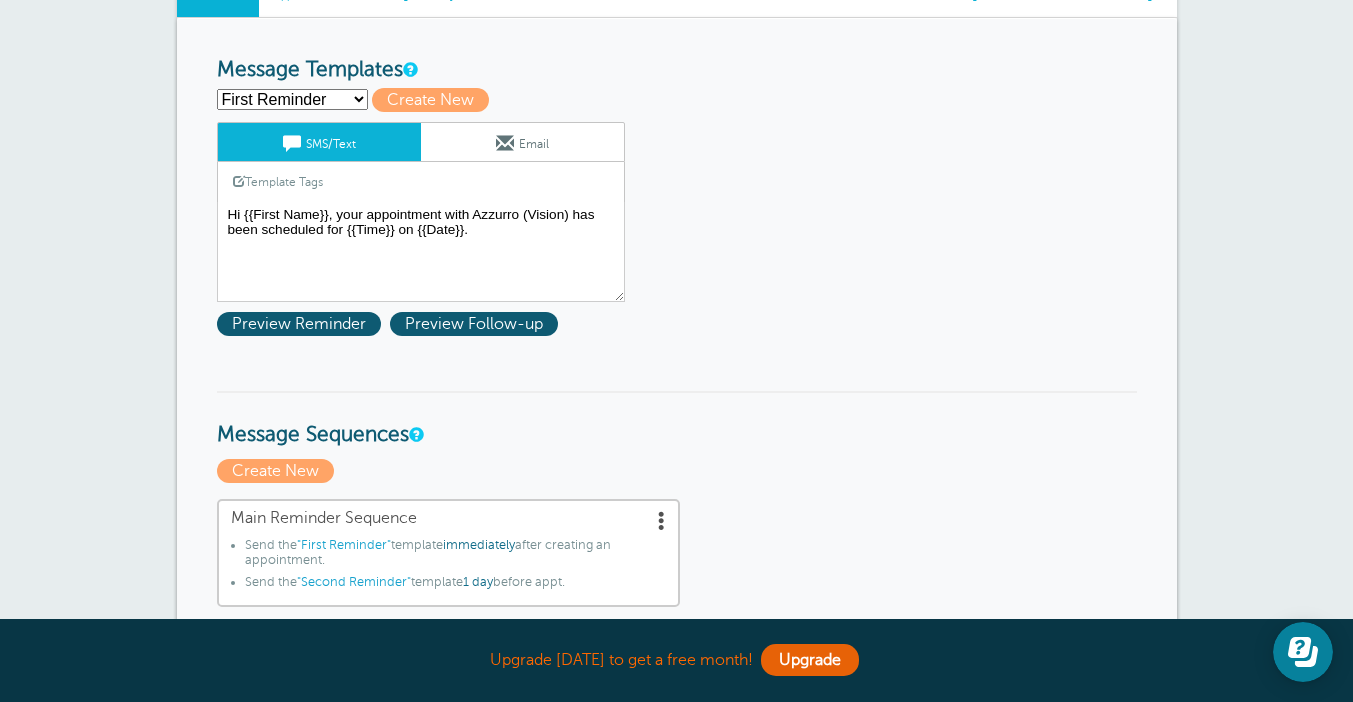 click on "First Reminder
Second Reminder
Third Reminder
Create new..." at bounding box center (292, 99) 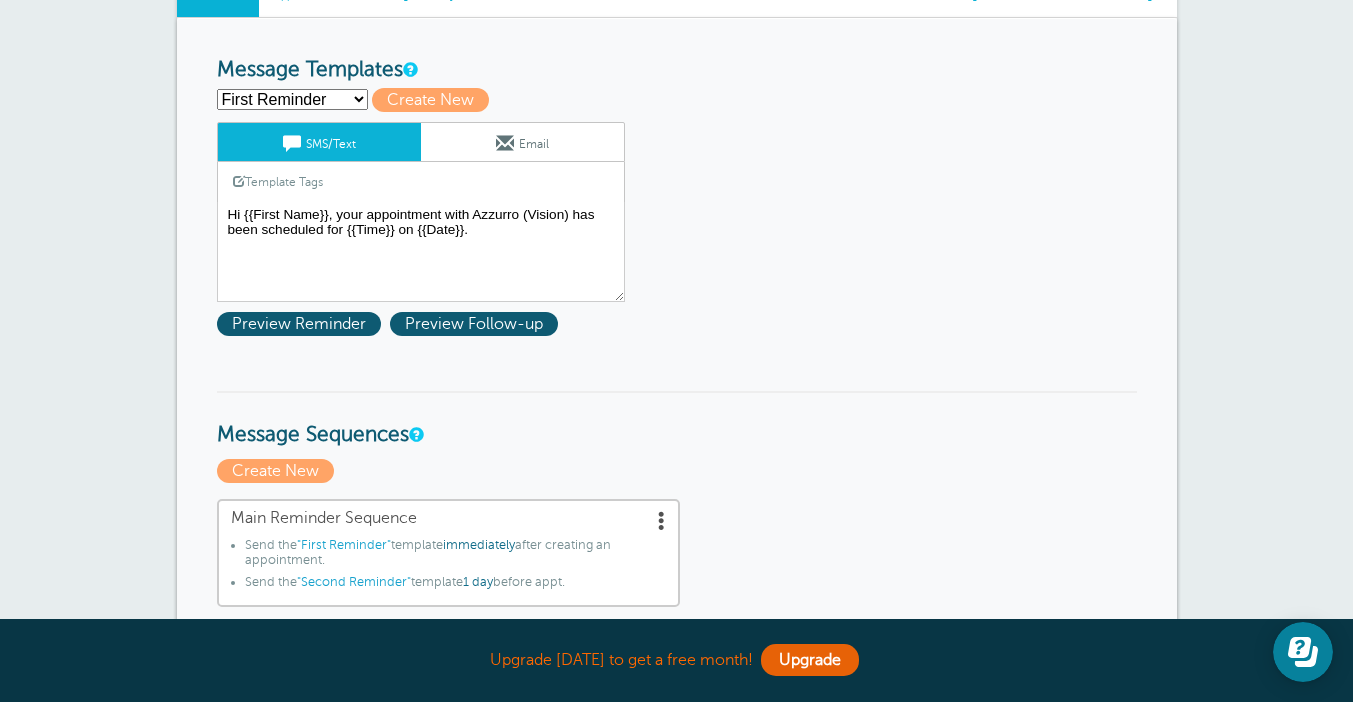 select on "156901" 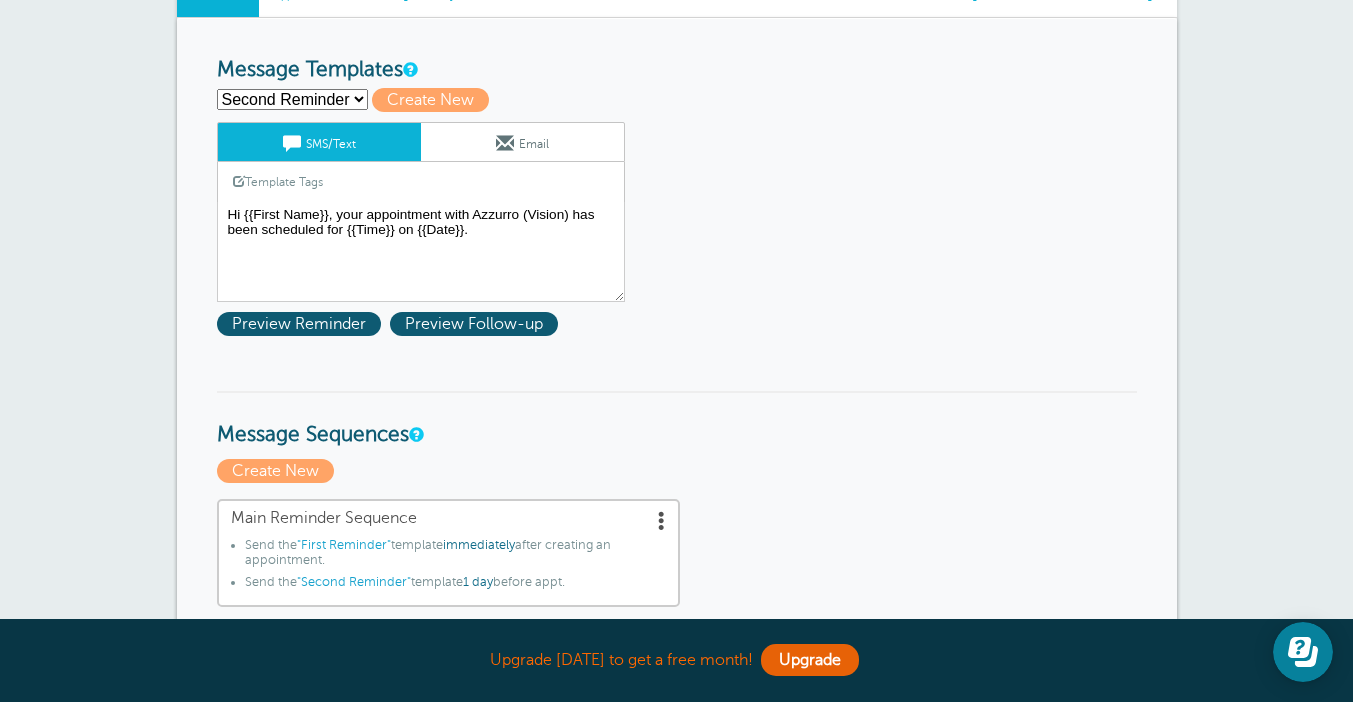 type on "Second Reminder" 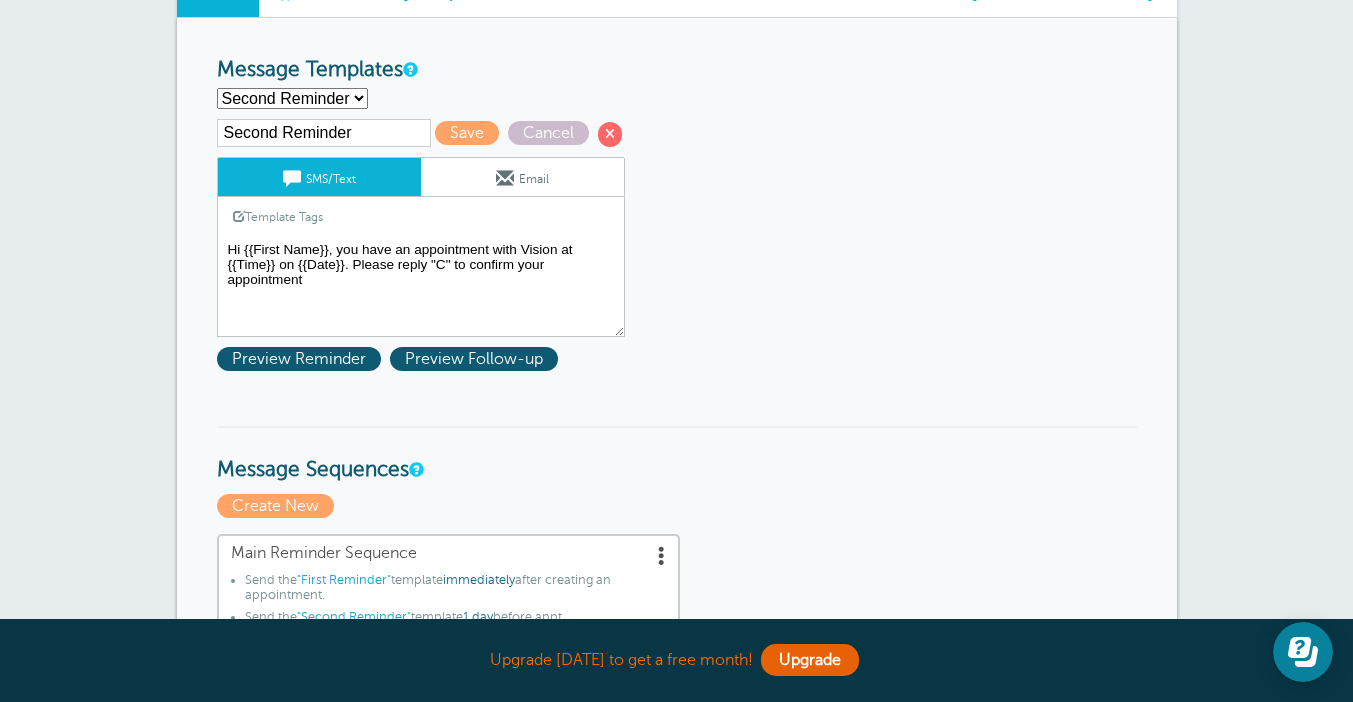 click on "Hi {{First Name}}, your appointment with Azzurro (Vision) has been scheduled for {{Time}} on {{Date}}." at bounding box center [421, 287] 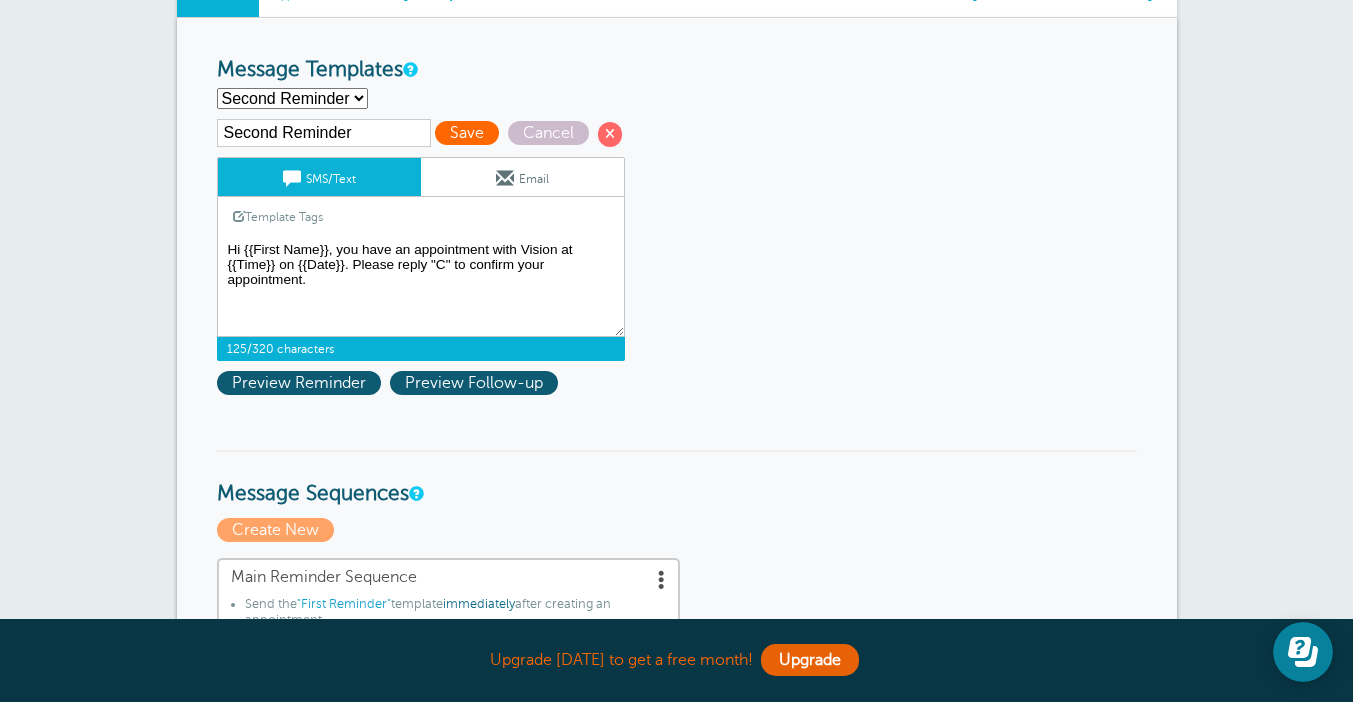 type on "Hi {{First Name}}, you have an appointment with Vision at {{Time}} on {{Date}}. Please reply "C" to confirm your appointment." 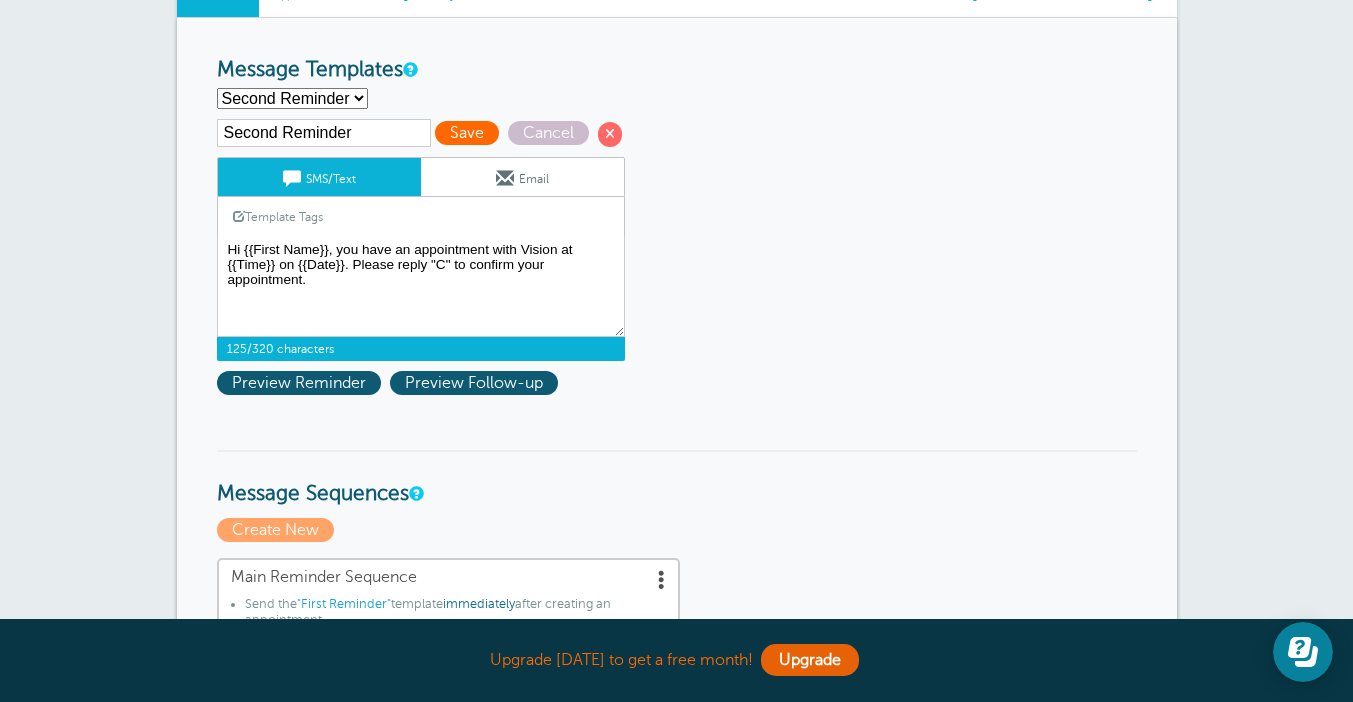 click on "Save" at bounding box center (467, 133) 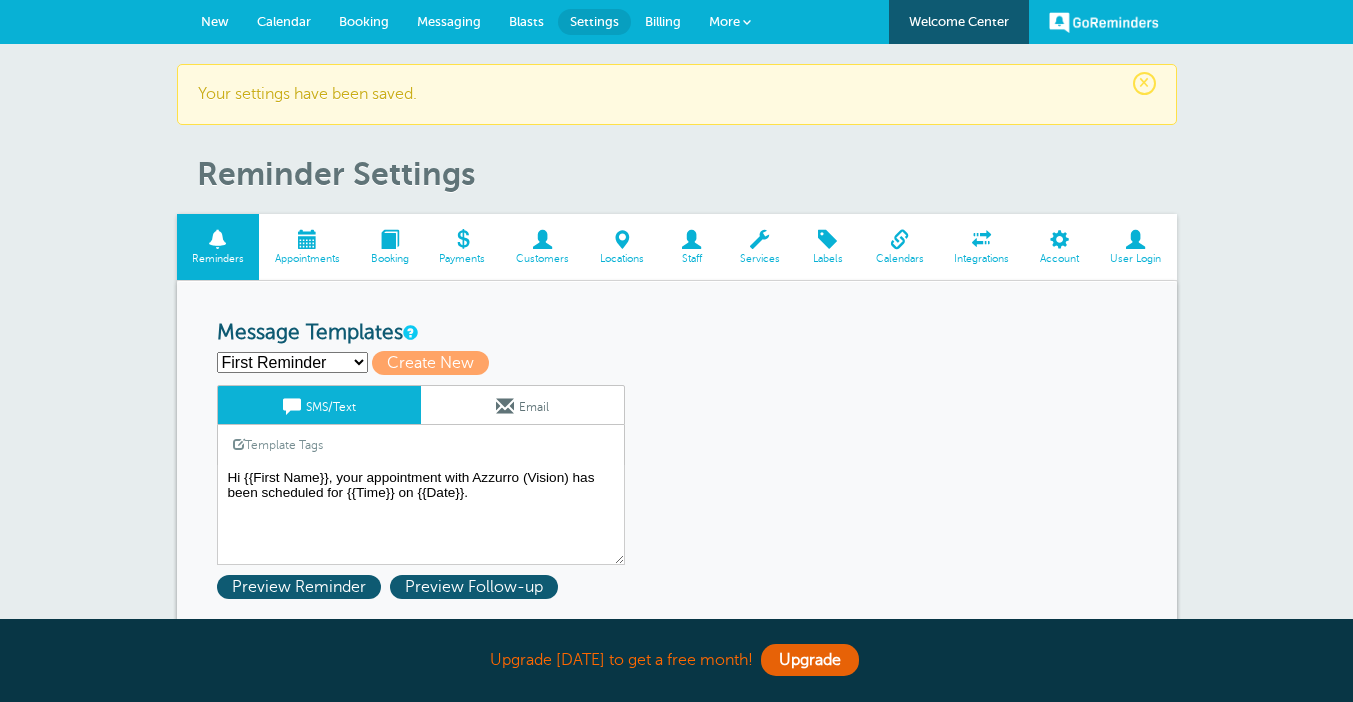scroll, scrollTop: 0, scrollLeft: 0, axis: both 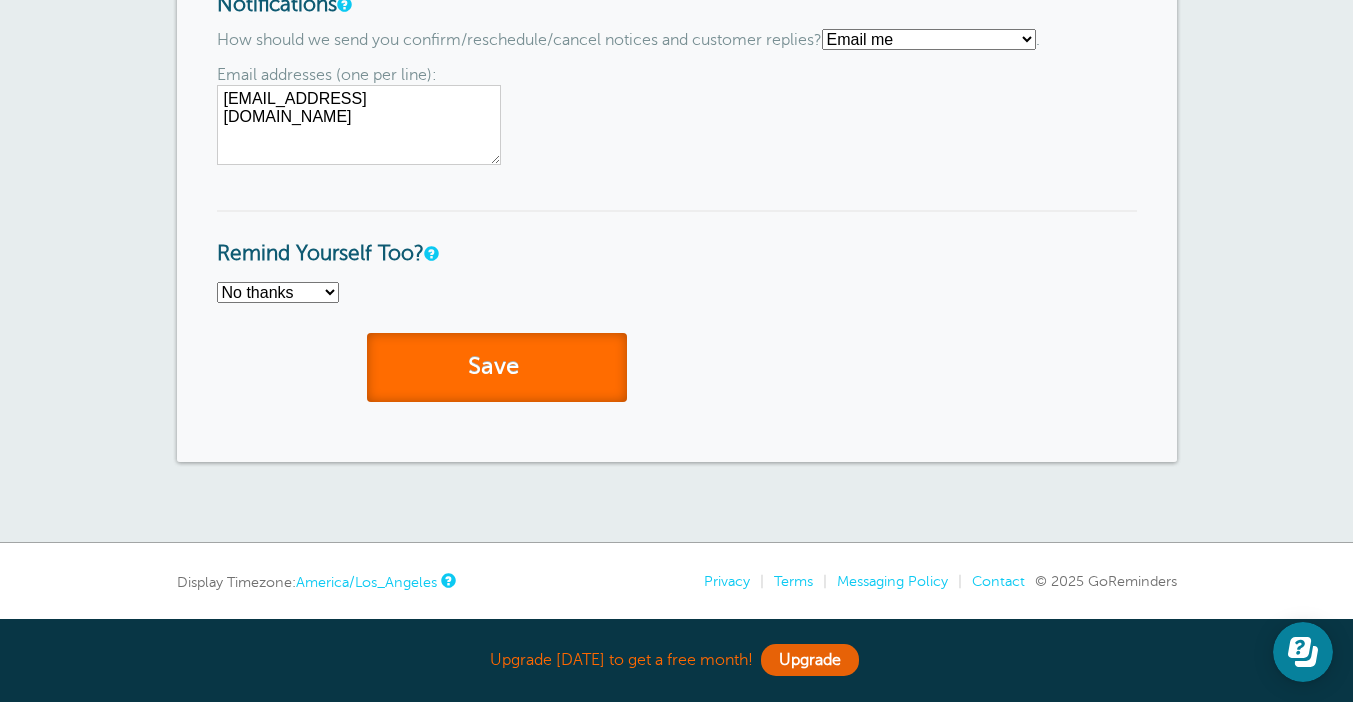 click on "Save" at bounding box center (497, 367) 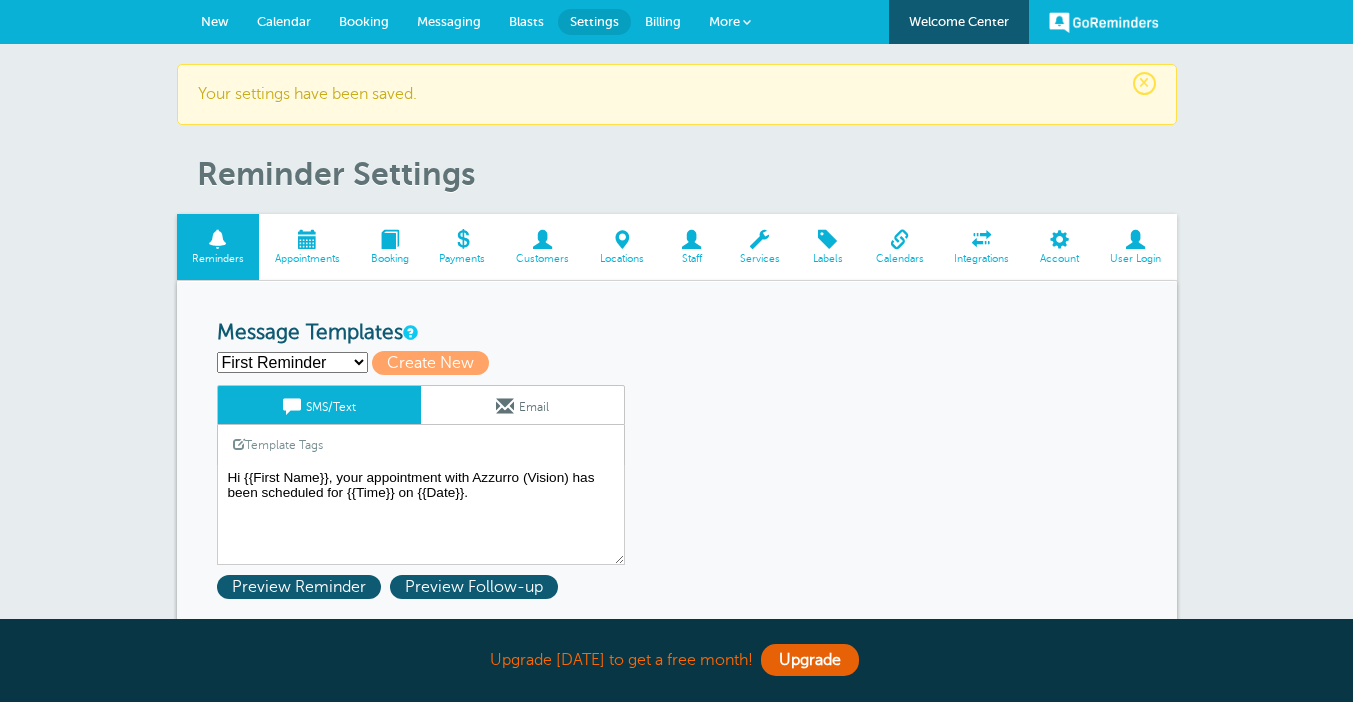 scroll, scrollTop: 0, scrollLeft: 0, axis: both 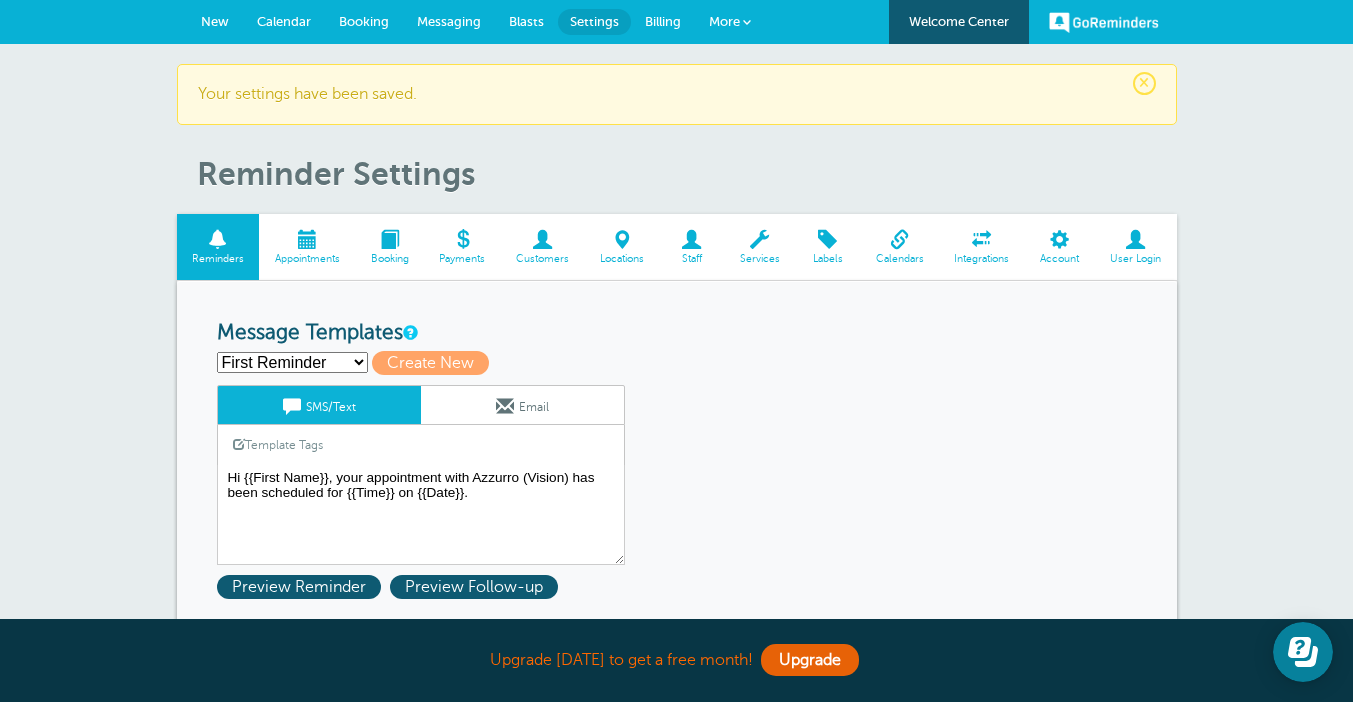 click at bounding box center [307, 239] 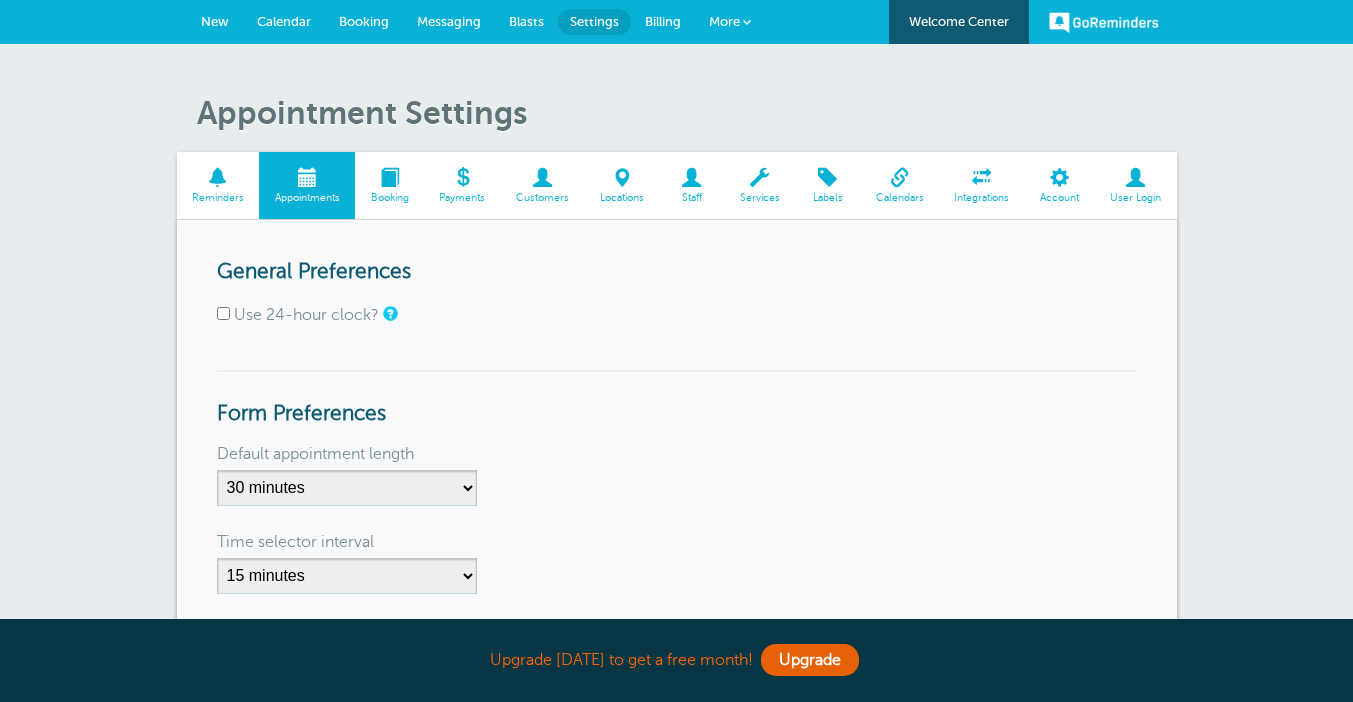 scroll, scrollTop: 0, scrollLeft: 0, axis: both 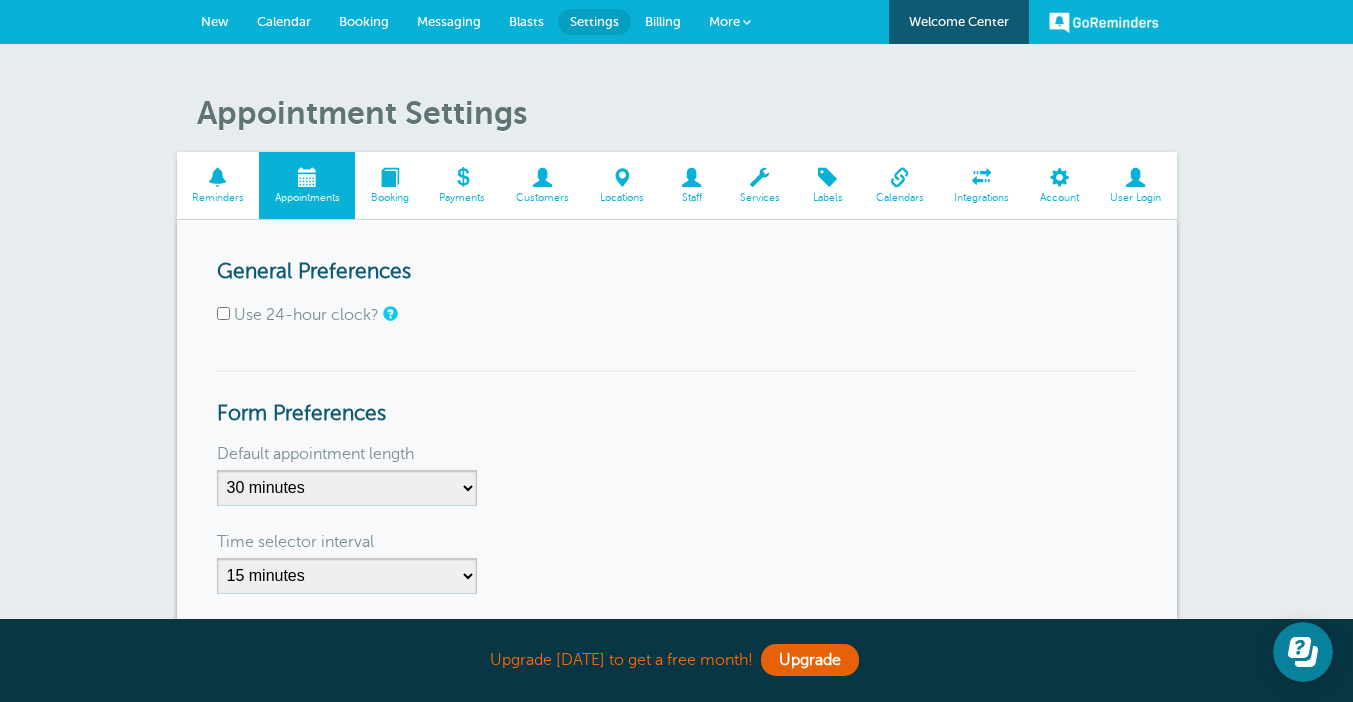 click at bounding box center [218, 177] 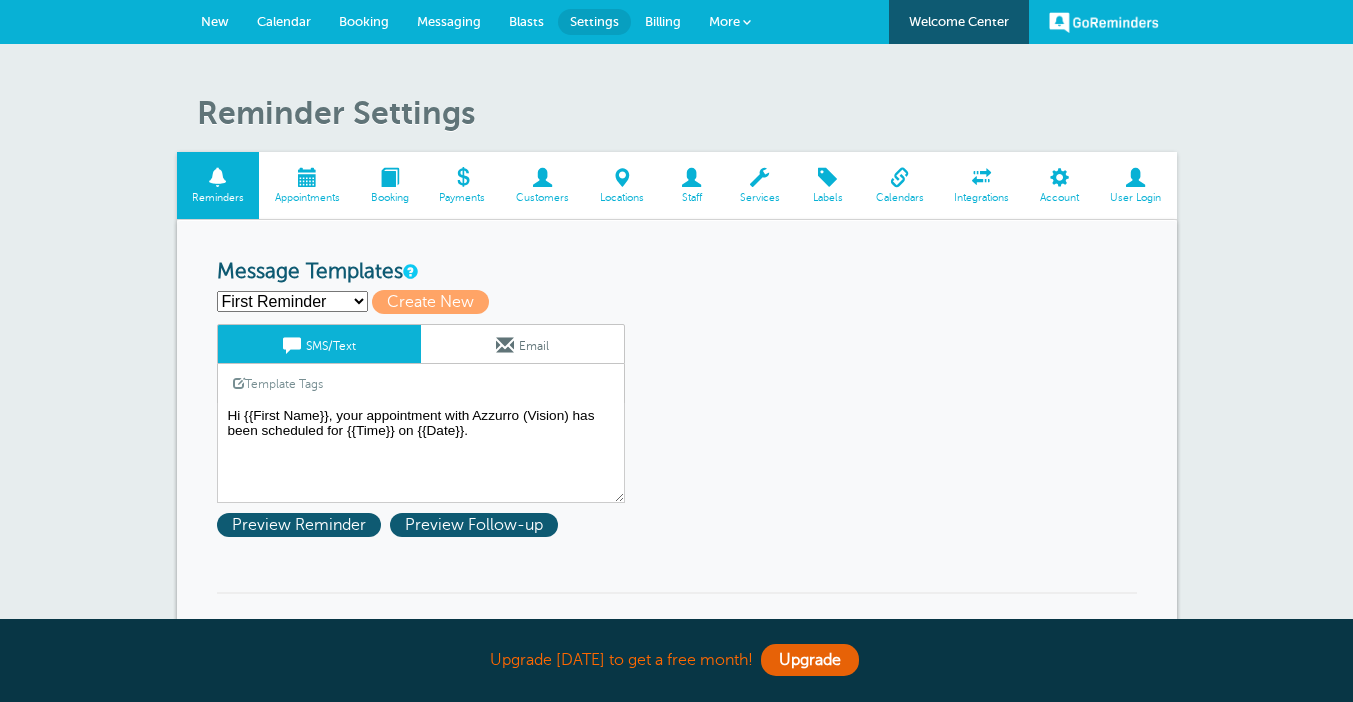 scroll, scrollTop: 0, scrollLeft: 0, axis: both 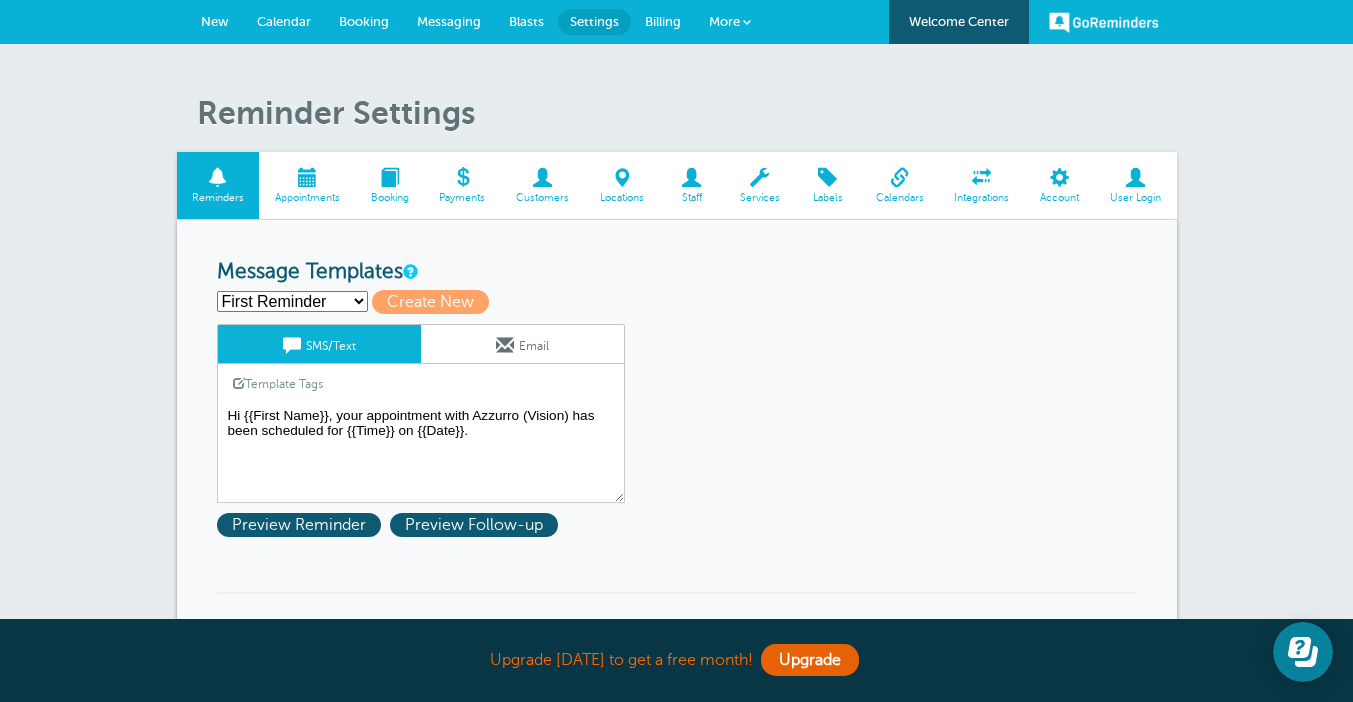 click at bounding box center [307, 177] 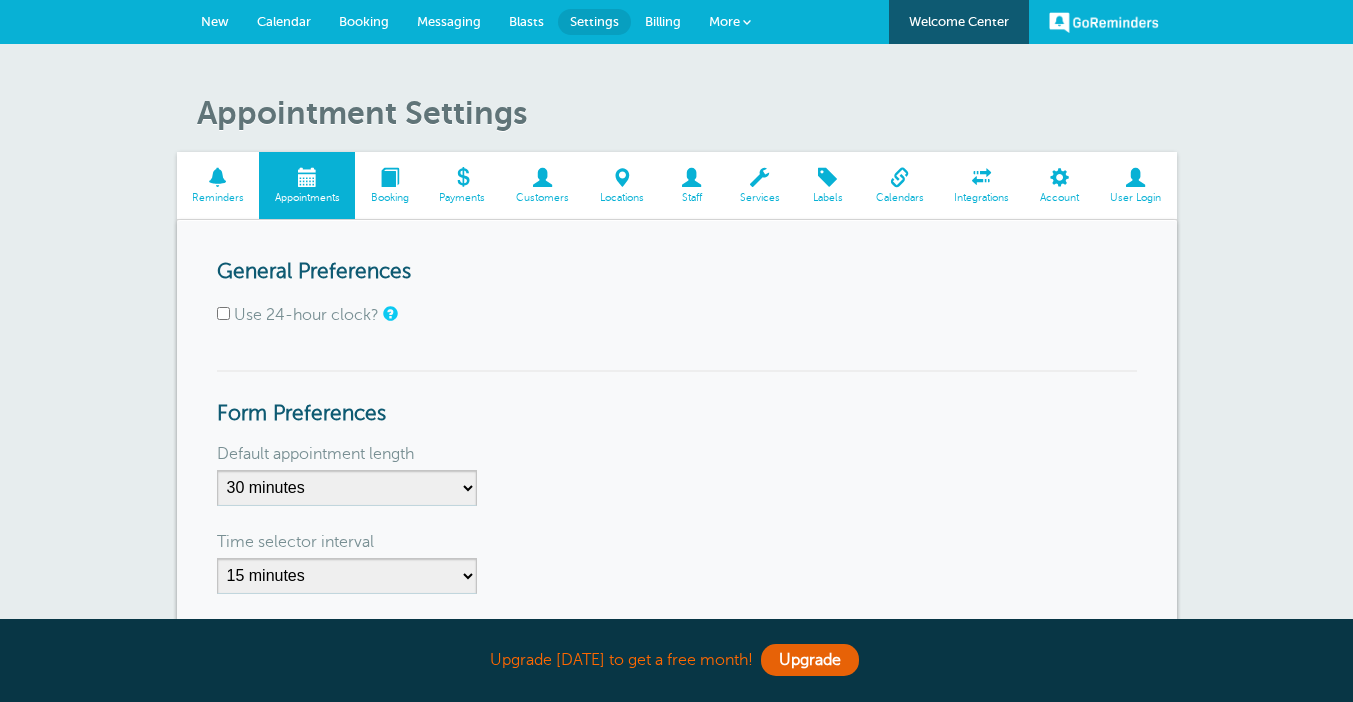 scroll, scrollTop: 0, scrollLeft: 0, axis: both 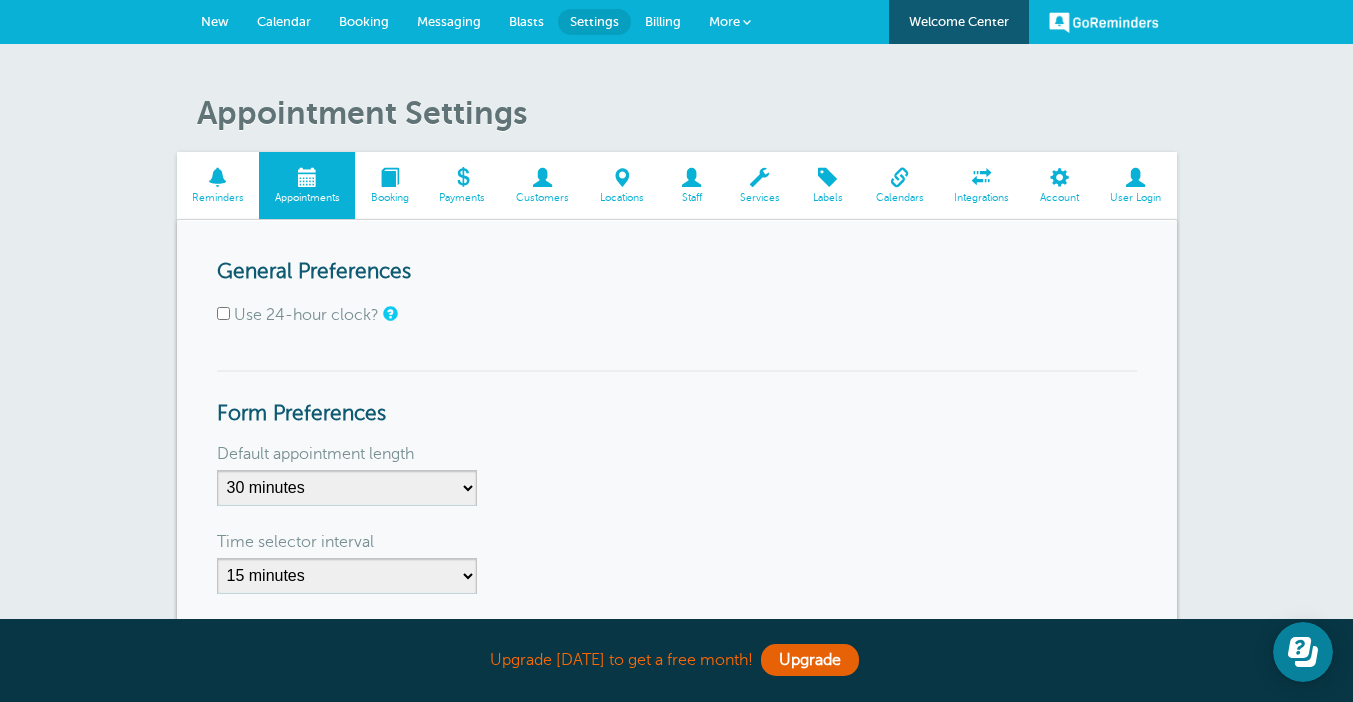 click on "Booking" at bounding box center (389, 198) 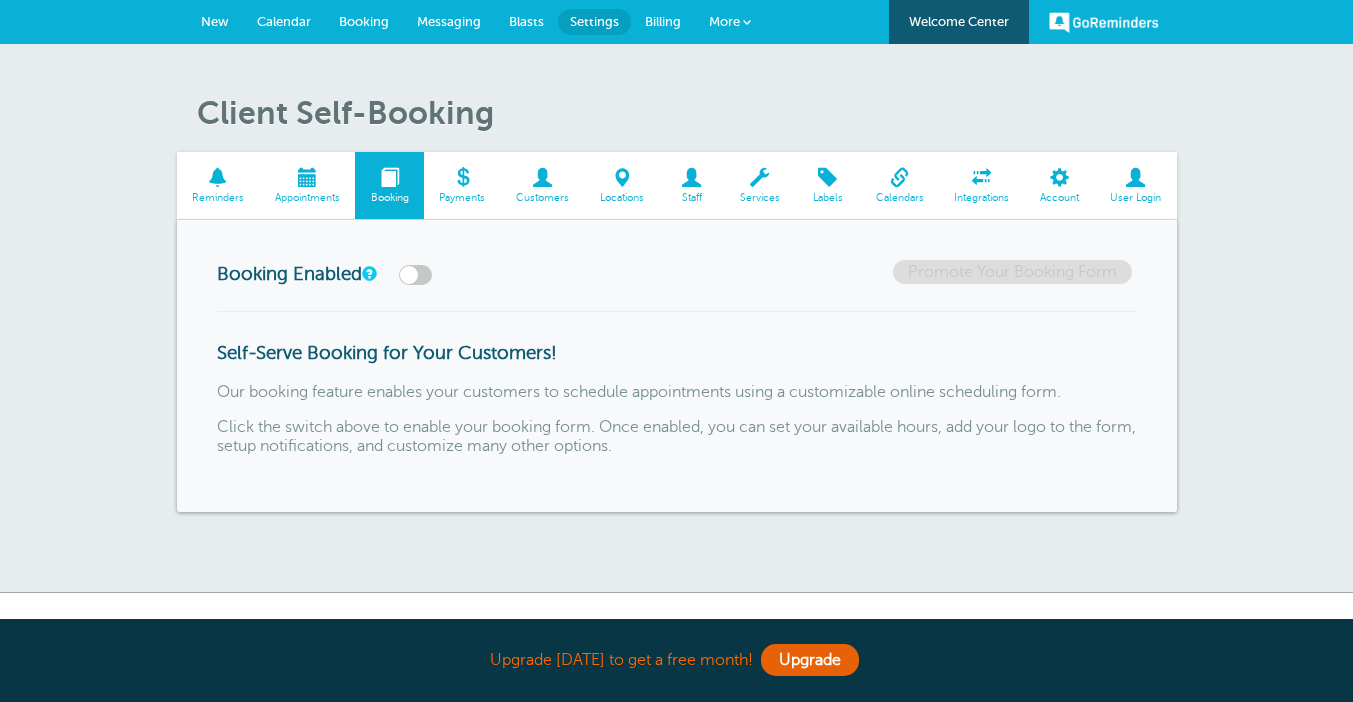 scroll, scrollTop: 0, scrollLeft: 0, axis: both 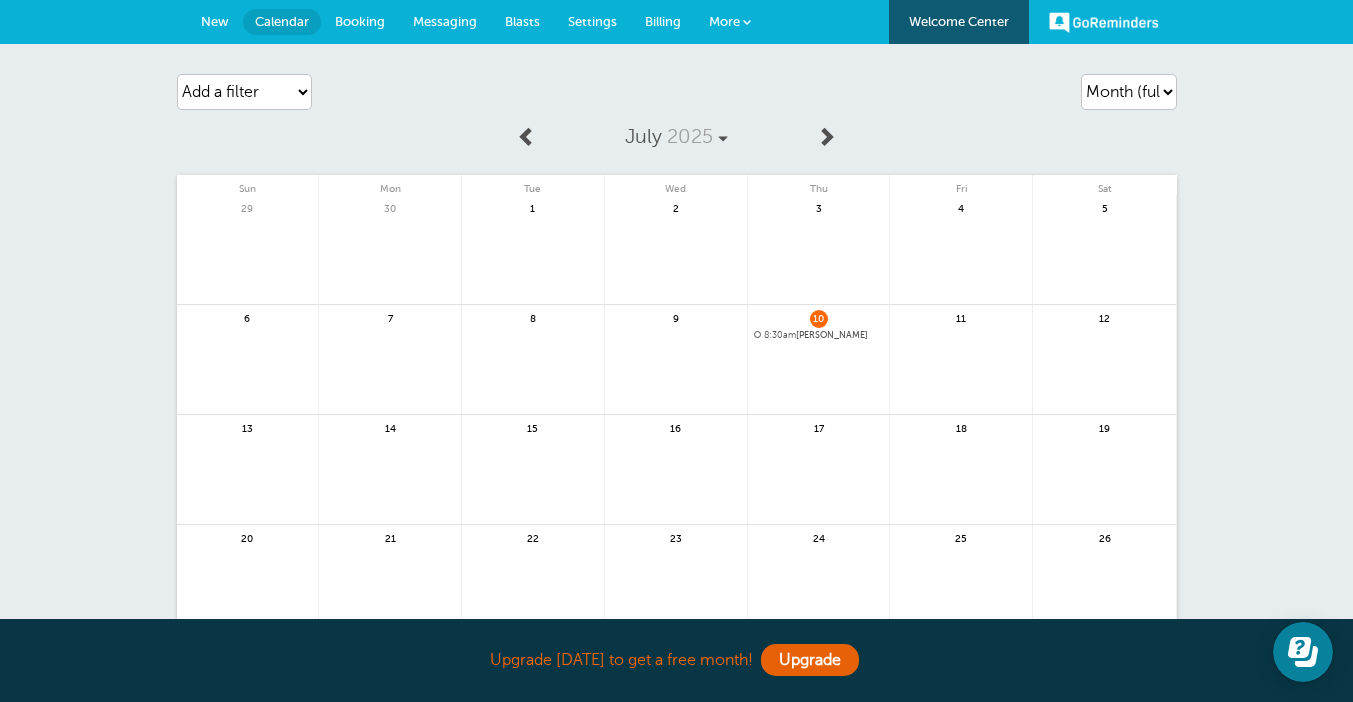 click on "8:30am" at bounding box center [780, 335] 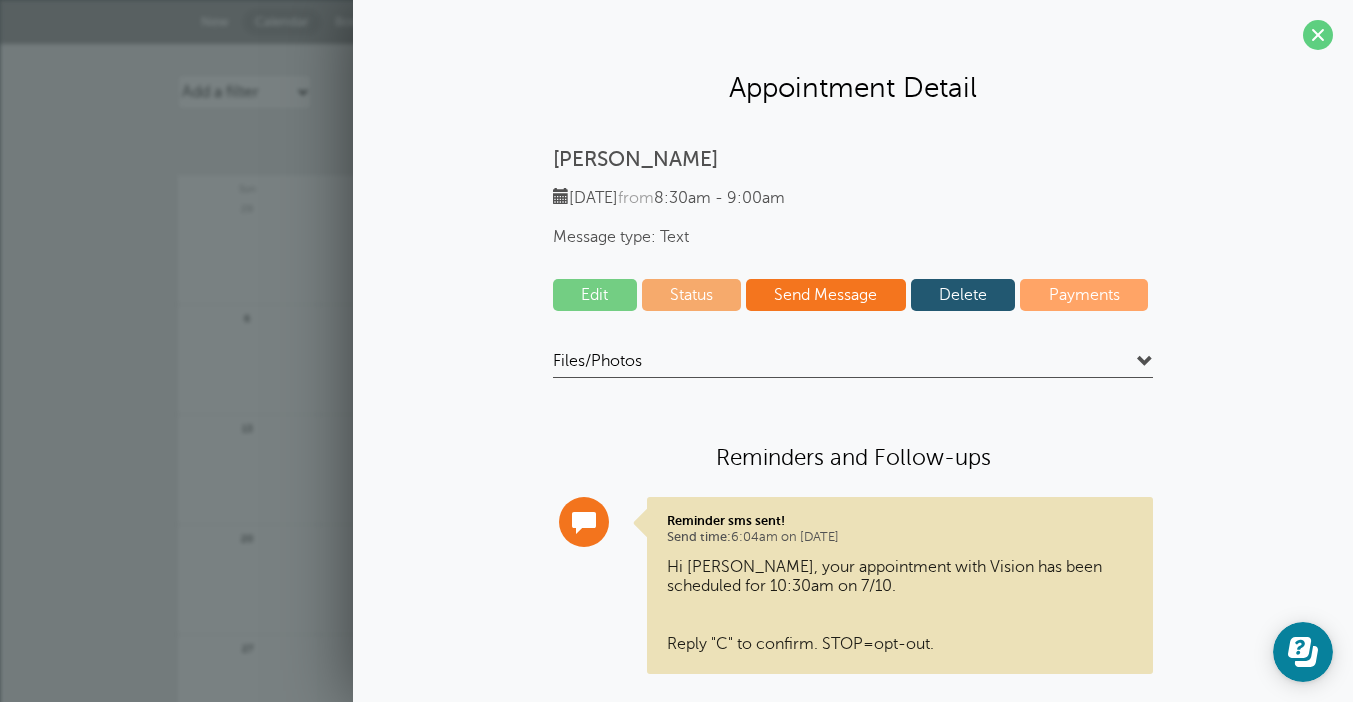 scroll, scrollTop: 38, scrollLeft: 0, axis: vertical 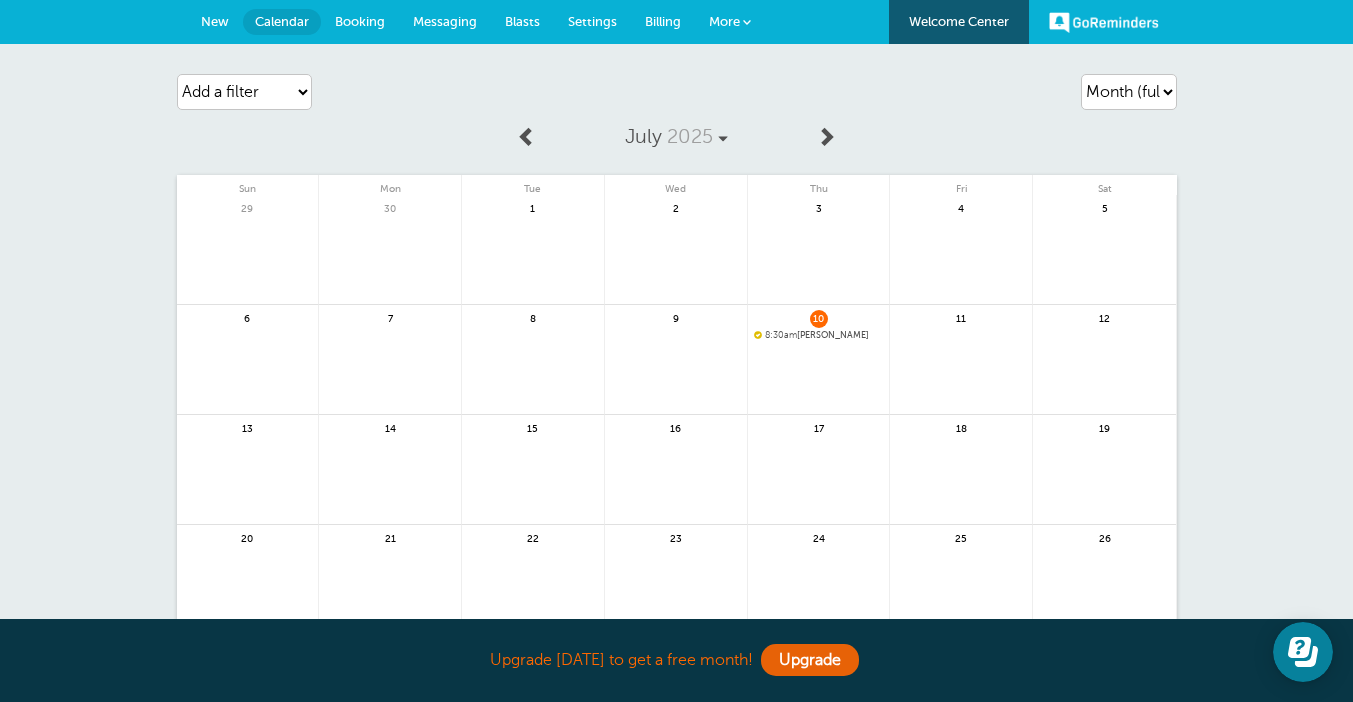 click on "8:30am" at bounding box center [781, 335] 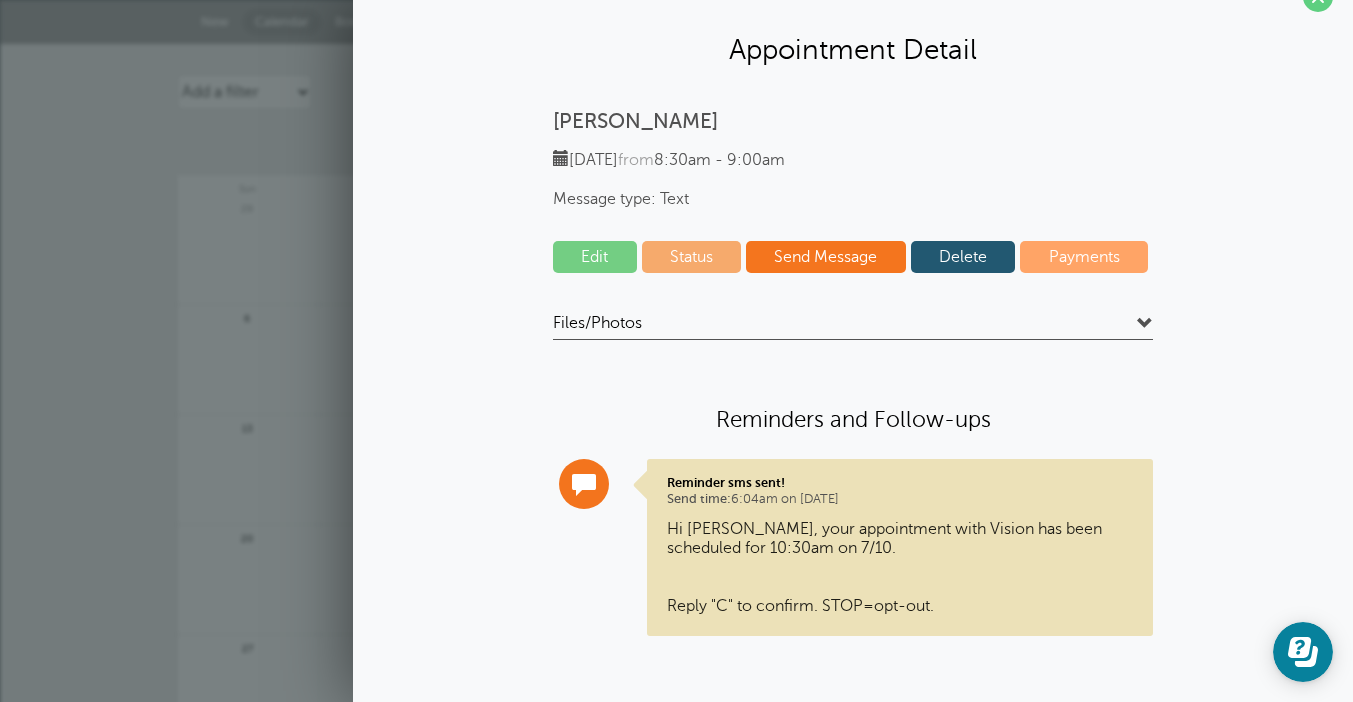 scroll, scrollTop: 0, scrollLeft: 0, axis: both 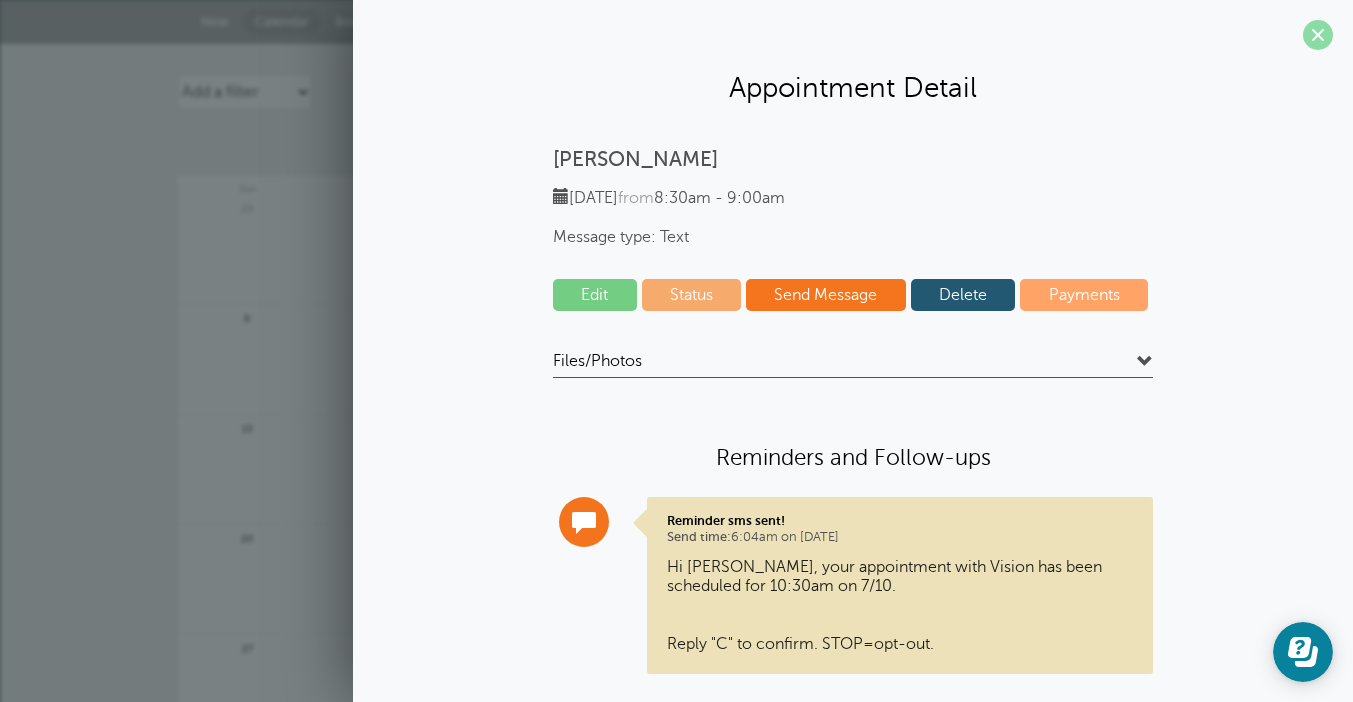 click at bounding box center [1318, 35] 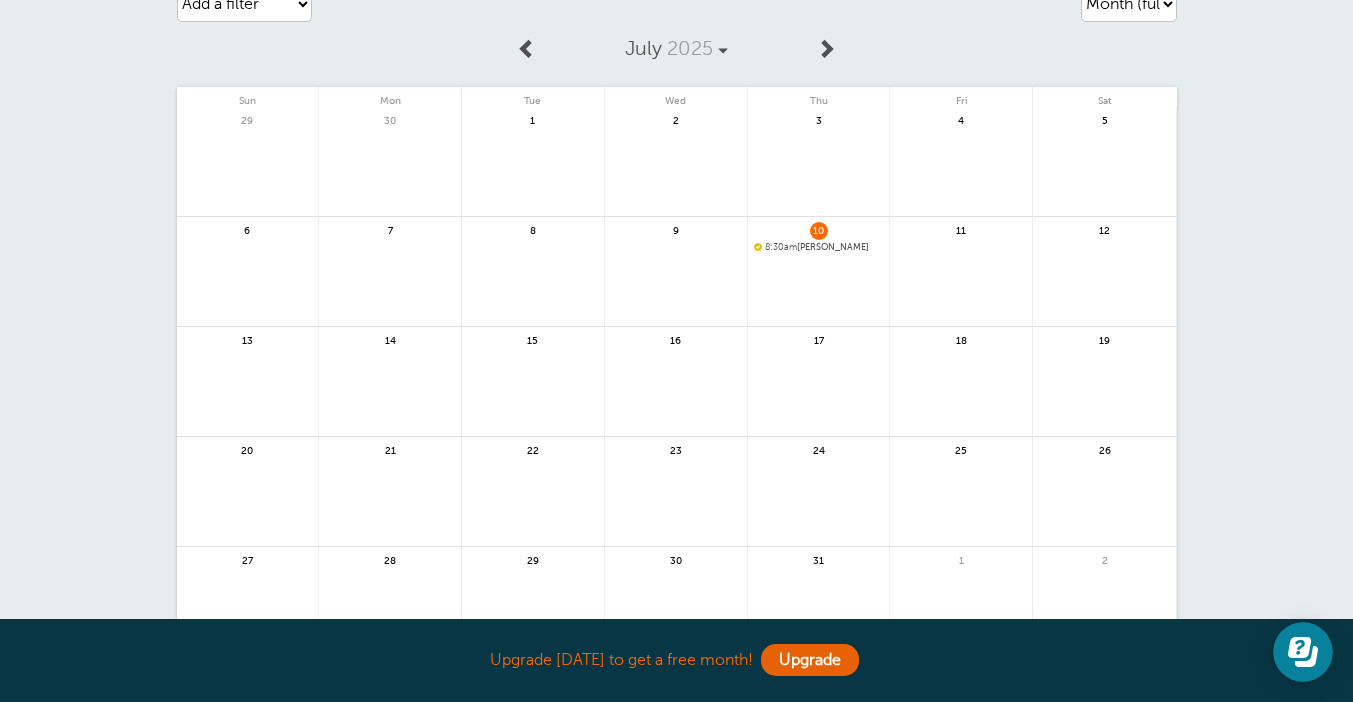 scroll, scrollTop: 0, scrollLeft: 0, axis: both 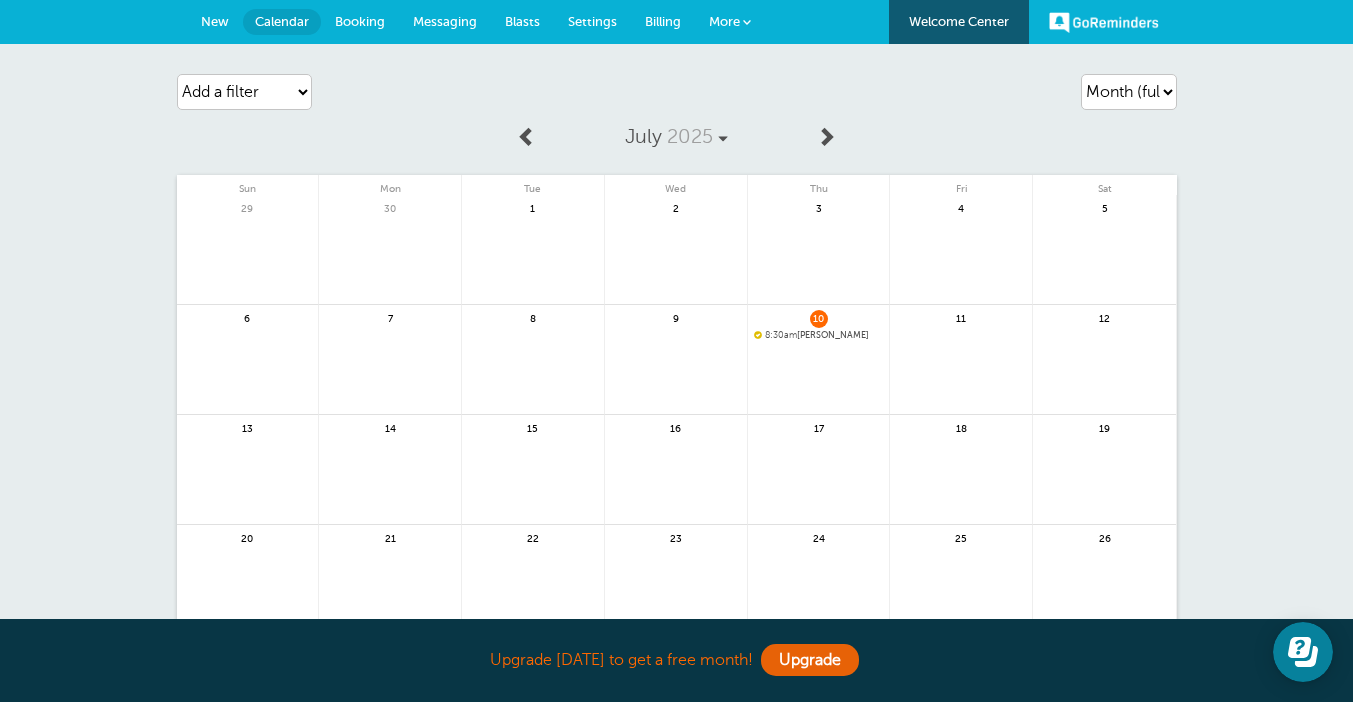 click at bounding box center [961, 371] 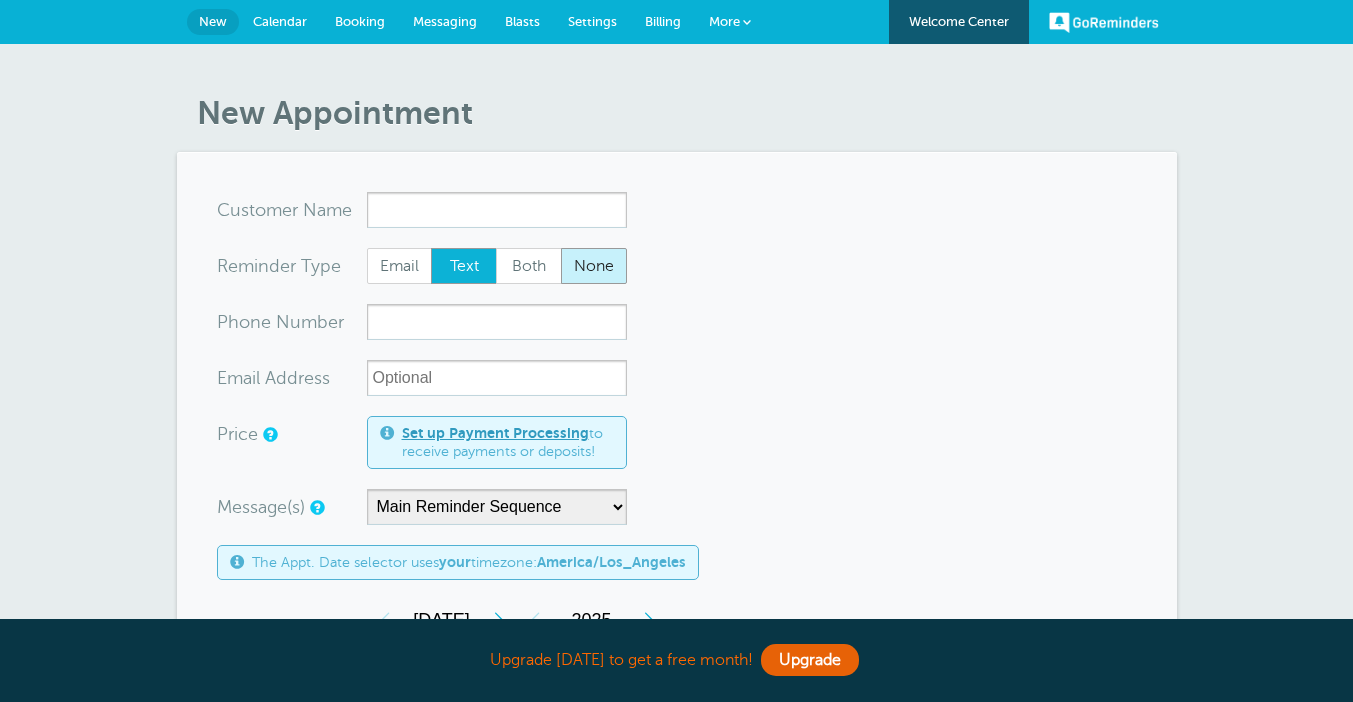 scroll, scrollTop: 0, scrollLeft: 0, axis: both 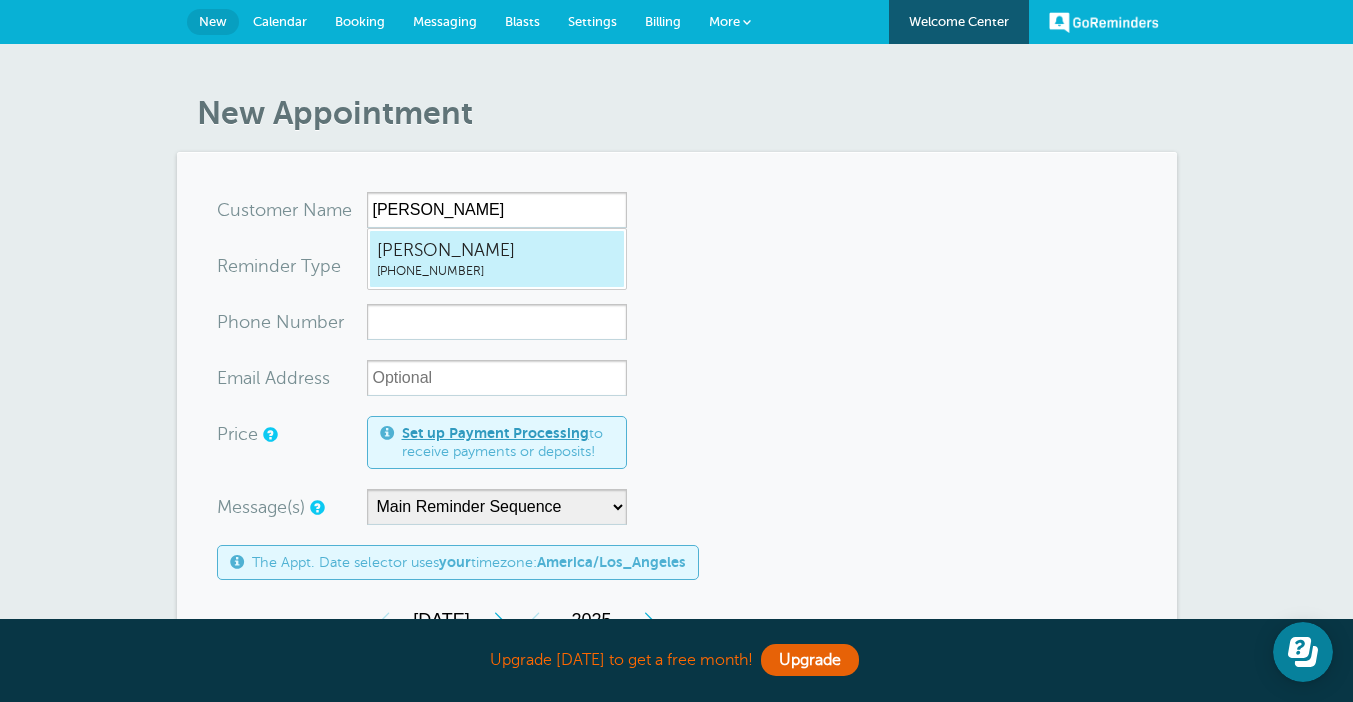 click on "[PHONE_NUMBER]" at bounding box center (497, 271) 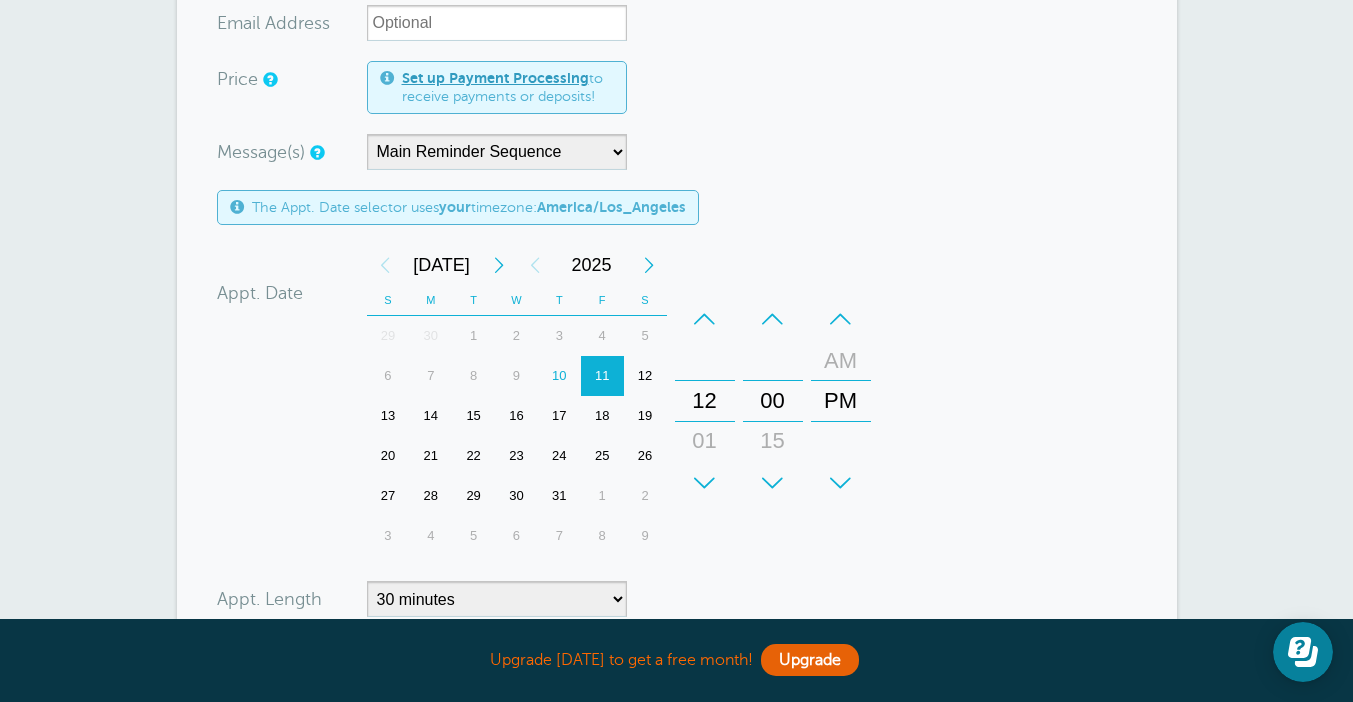 scroll, scrollTop: 378, scrollLeft: 0, axis: vertical 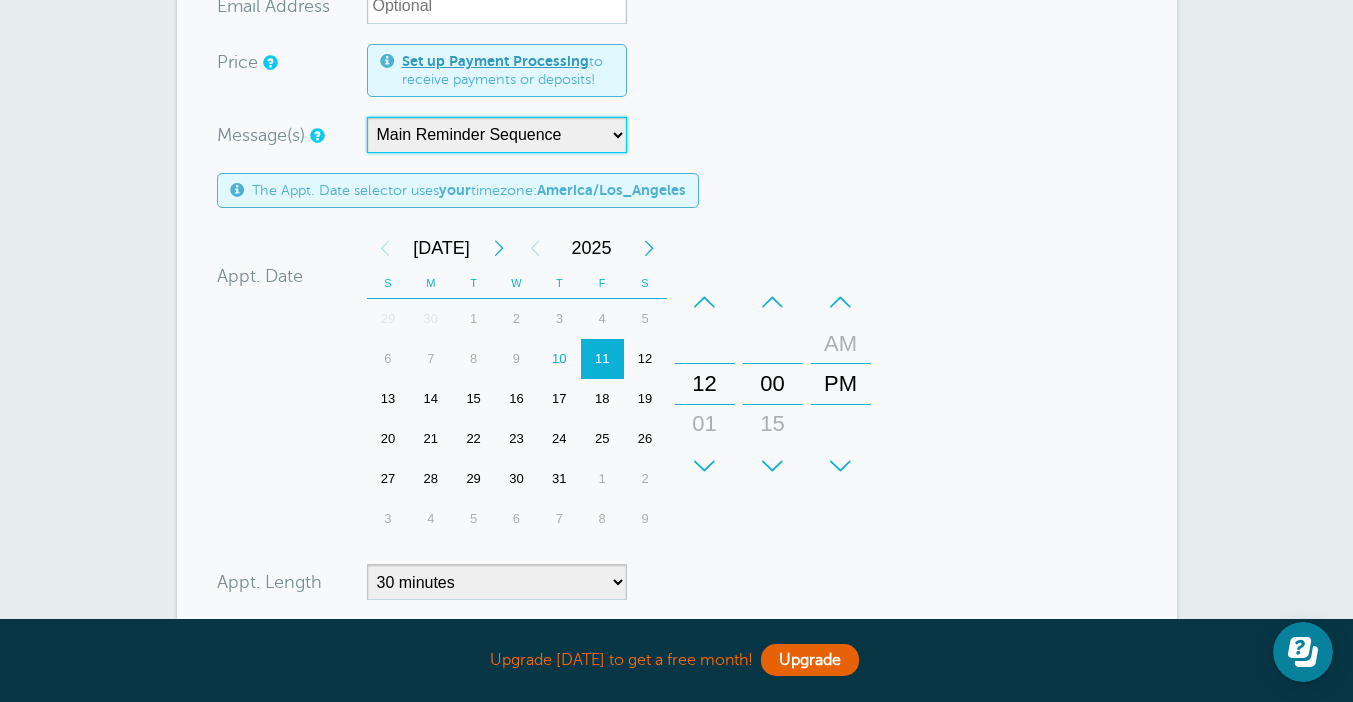 click on "Main Reminder Sequence" at bounding box center (497, 135) 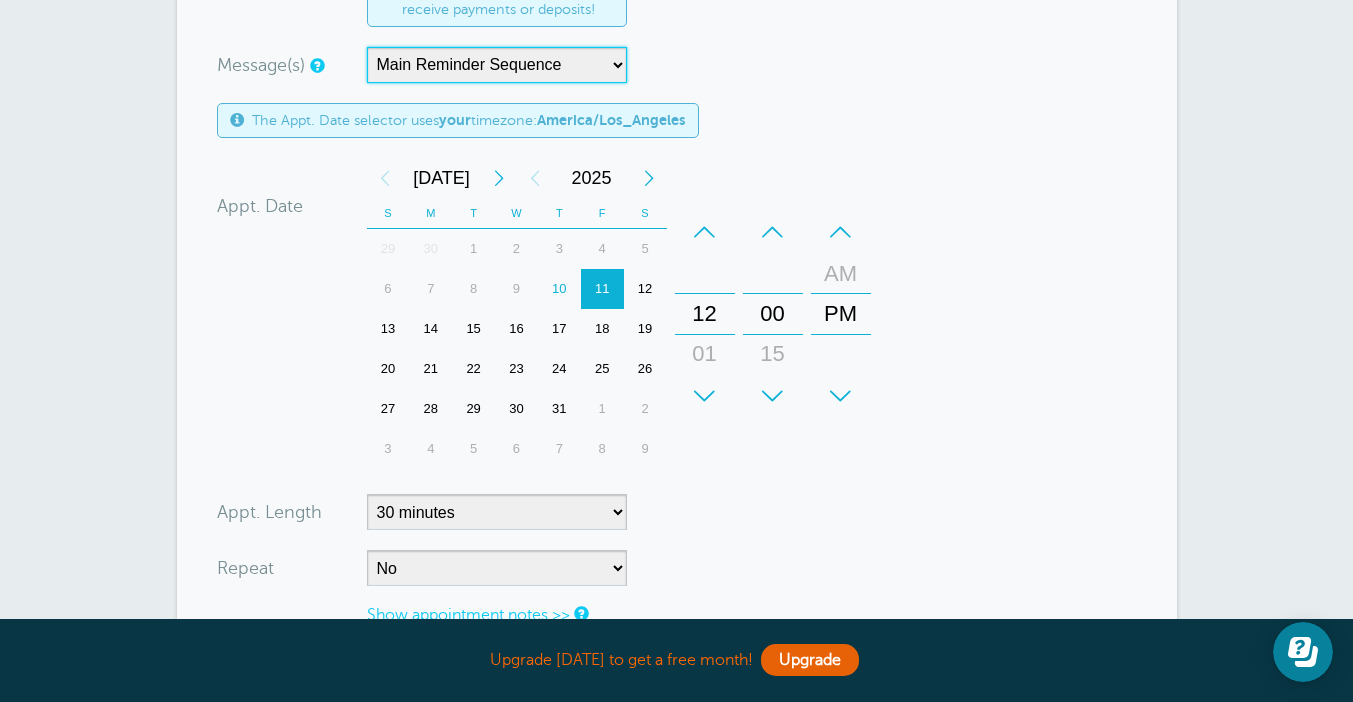 scroll, scrollTop: 473, scrollLeft: 0, axis: vertical 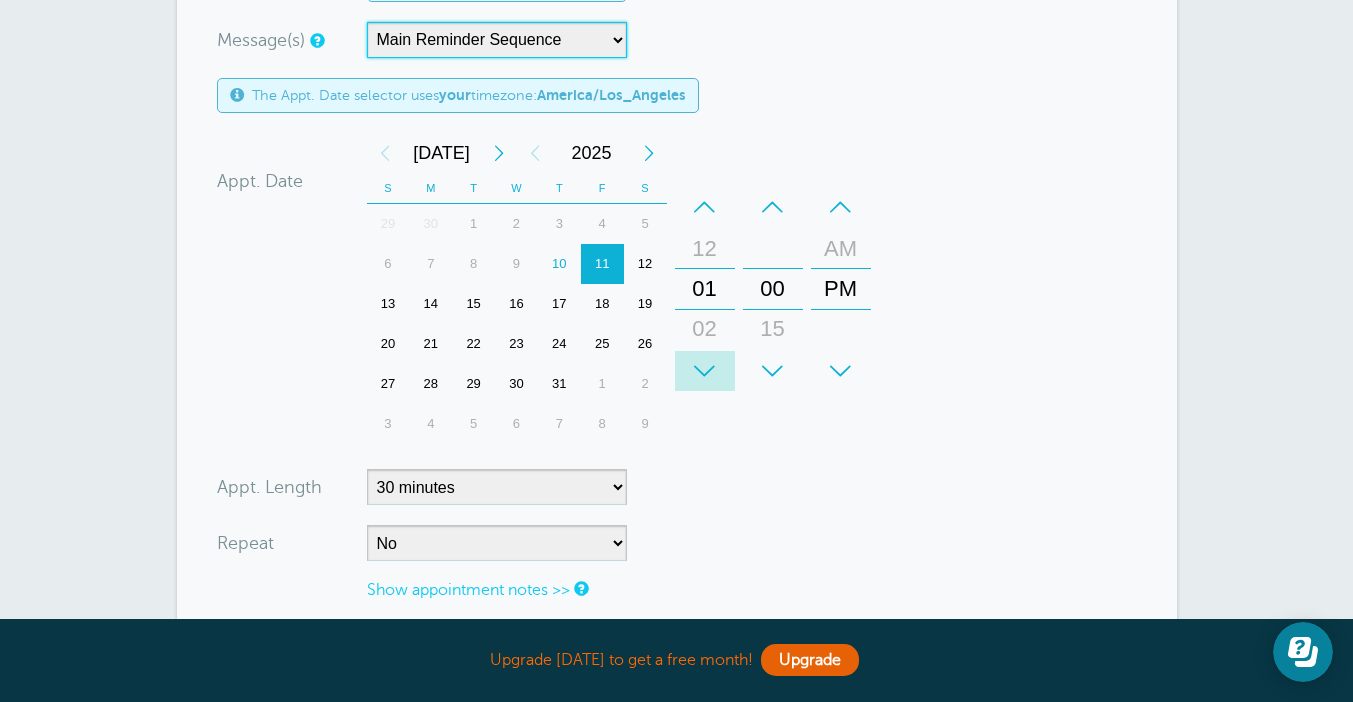 click on "+" at bounding box center [705, 371] 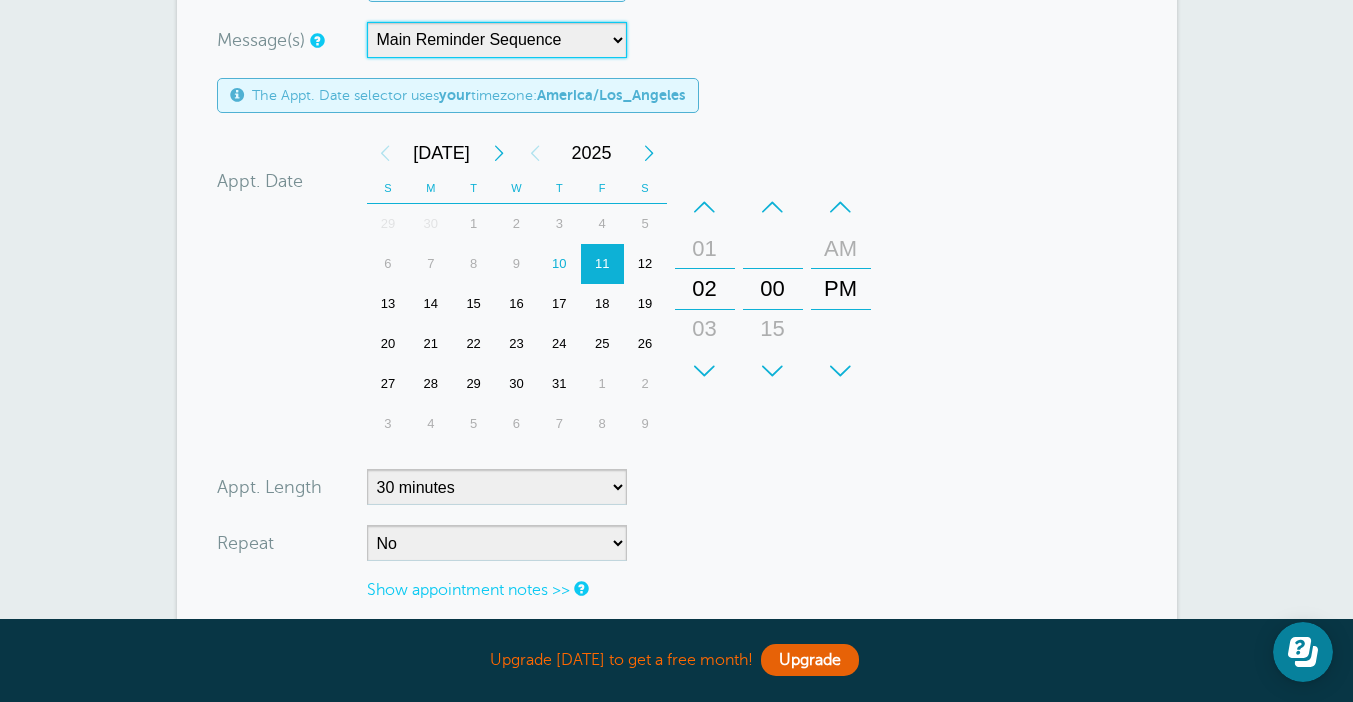 click on "+" at bounding box center [705, 371] 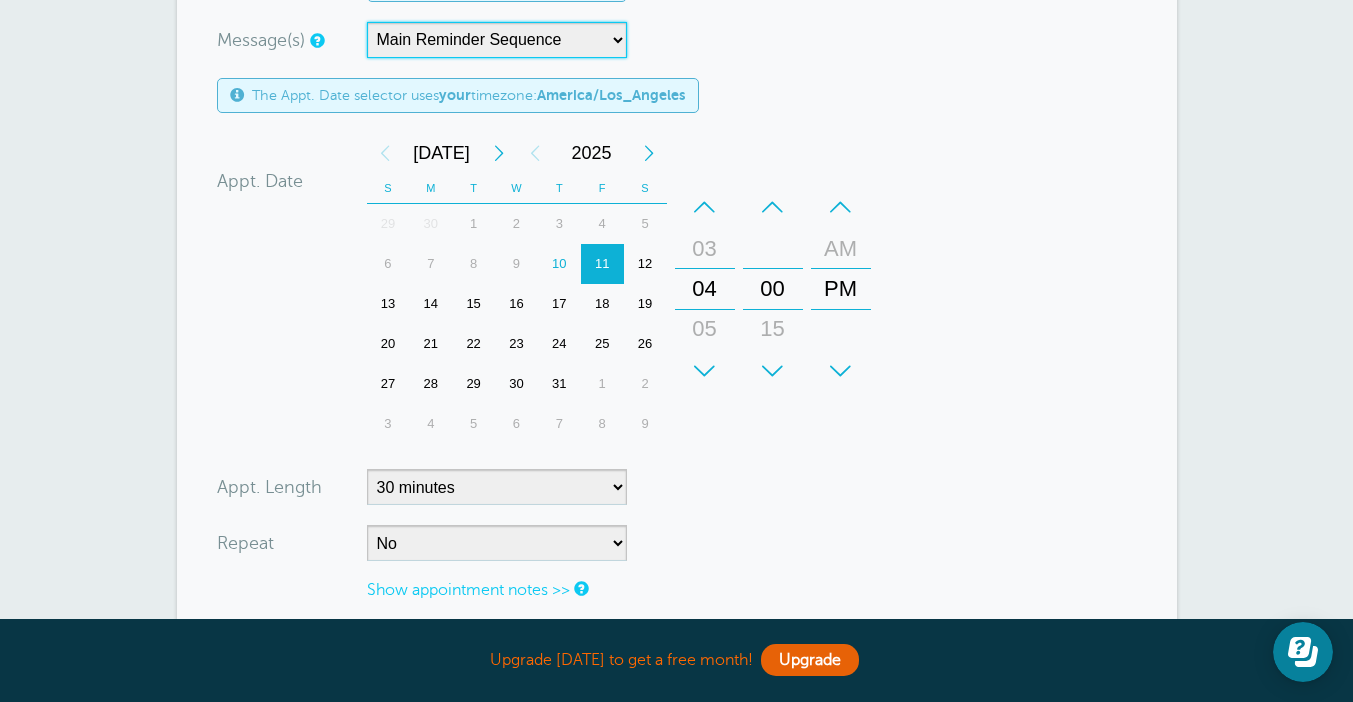 click on "+" at bounding box center [705, 371] 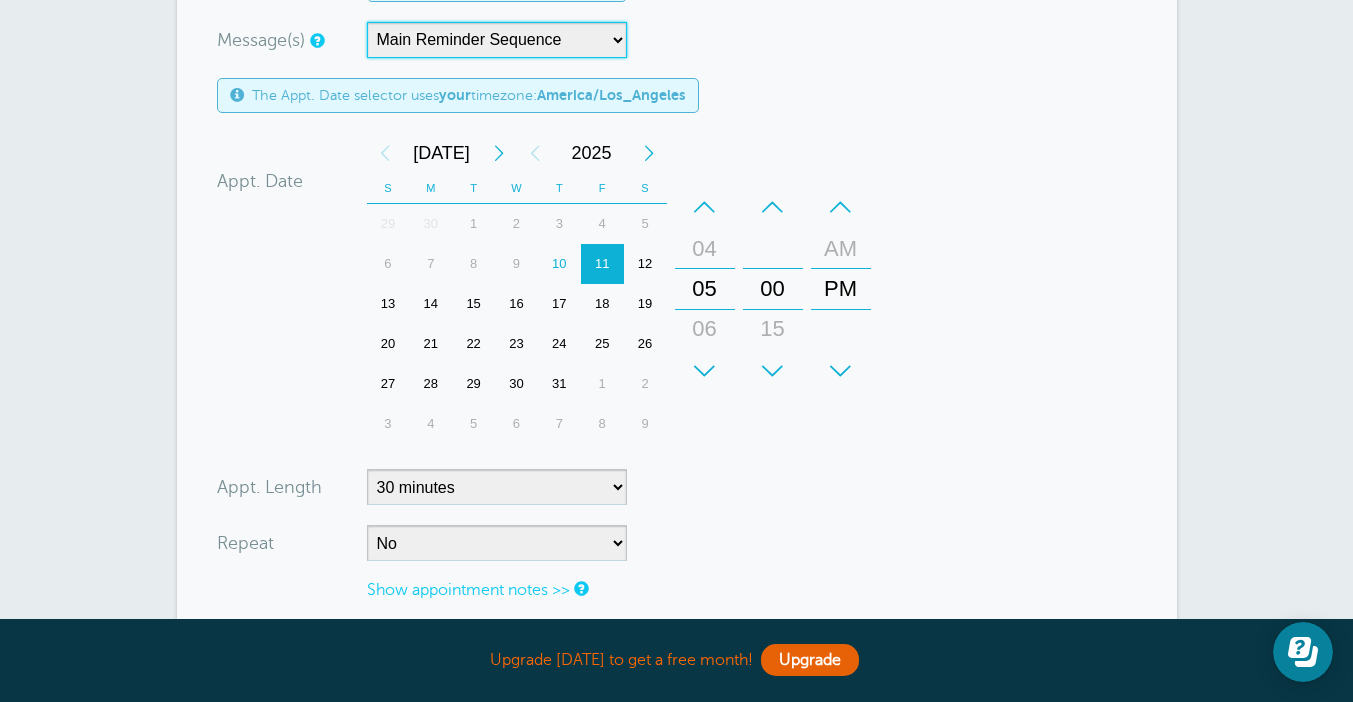 click on "+" at bounding box center (705, 371) 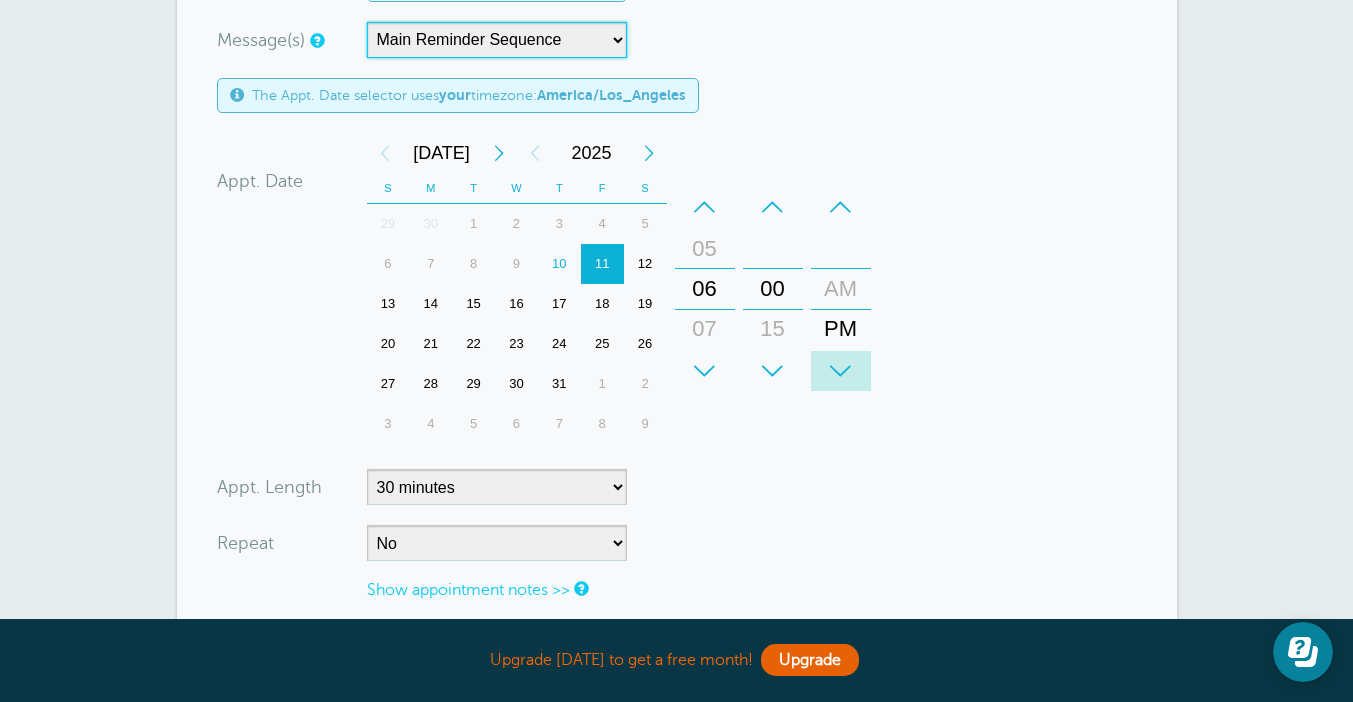 click on "+" at bounding box center [841, 371] 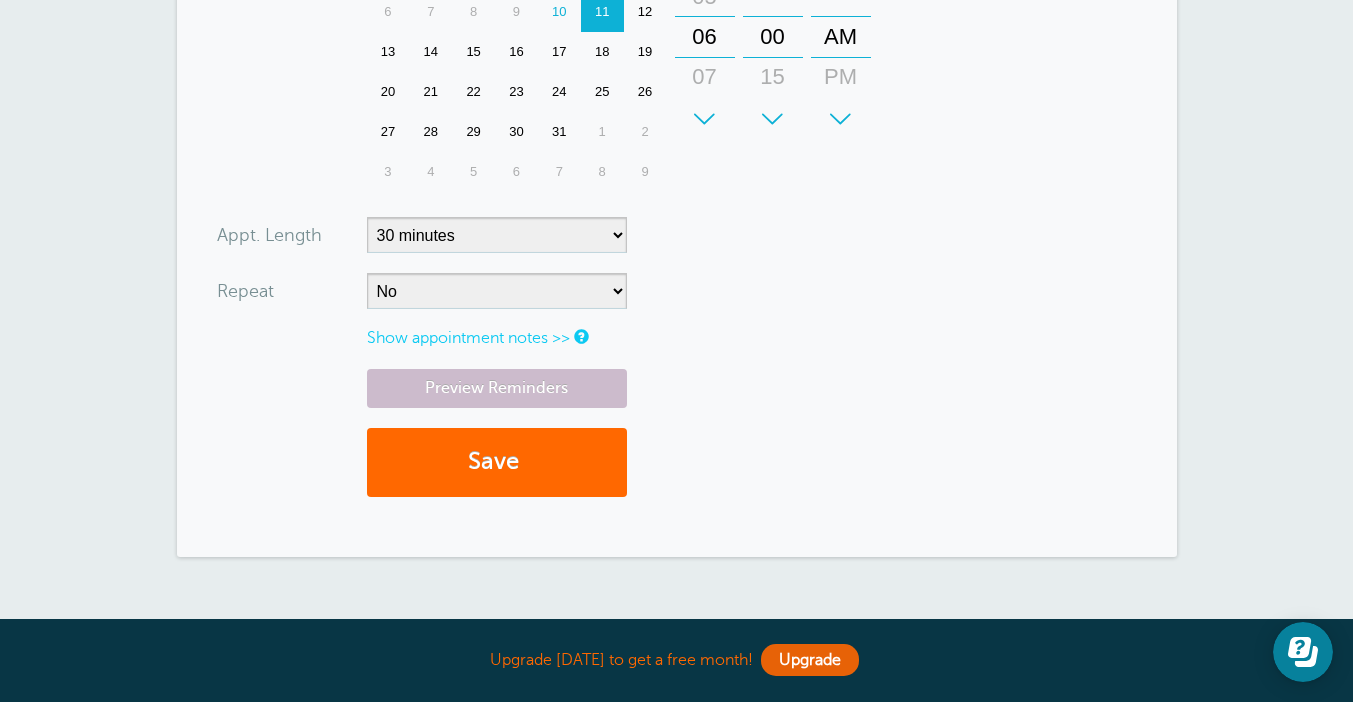 scroll, scrollTop: 738, scrollLeft: 0, axis: vertical 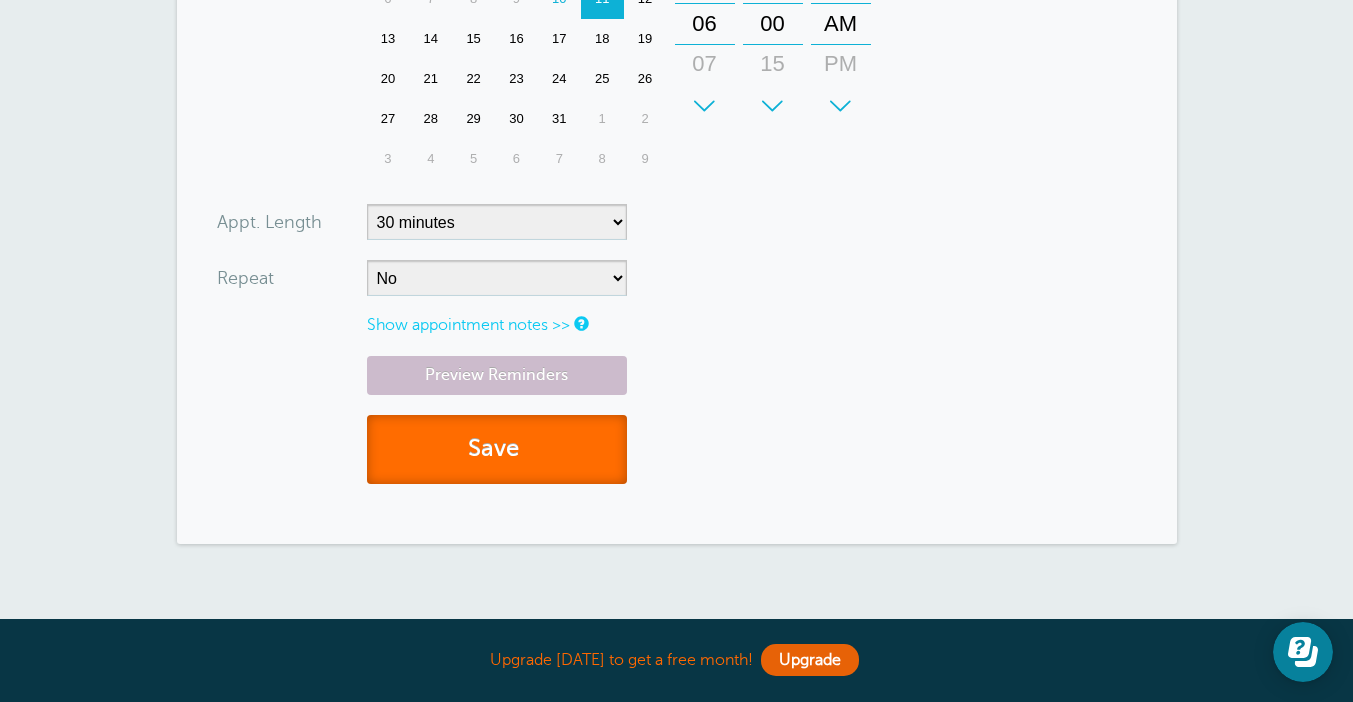 click on "Save" at bounding box center (497, 449) 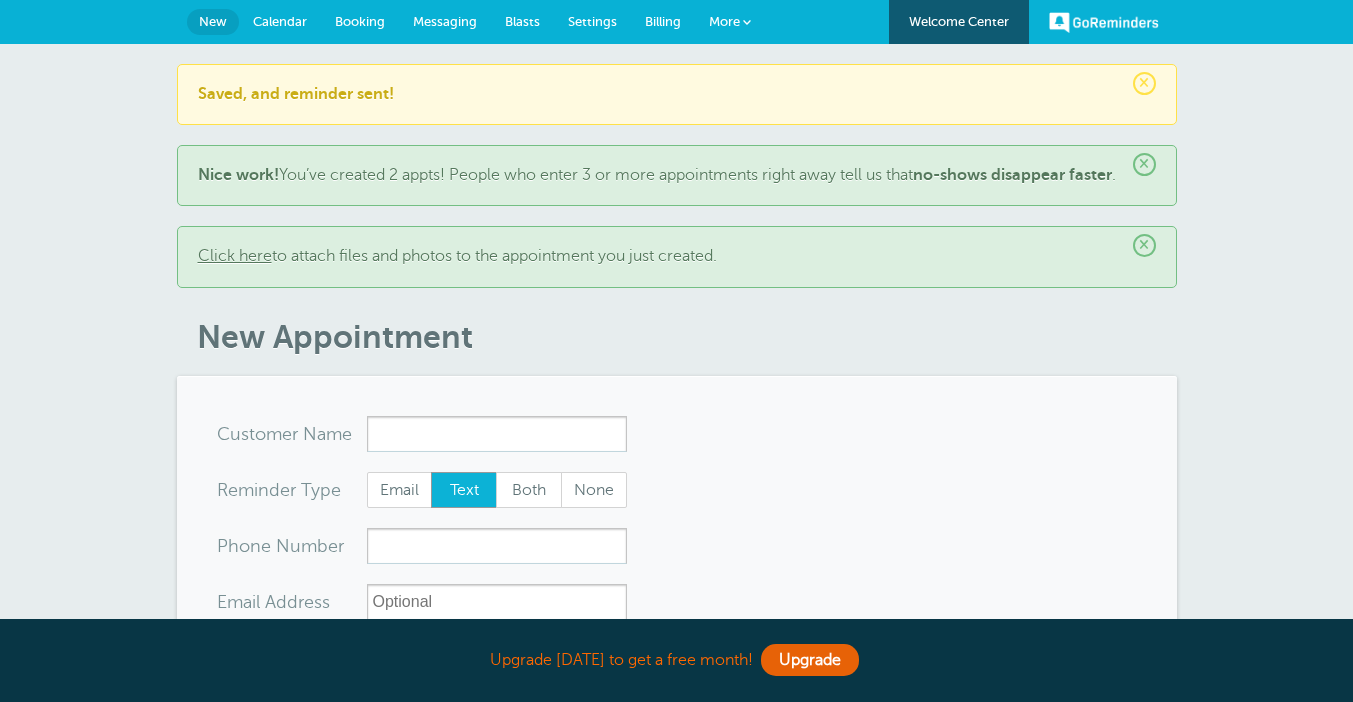 scroll, scrollTop: 0, scrollLeft: 0, axis: both 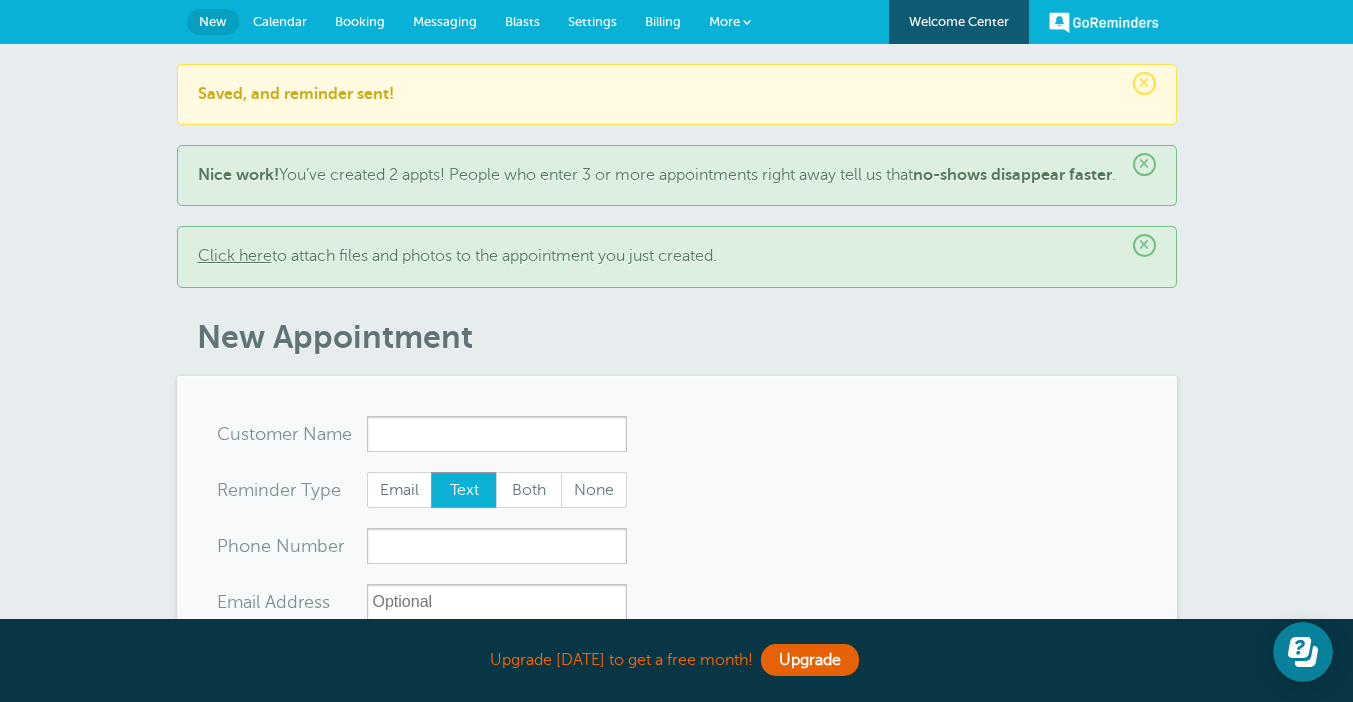 click on "Calendar" at bounding box center [280, 21] 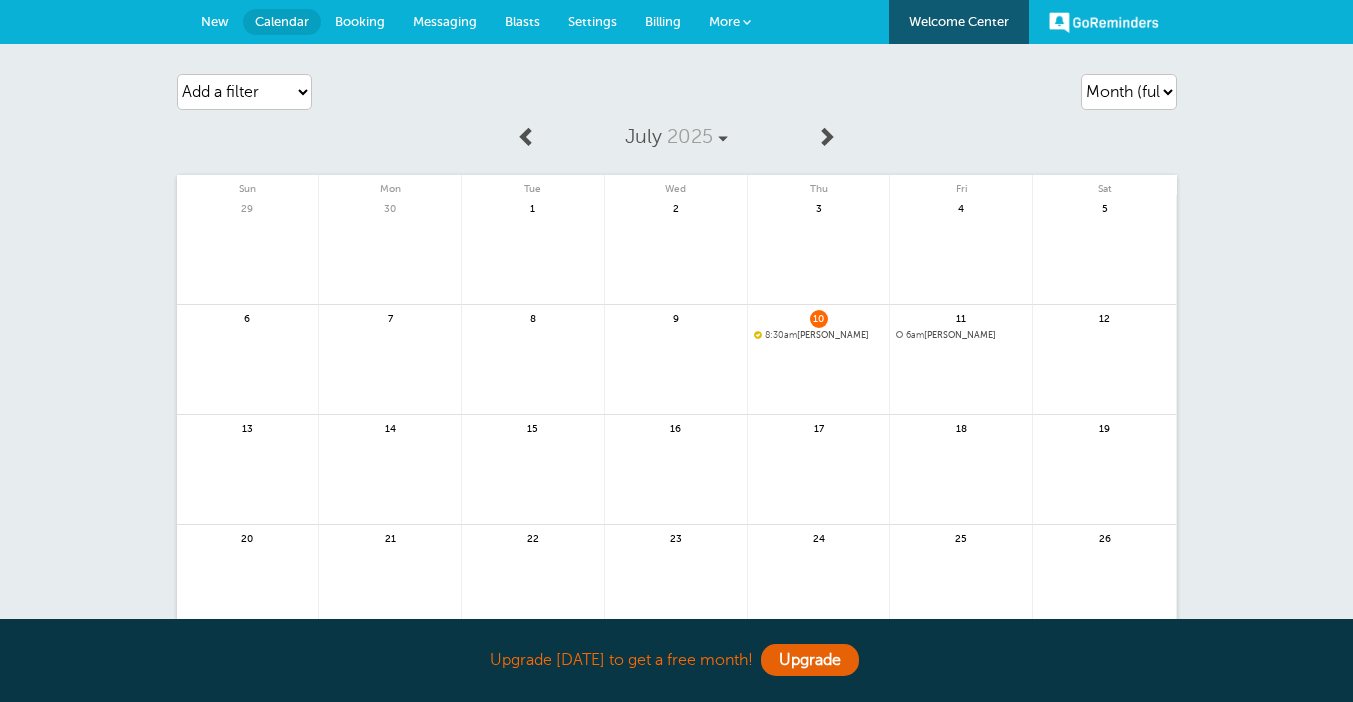 scroll, scrollTop: 0, scrollLeft: 0, axis: both 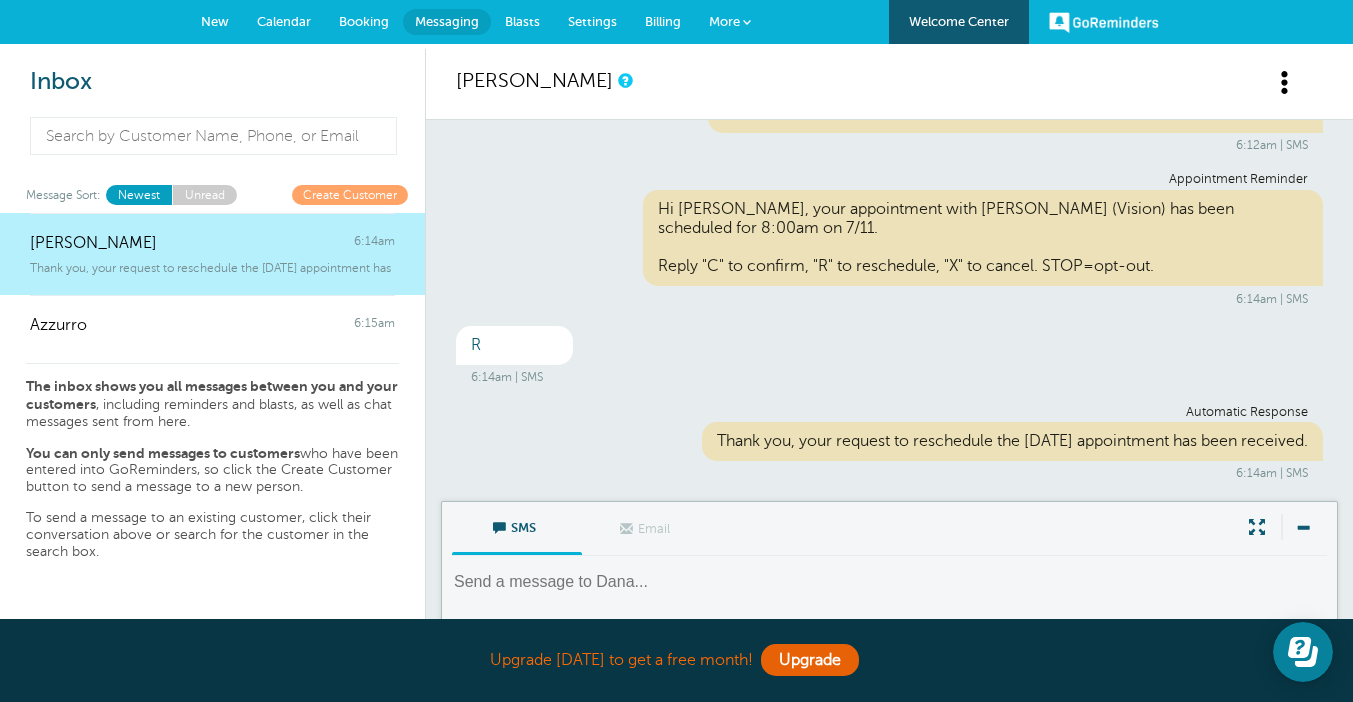 click on "Calendar" at bounding box center [284, 21] 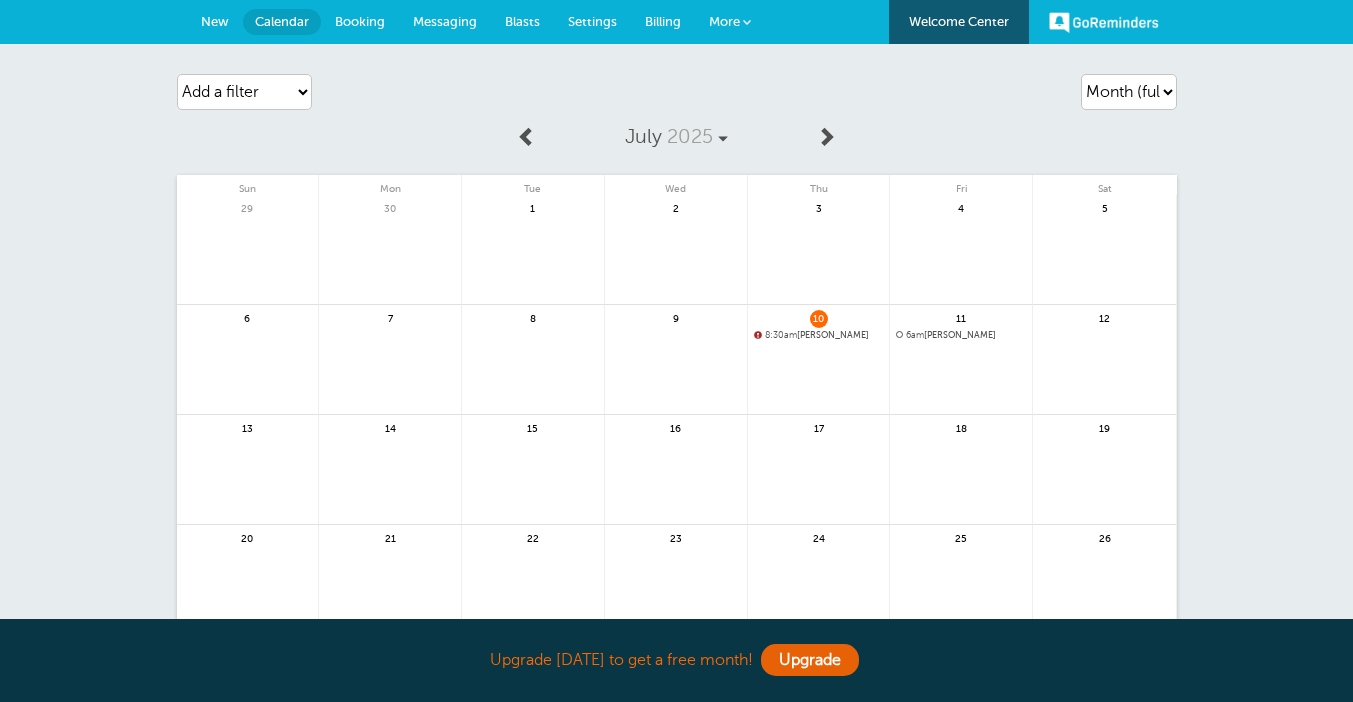 scroll, scrollTop: 0, scrollLeft: 0, axis: both 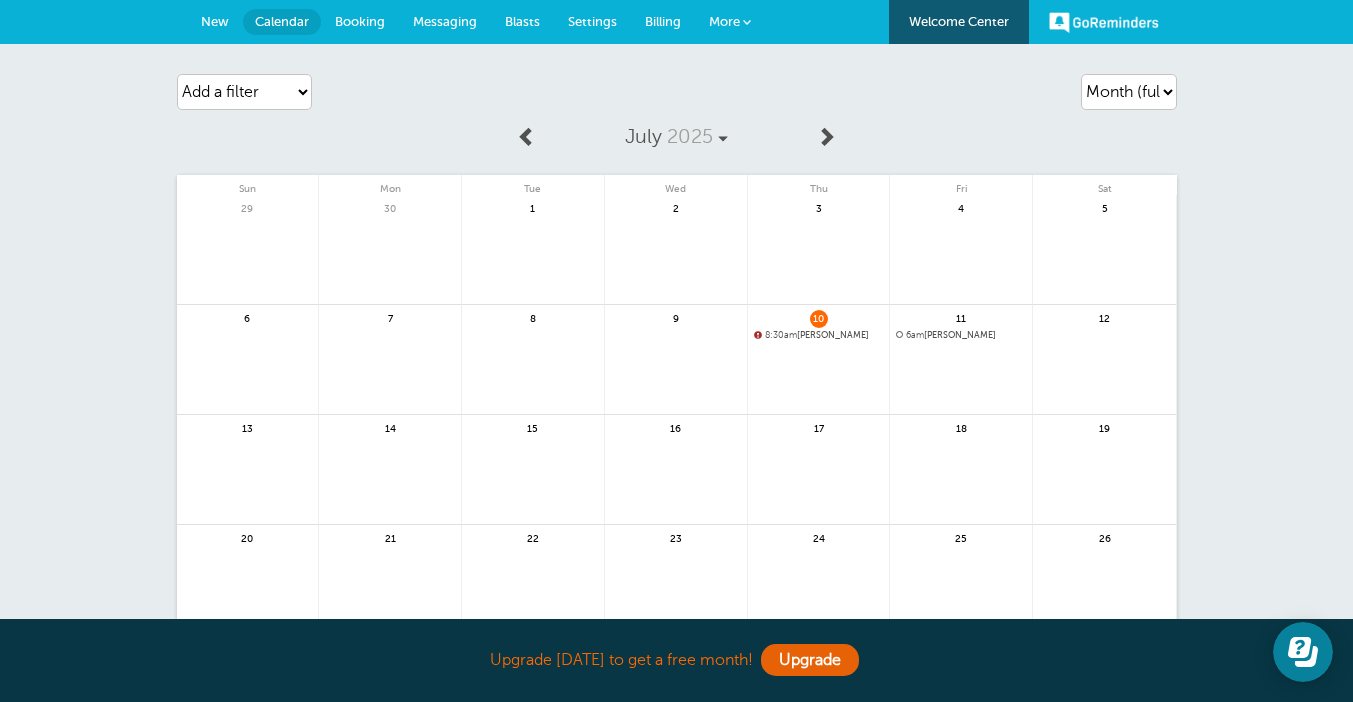 click on "8:30am" at bounding box center [781, 335] 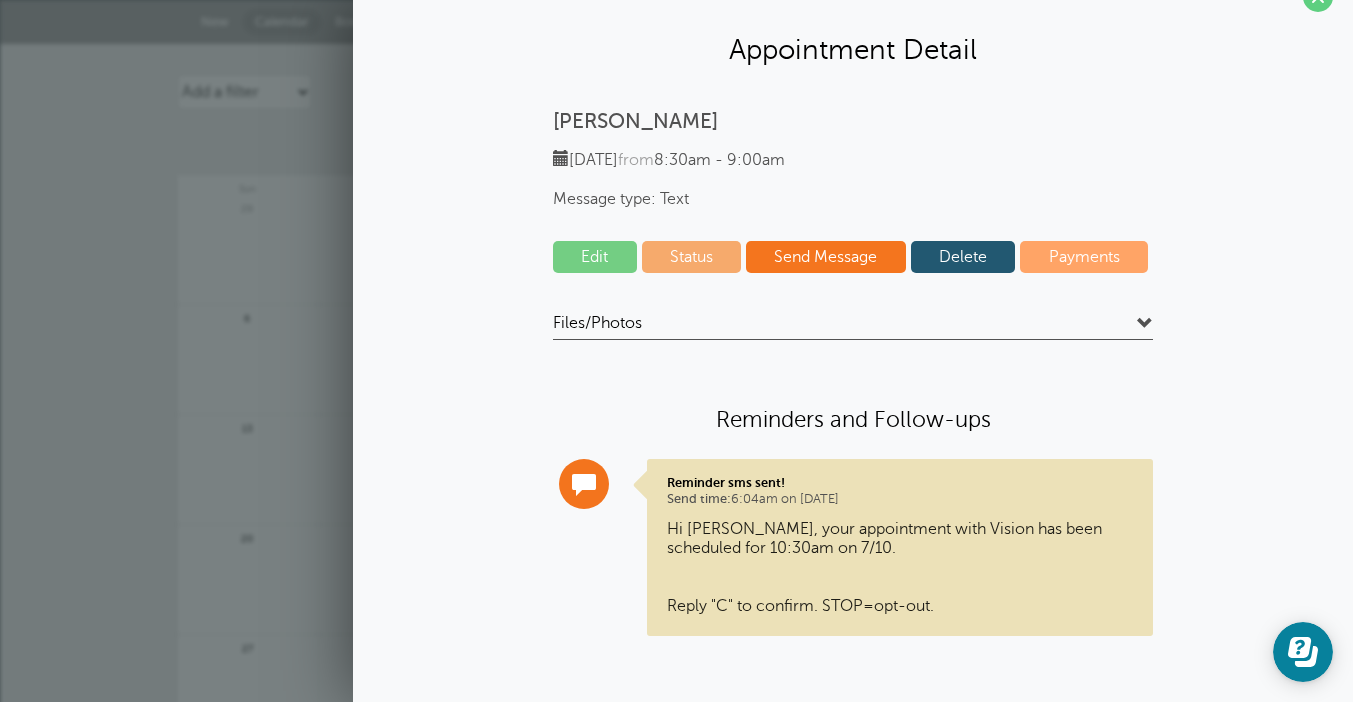 scroll, scrollTop: 0, scrollLeft: 0, axis: both 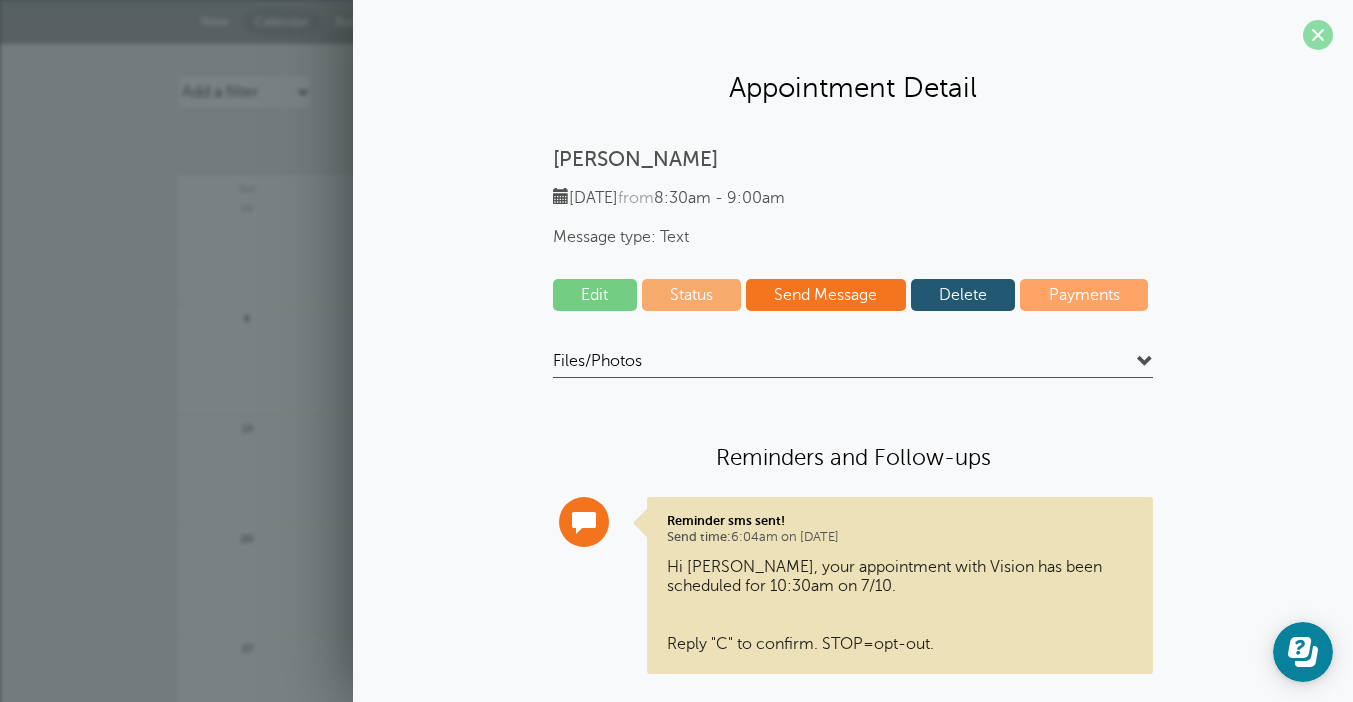 click at bounding box center [1318, 35] 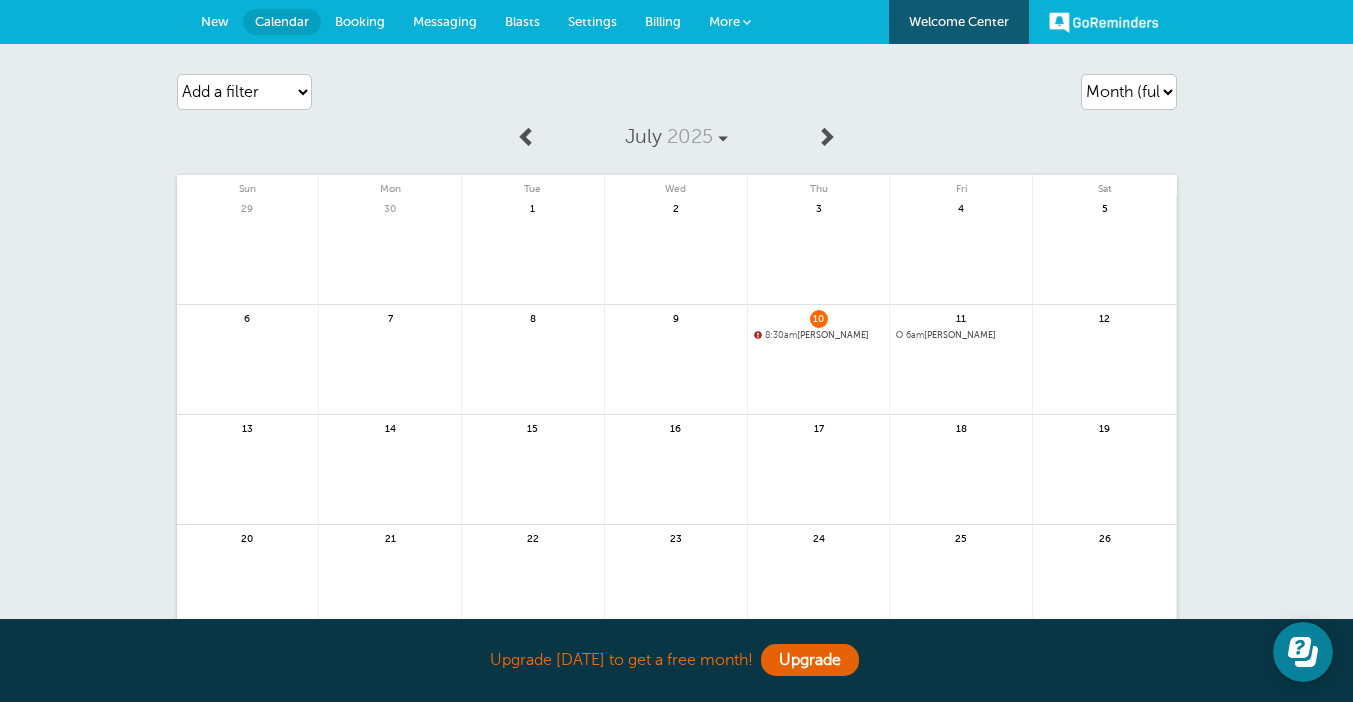 click on "6am" at bounding box center [915, 335] 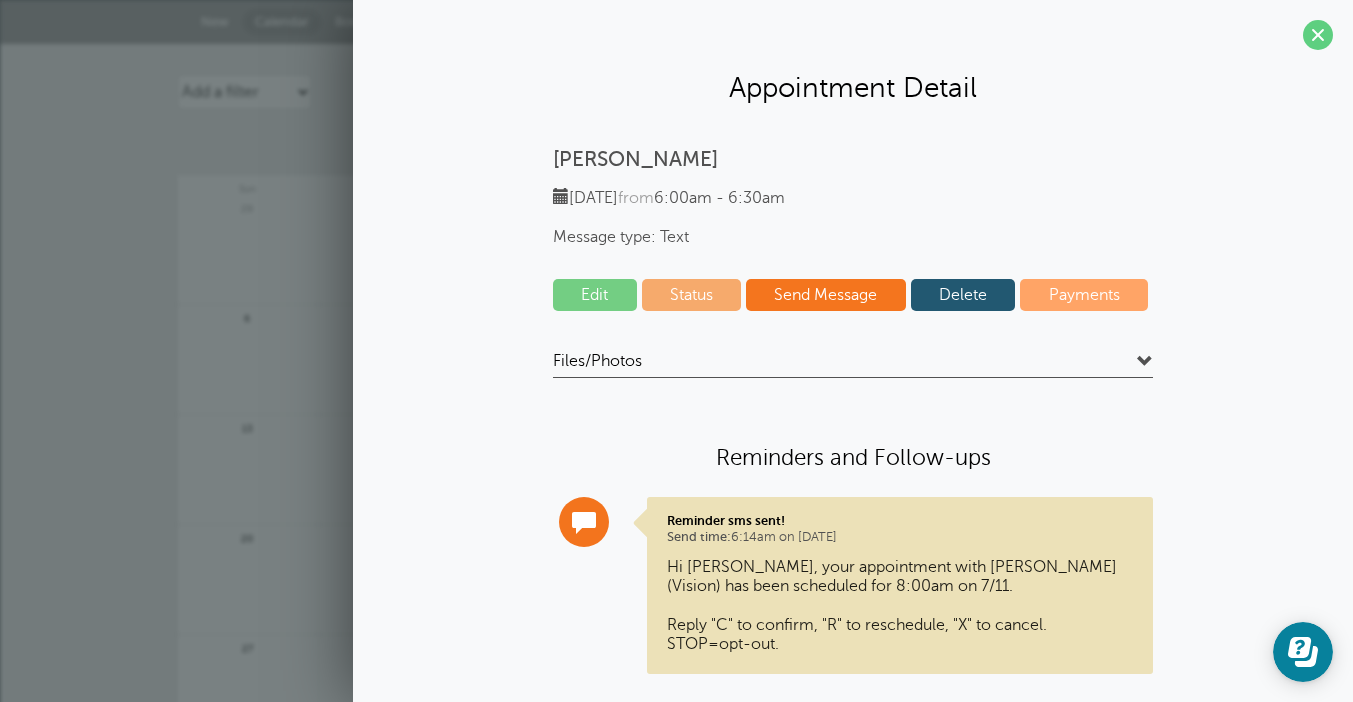 scroll, scrollTop: 38, scrollLeft: 0, axis: vertical 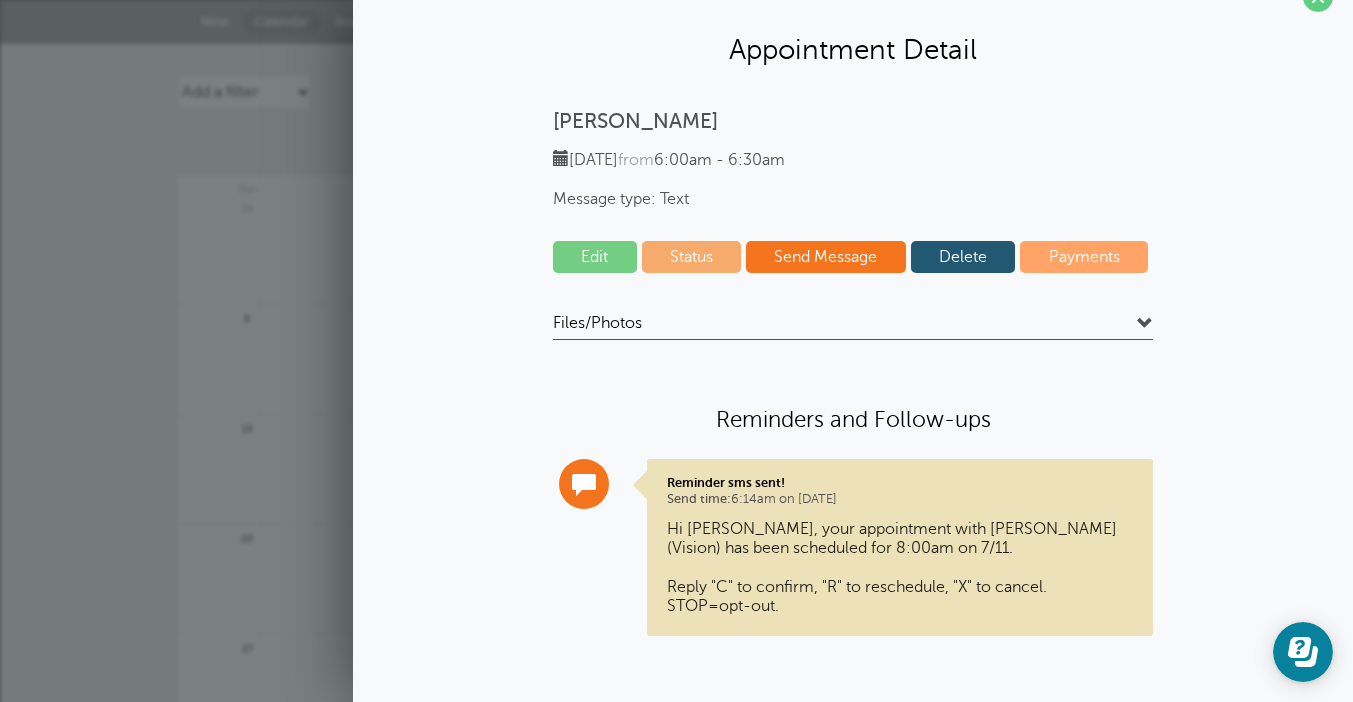 click on "Edit" at bounding box center (595, 257) 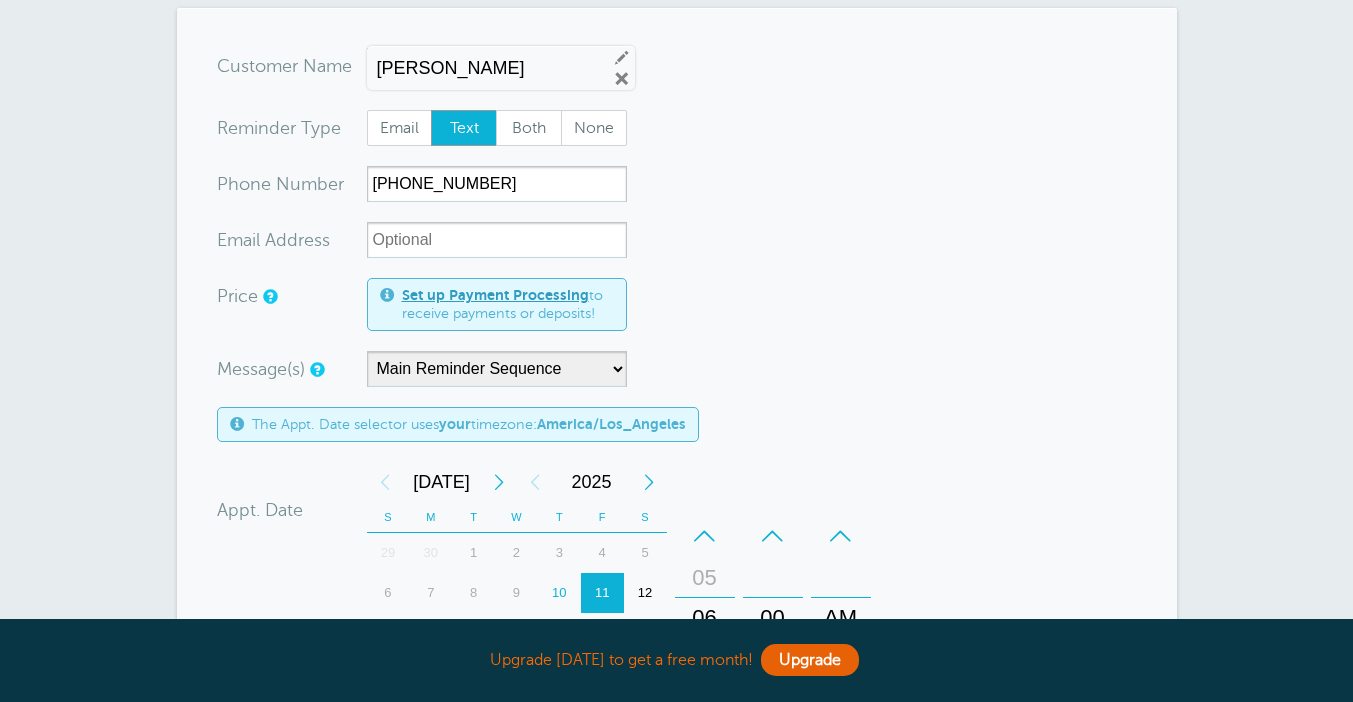 scroll, scrollTop: 825, scrollLeft: 0, axis: vertical 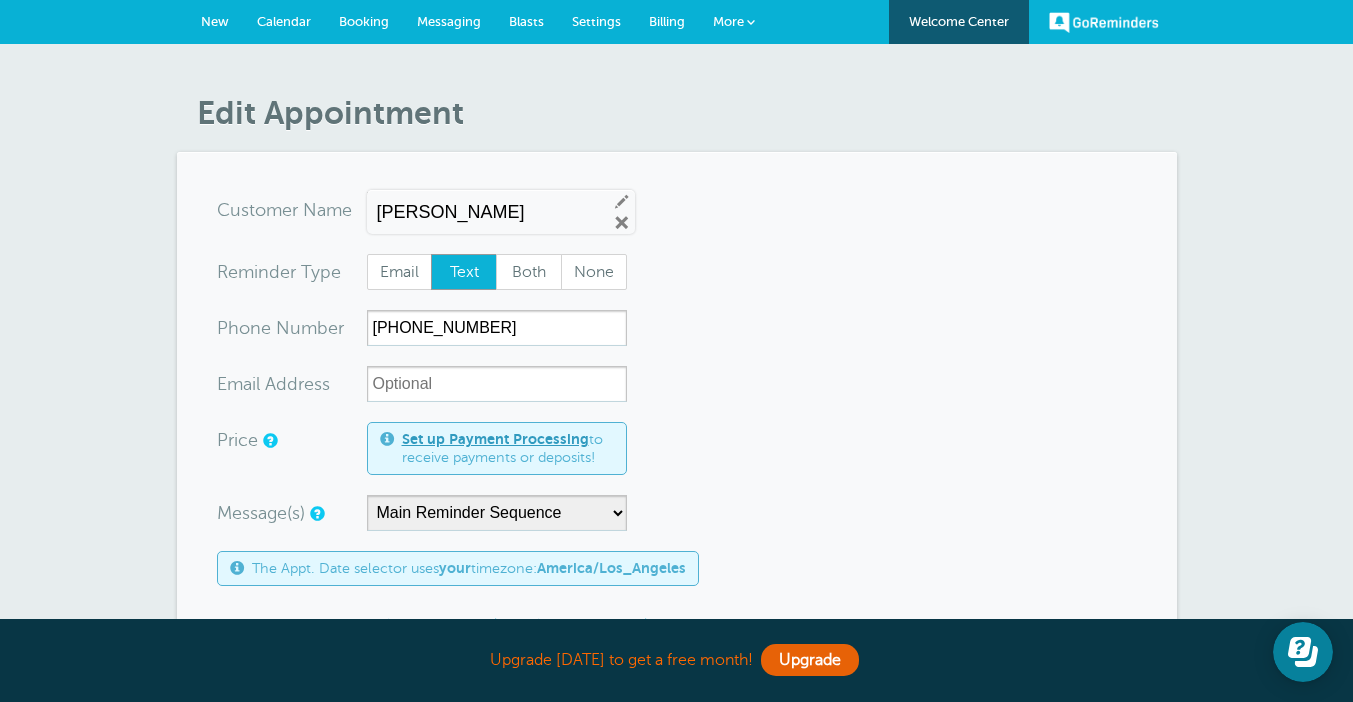 click on "Messaging" at bounding box center [449, 21] 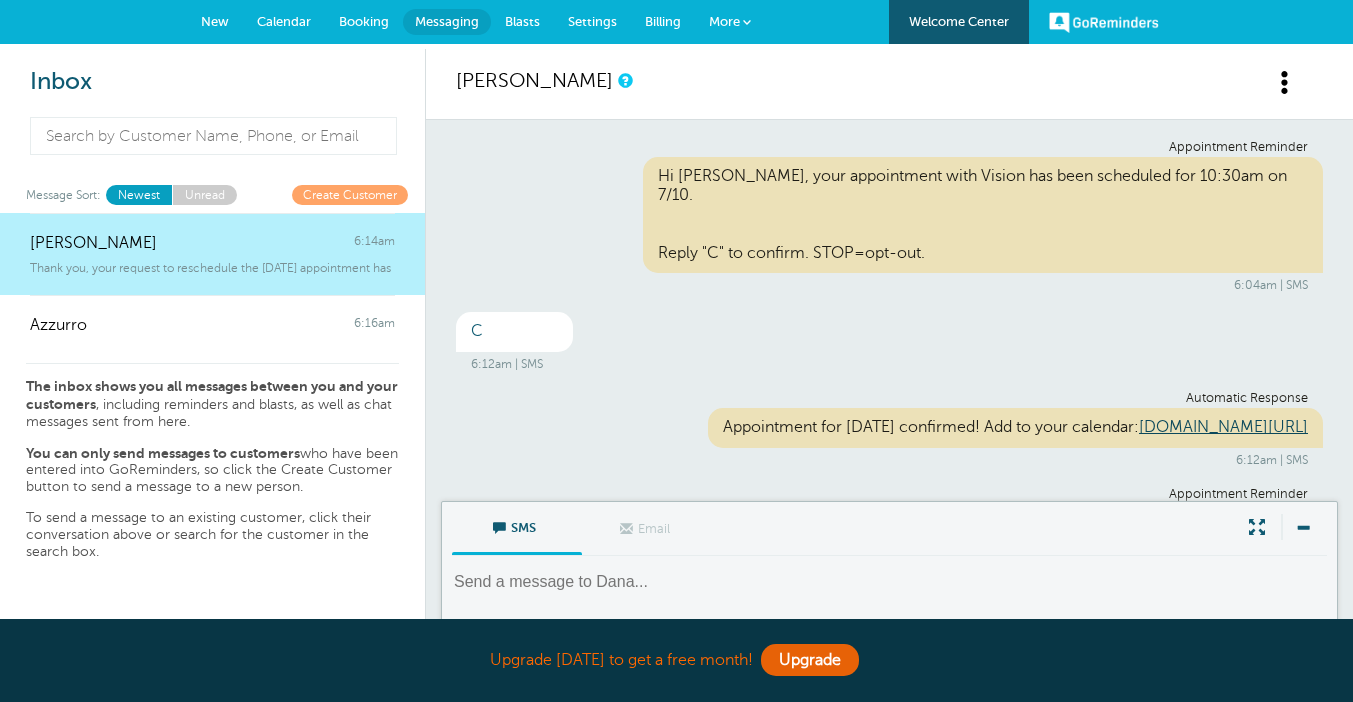 scroll, scrollTop: 0, scrollLeft: 0, axis: both 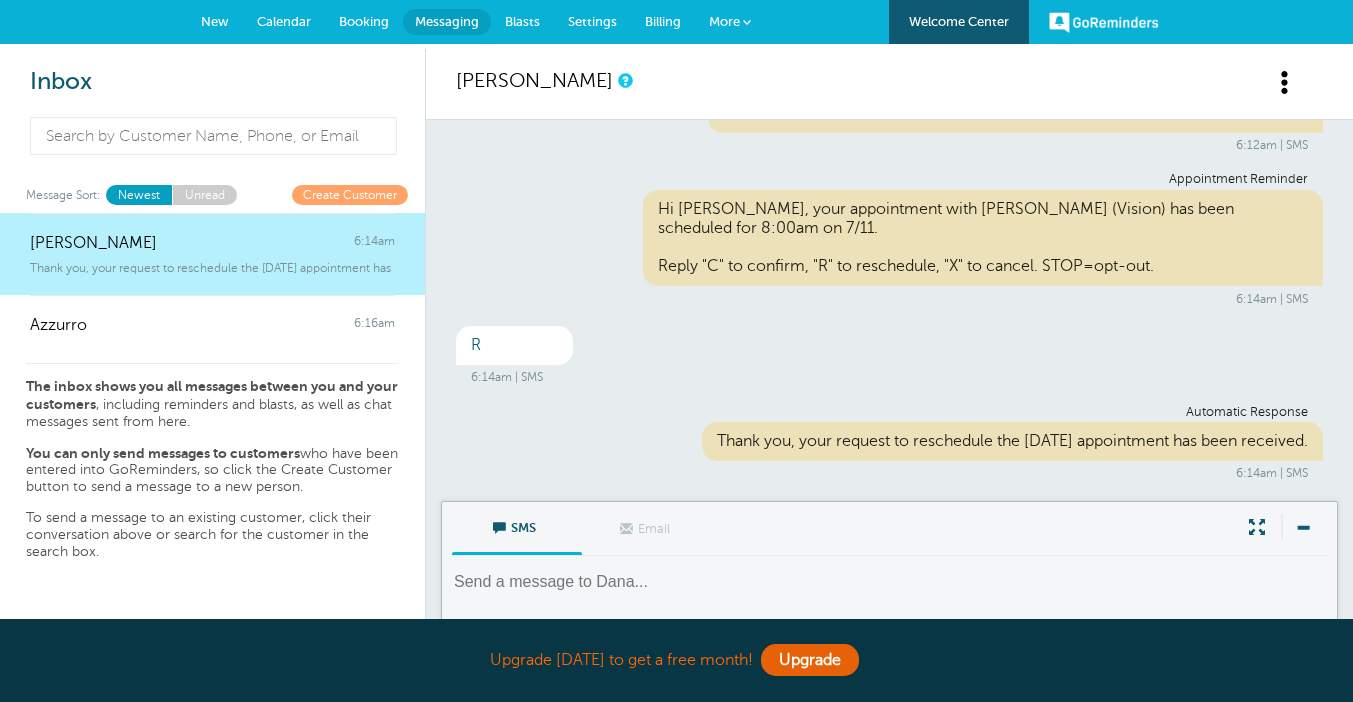 click on "Calendar" at bounding box center (284, 21) 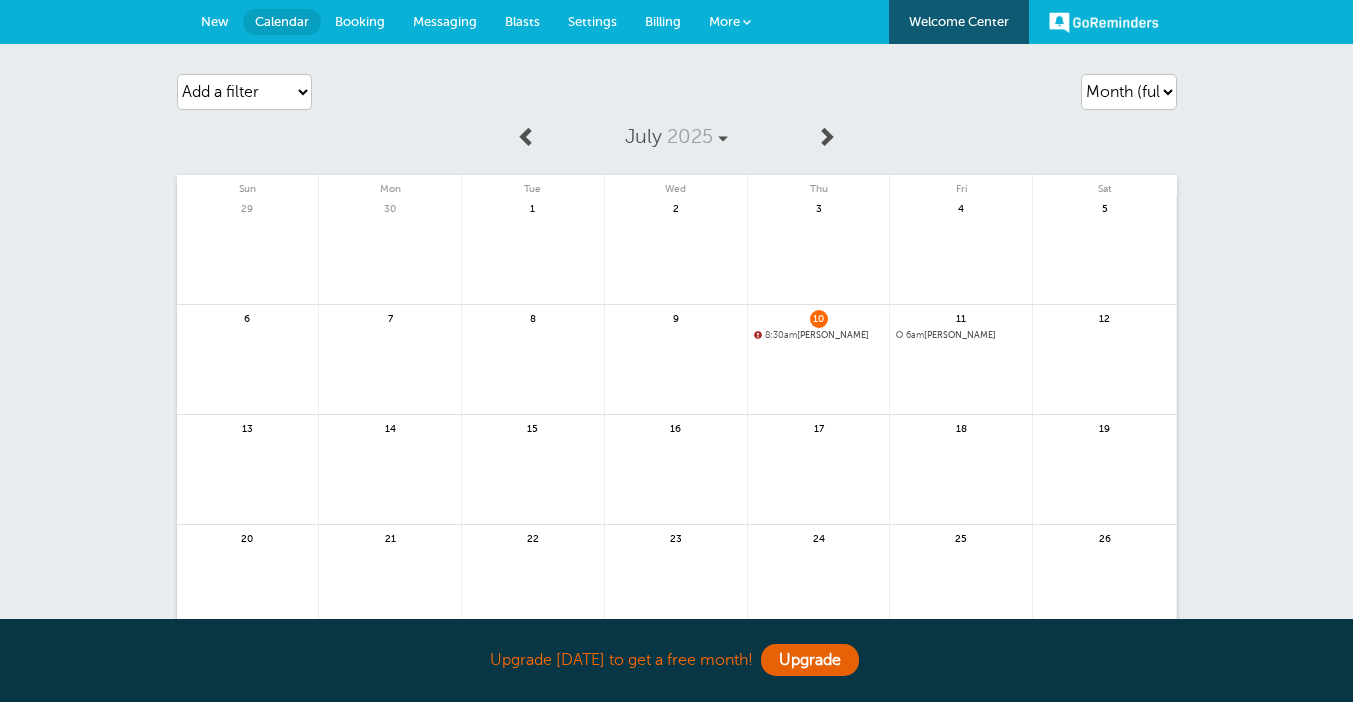 scroll, scrollTop: 0, scrollLeft: 0, axis: both 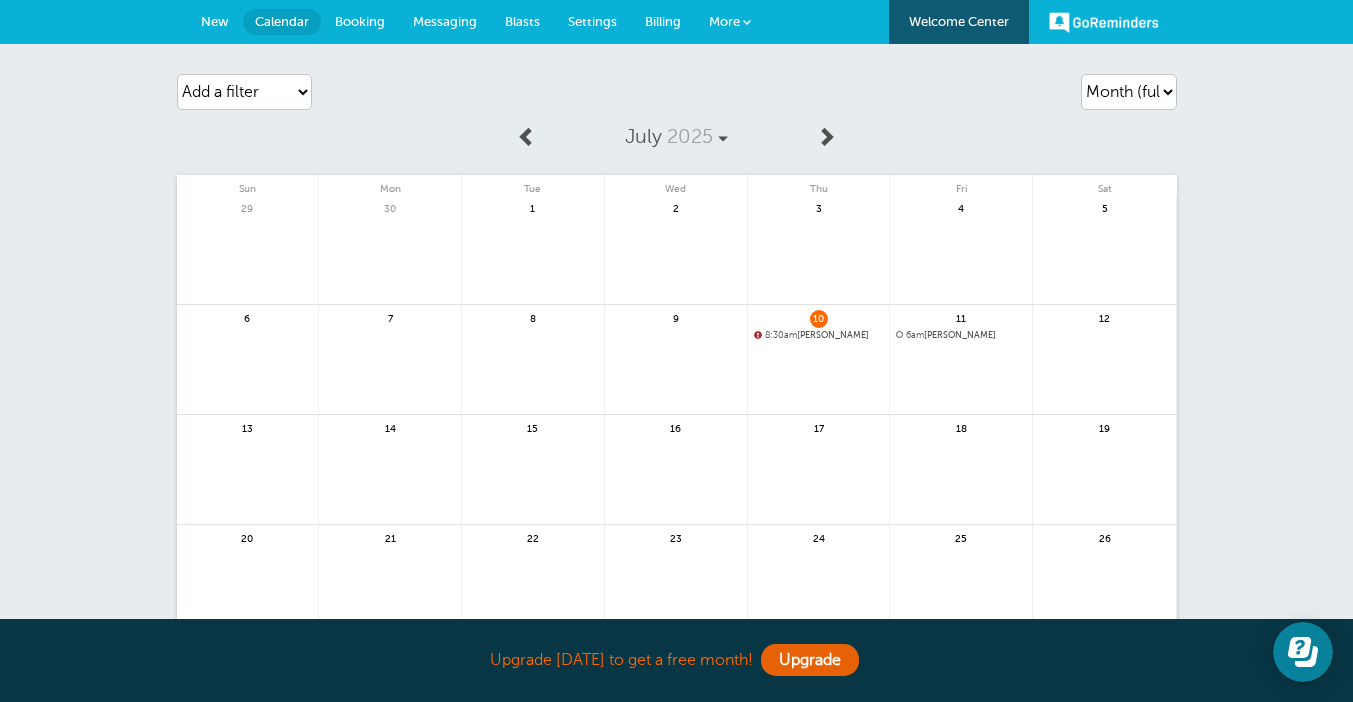 click on "New" at bounding box center [215, 21] 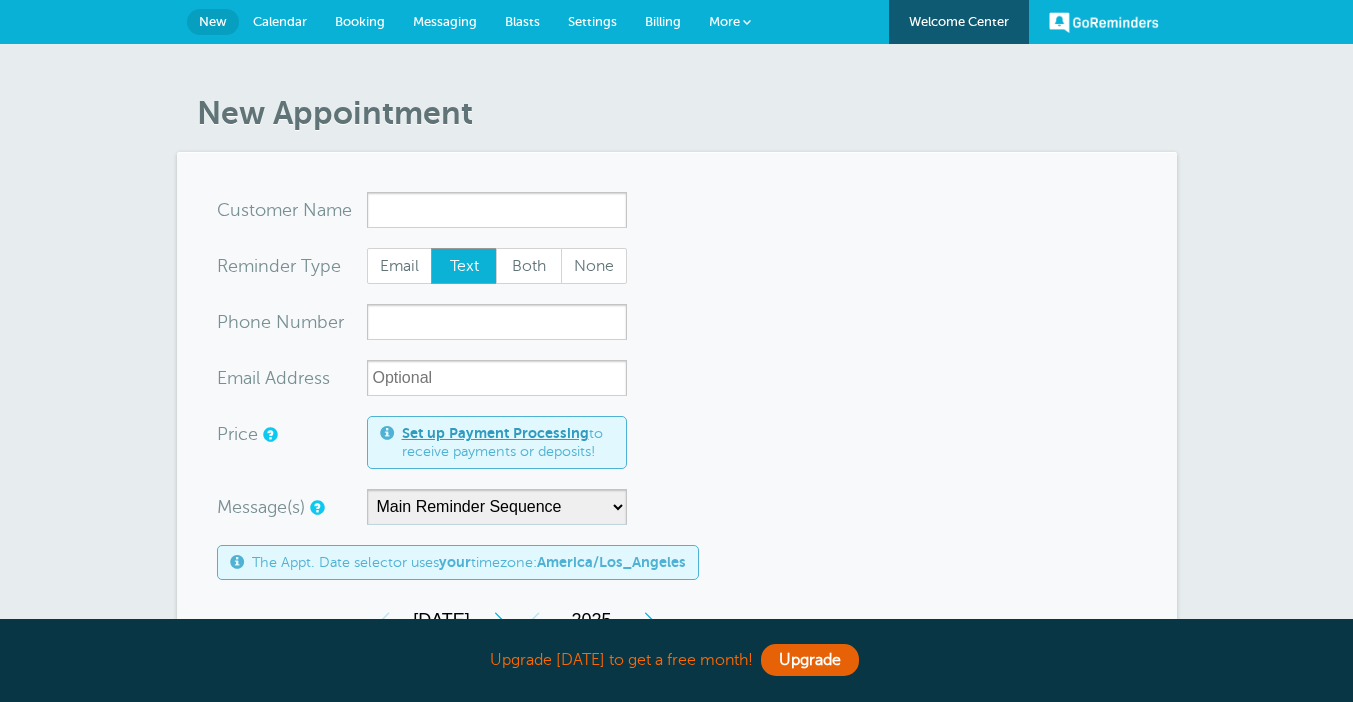 scroll, scrollTop: 0, scrollLeft: 0, axis: both 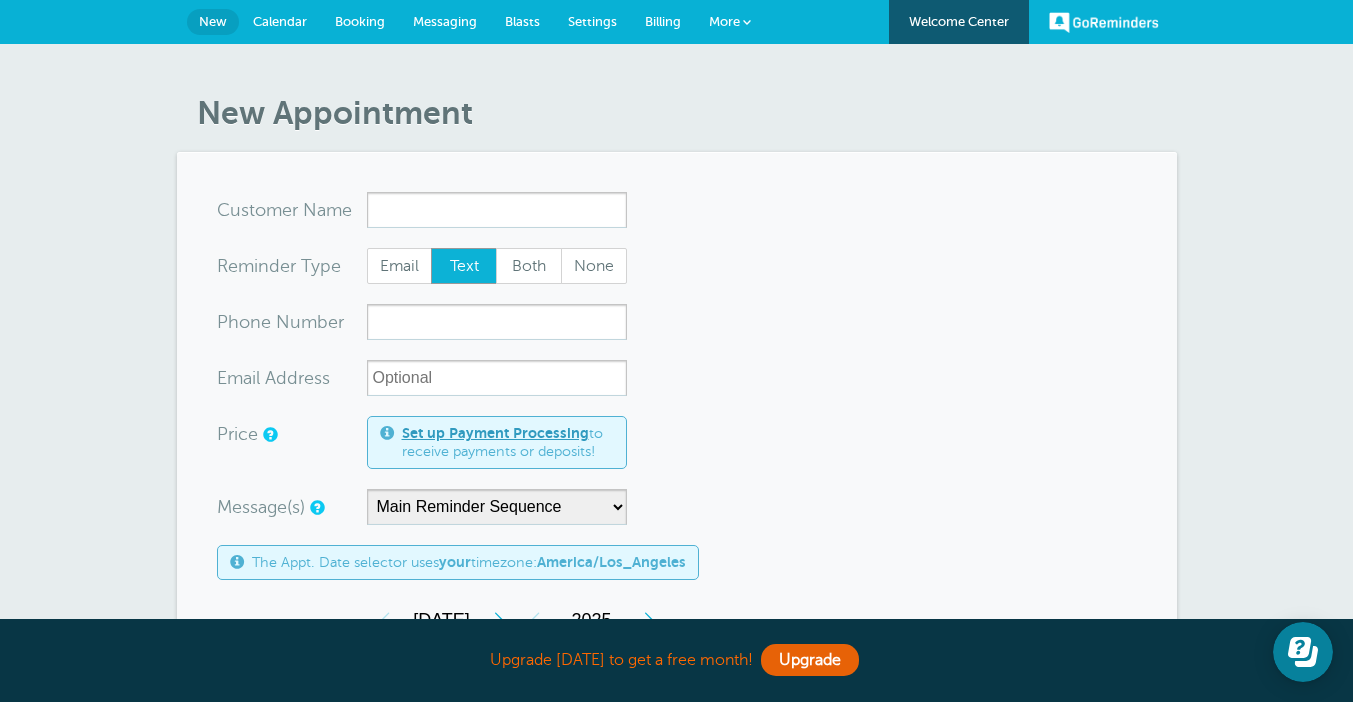 click on "Settings" at bounding box center (592, 21) 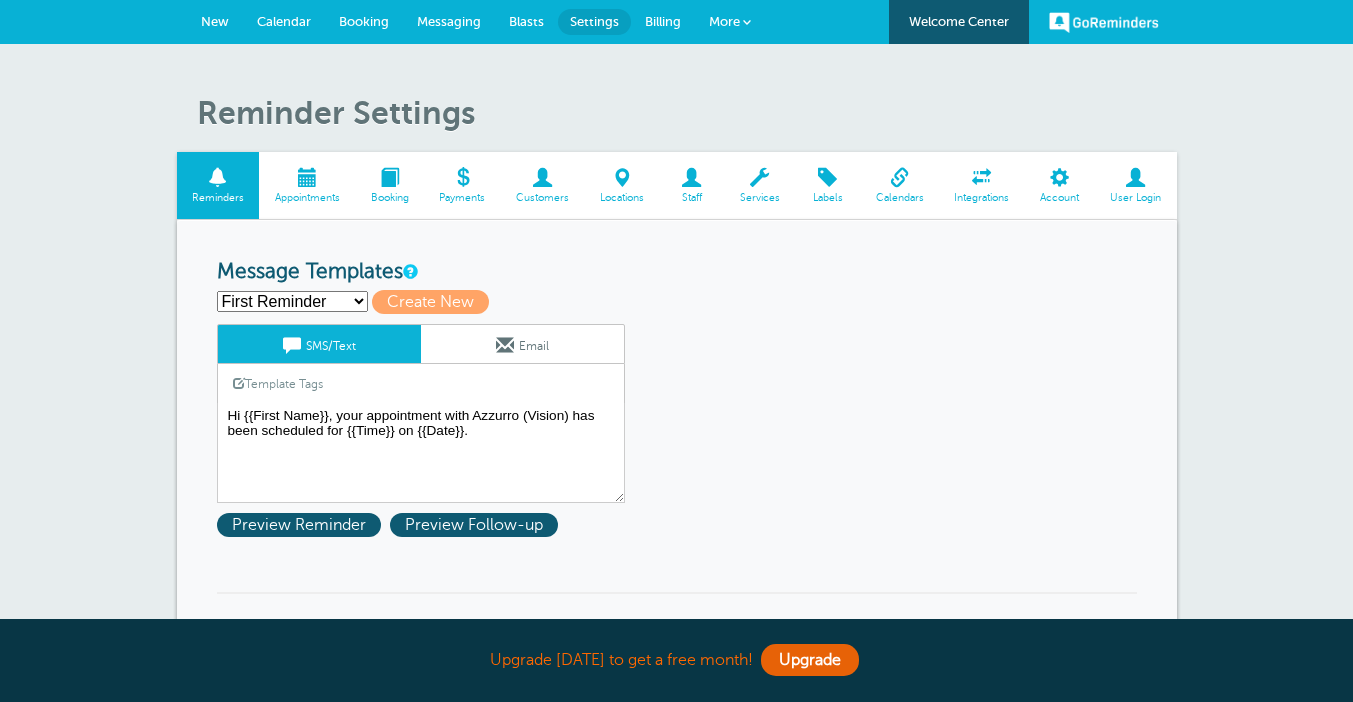 scroll, scrollTop: 0, scrollLeft: 0, axis: both 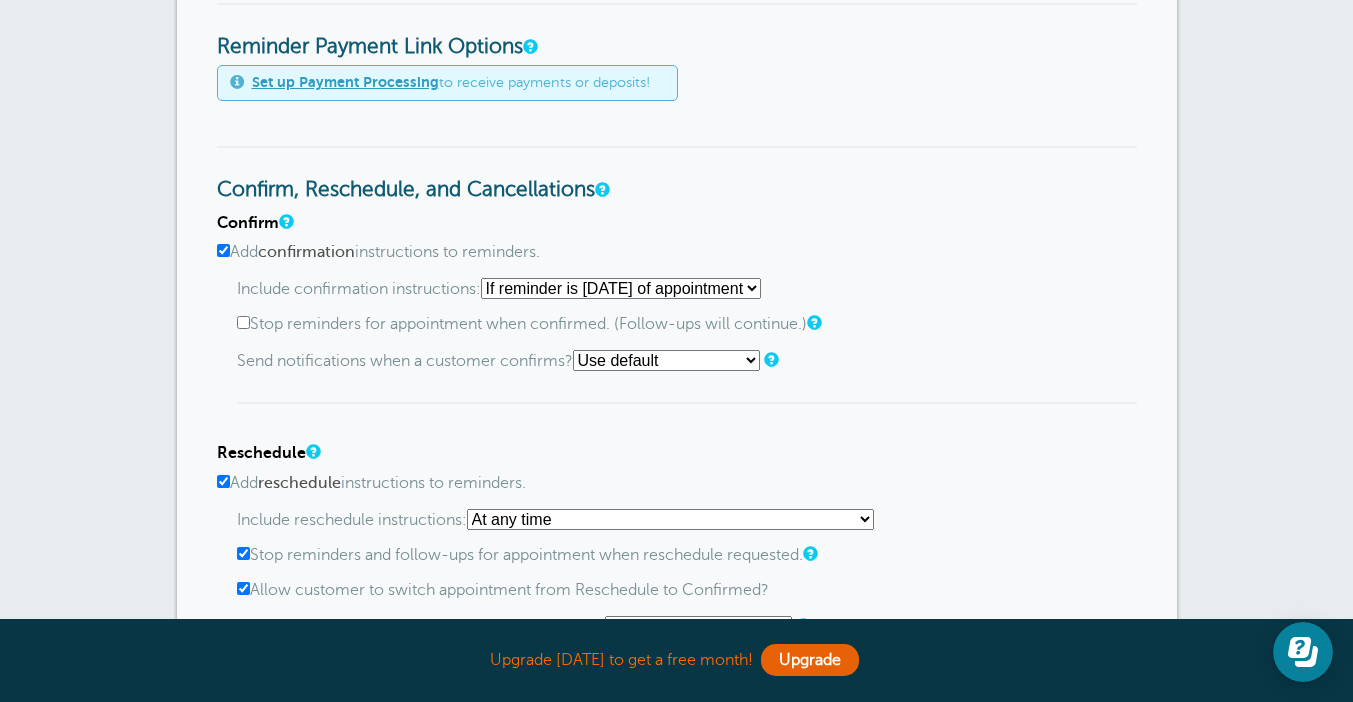 click on "Starting with first reminder If reminder is within 1 day of appointment If reminder is within 2 days of appointment If reminder is within 3 days of appointment If reminder is within 4 days of appointment If reminder is within 5 days of appointment If reminder is within 6 days of appointment If reminder is within 7 days of appointment If reminder is within 8 days of appointment If reminder is within 9 days of appointment If reminder is within 10 days of appointment If reminder is within 11 days of appointment If reminder is within 12 days of appointment If reminder is within 13 days of appointment If reminder is within 14 days of appointment" at bounding box center (621, 288) 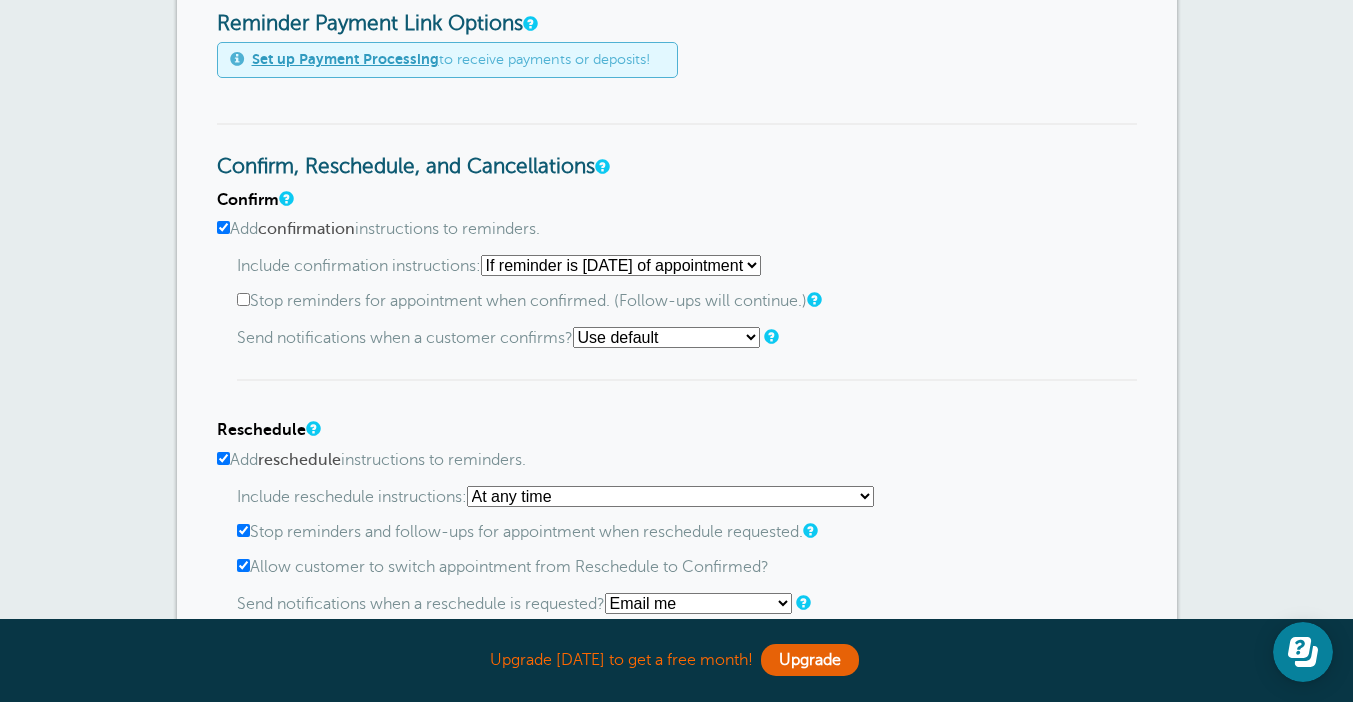 scroll, scrollTop: 875, scrollLeft: 0, axis: vertical 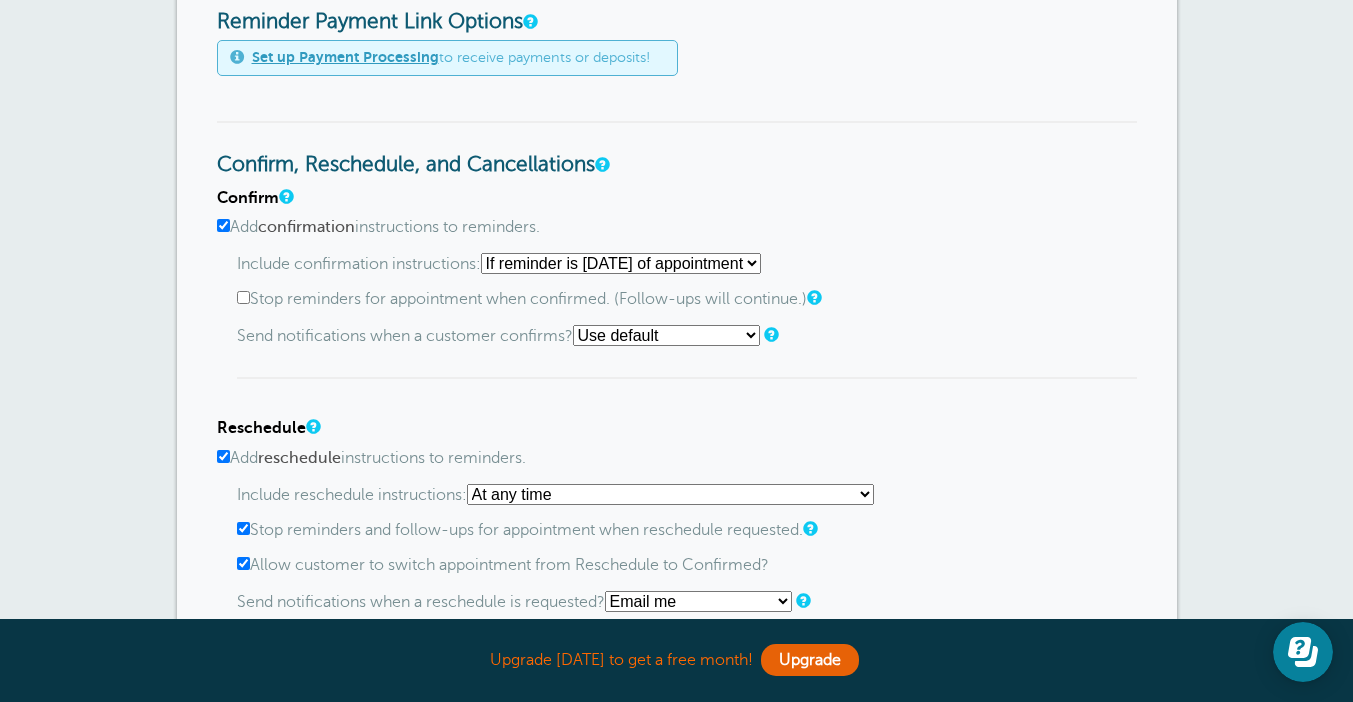 click on "Starting with first reminder If reminder is within 1 day of appointment If reminder is within 2 days of appointment If reminder is within 3 days of appointment If reminder is within 4 days of appointment If reminder is within 5 days of appointment If reminder is within 6 days of appointment If reminder is within 7 days of appointment If reminder is within 8 days of appointment If reminder is within 9 days of appointment If reminder is within 10 days of appointment If reminder is within 11 days of appointment If reminder is within 12 days of appointment If reminder is within 13 days of appointment If reminder is within 14 days of appointment" at bounding box center [621, 263] 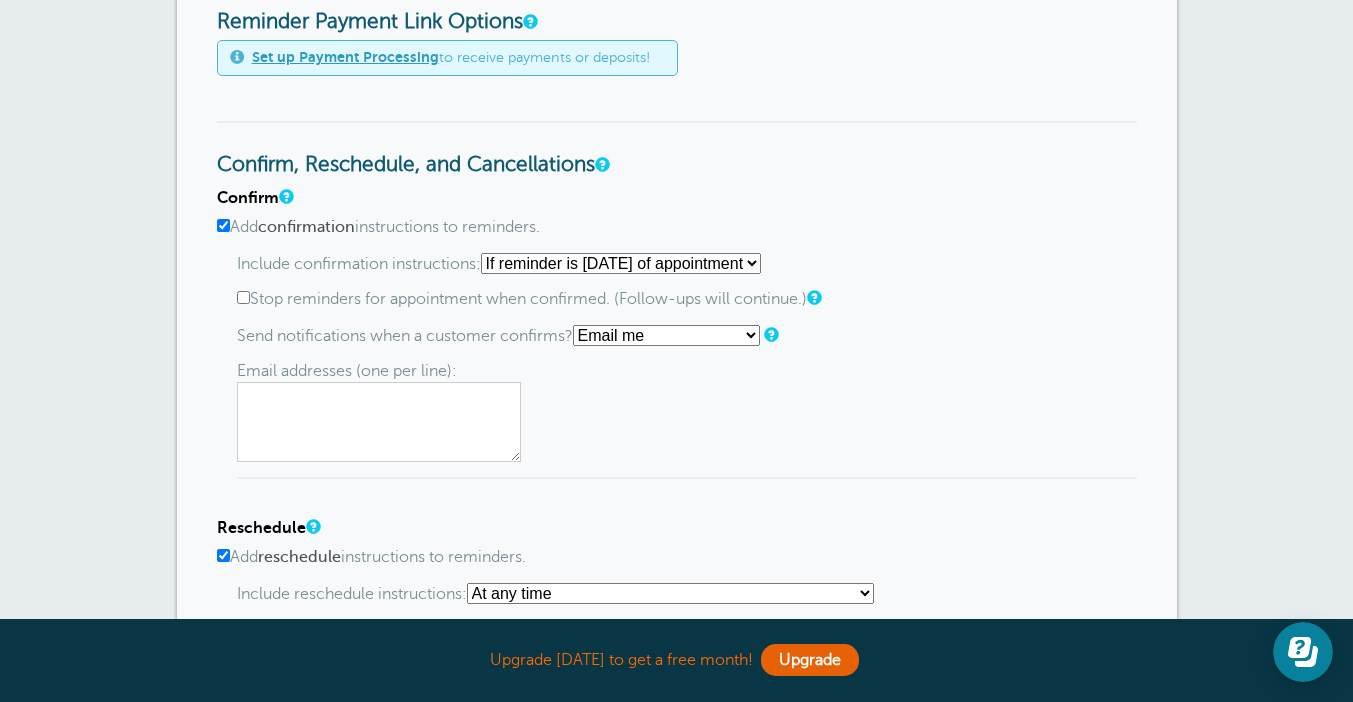 click at bounding box center (379, 422) 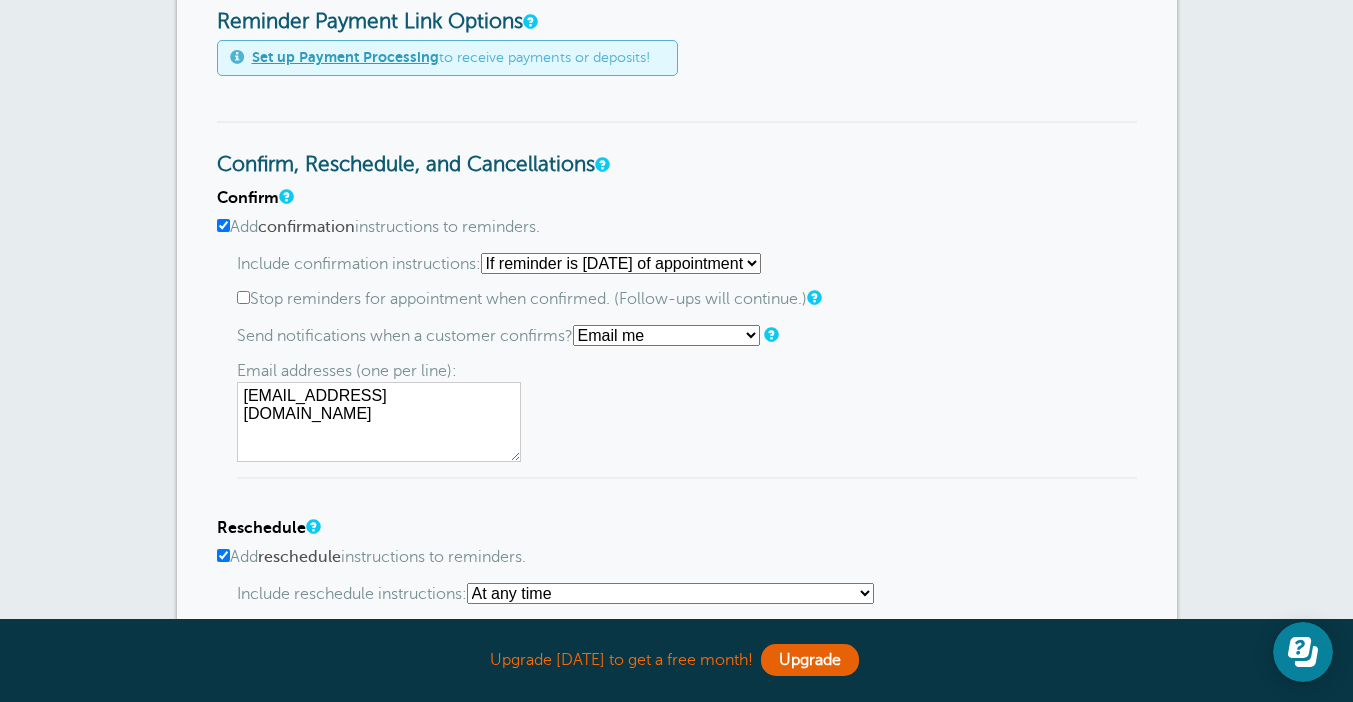 type on "admin@visiondevelopmentincubator.com" 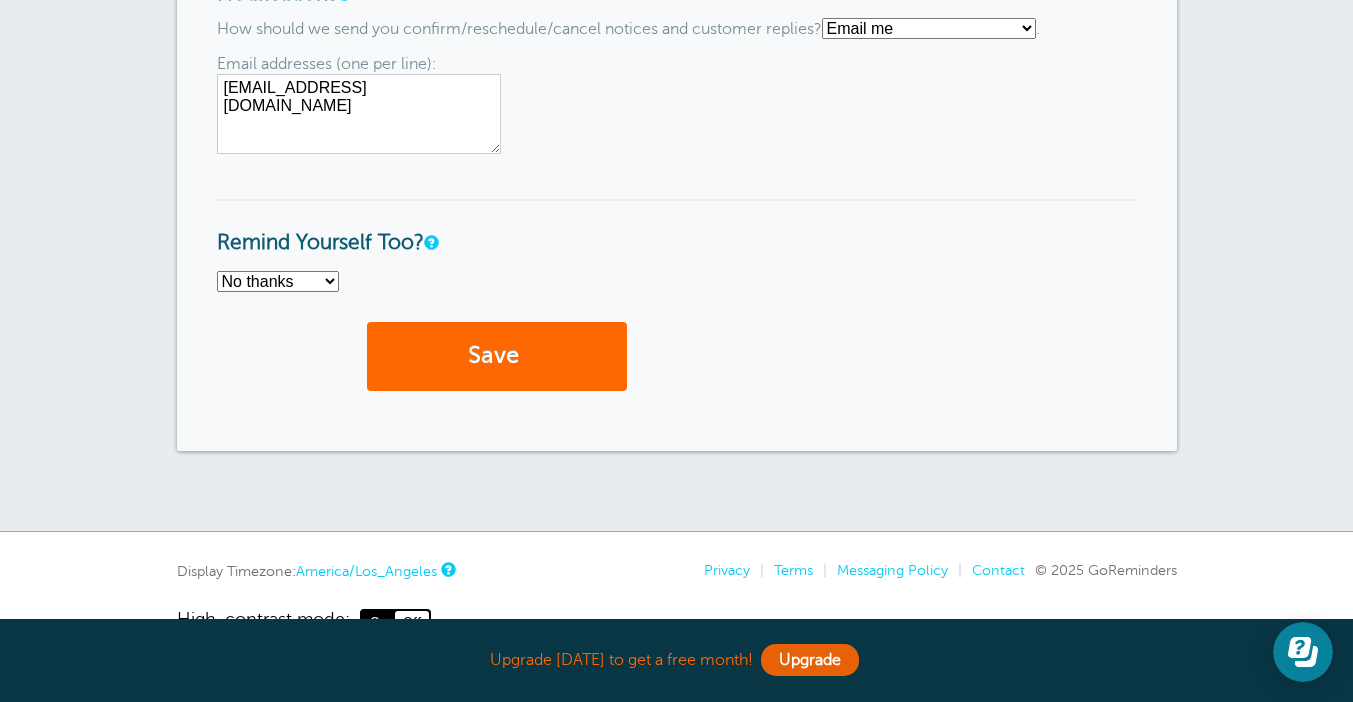 scroll, scrollTop: 2233, scrollLeft: 0, axis: vertical 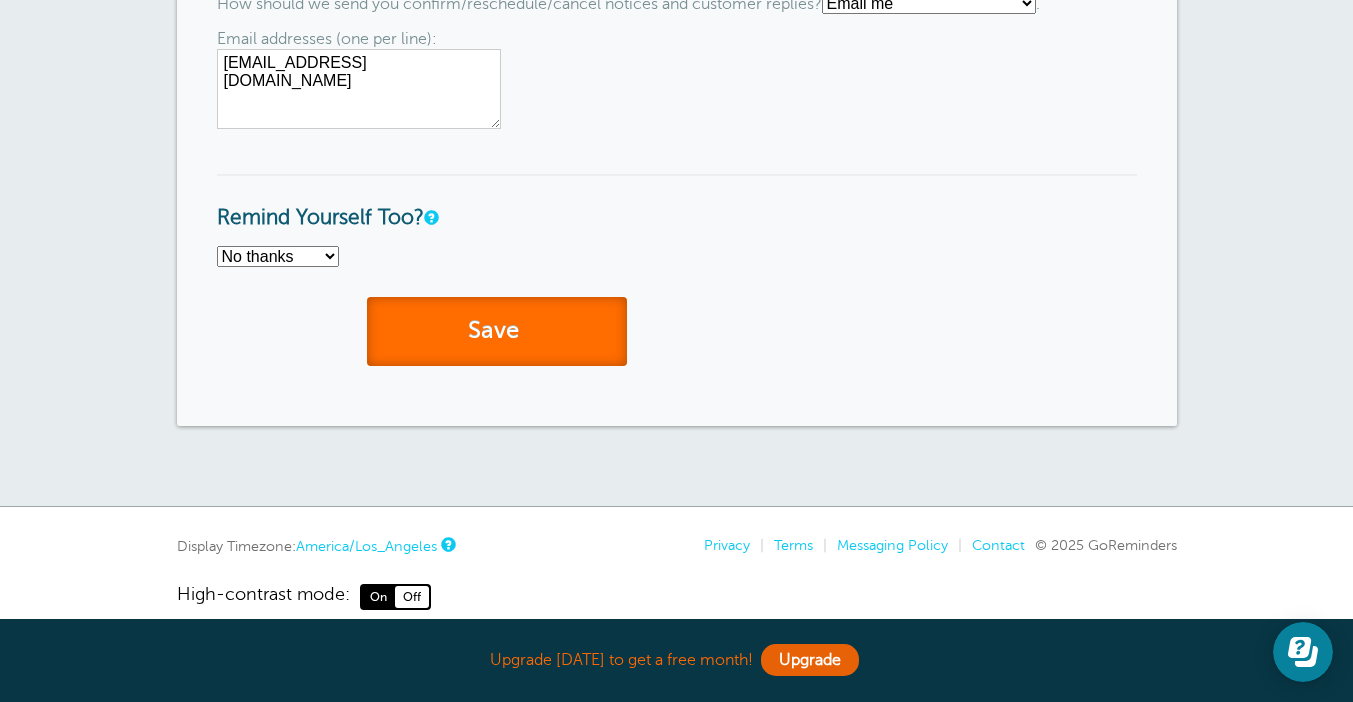 click on "Save" at bounding box center (497, 331) 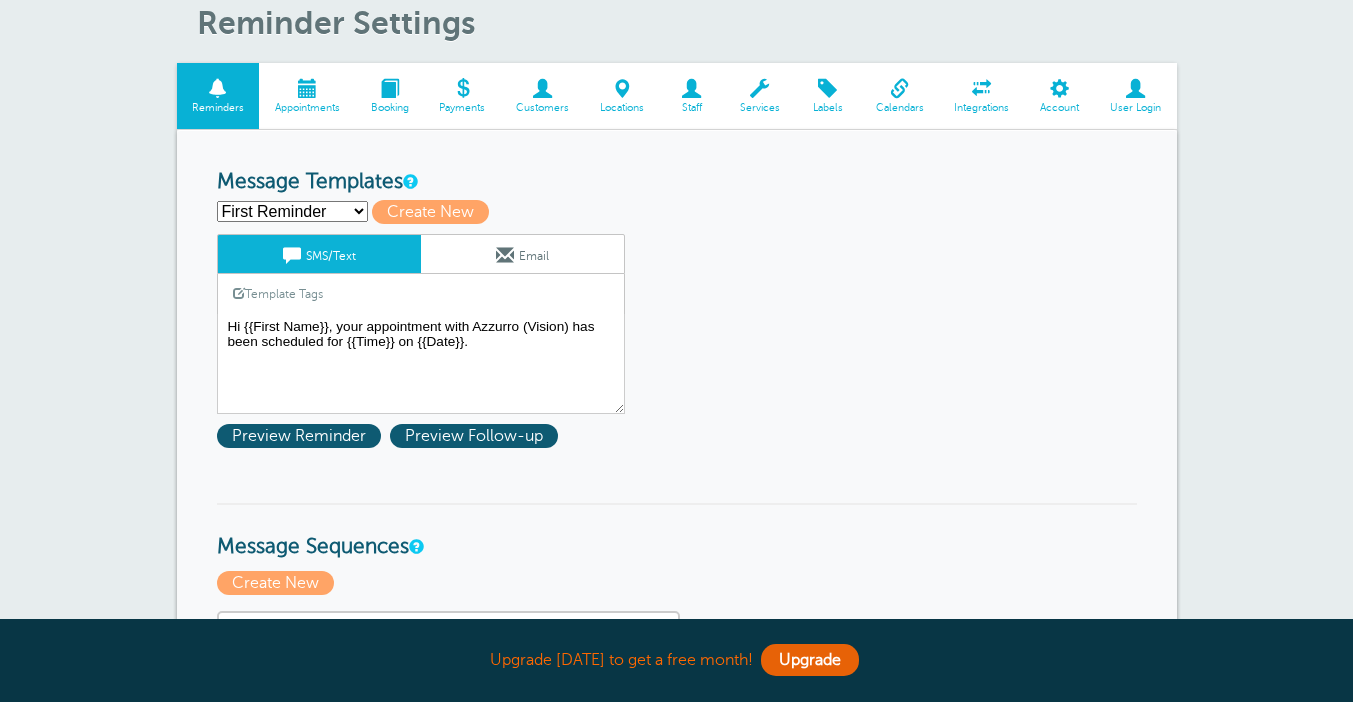 scroll, scrollTop: 164, scrollLeft: 0, axis: vertical 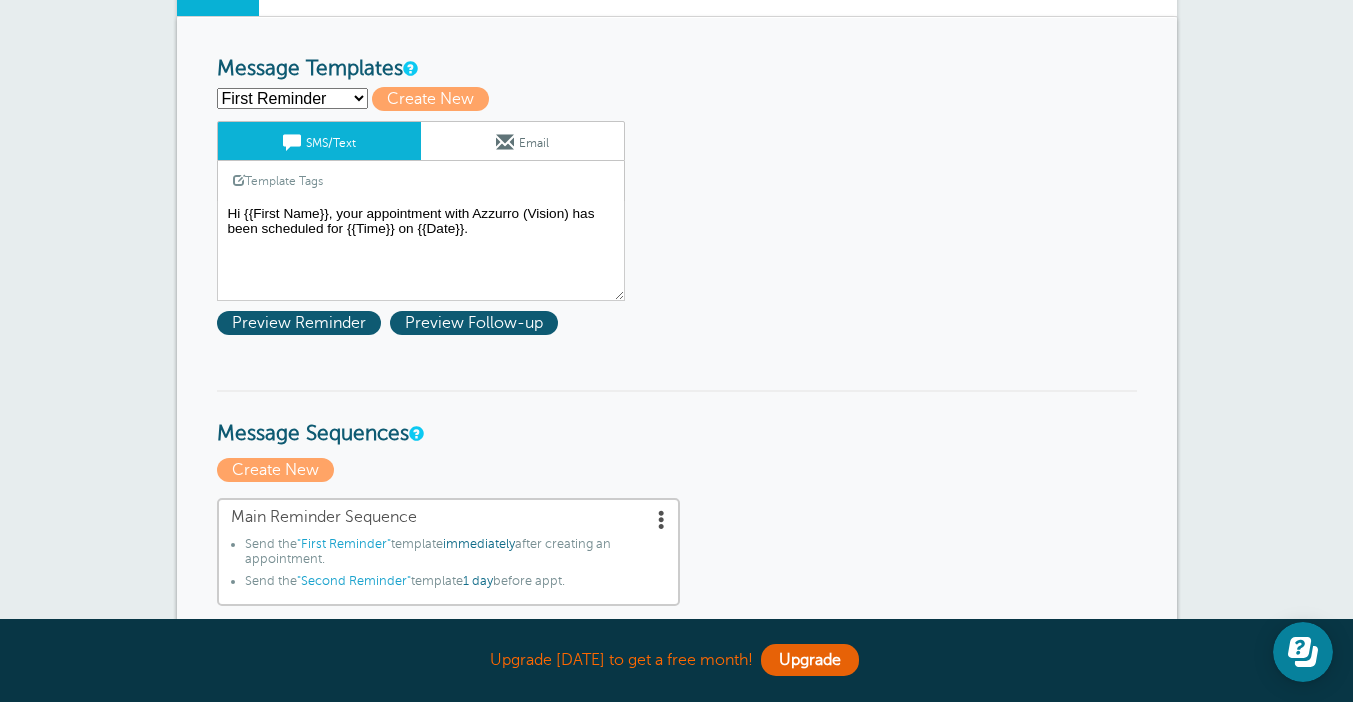 click on "First Reminder
Second Reminder
Third Reminder
Create new..." at bounding box center [292, 98] 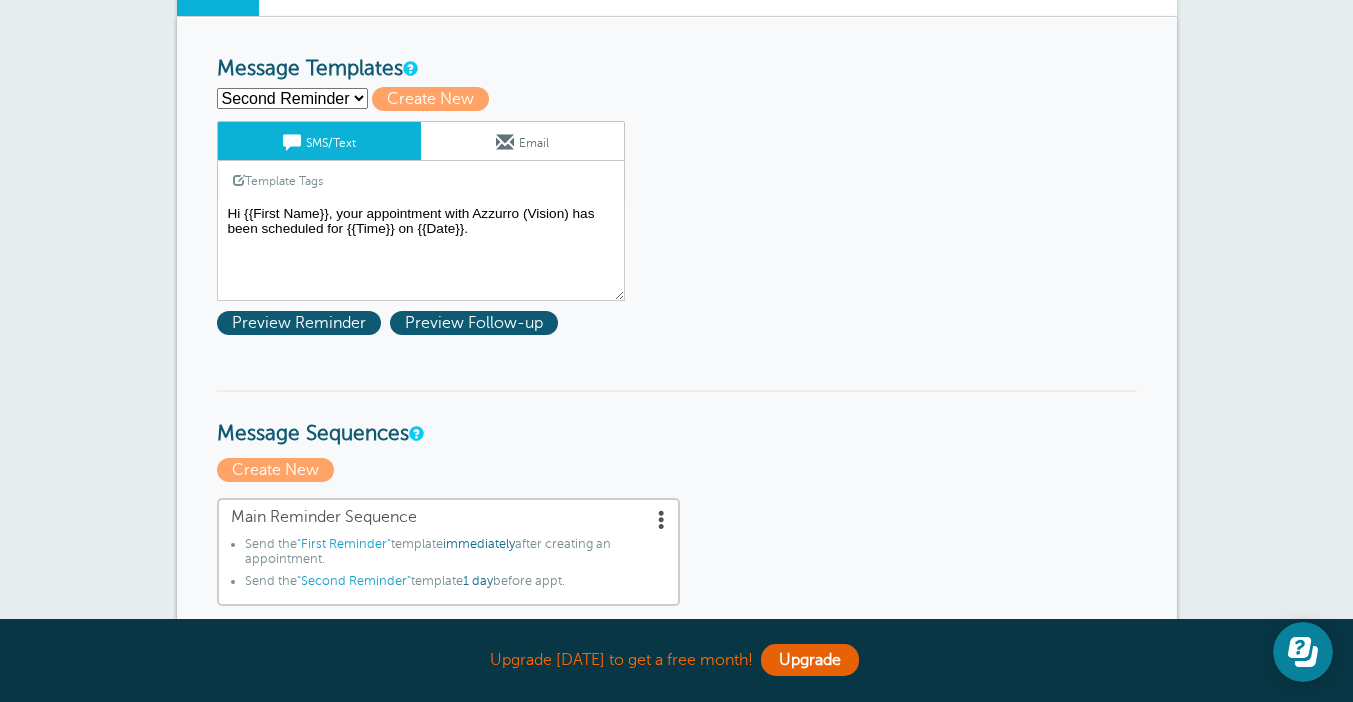 type on "Second Reminder" 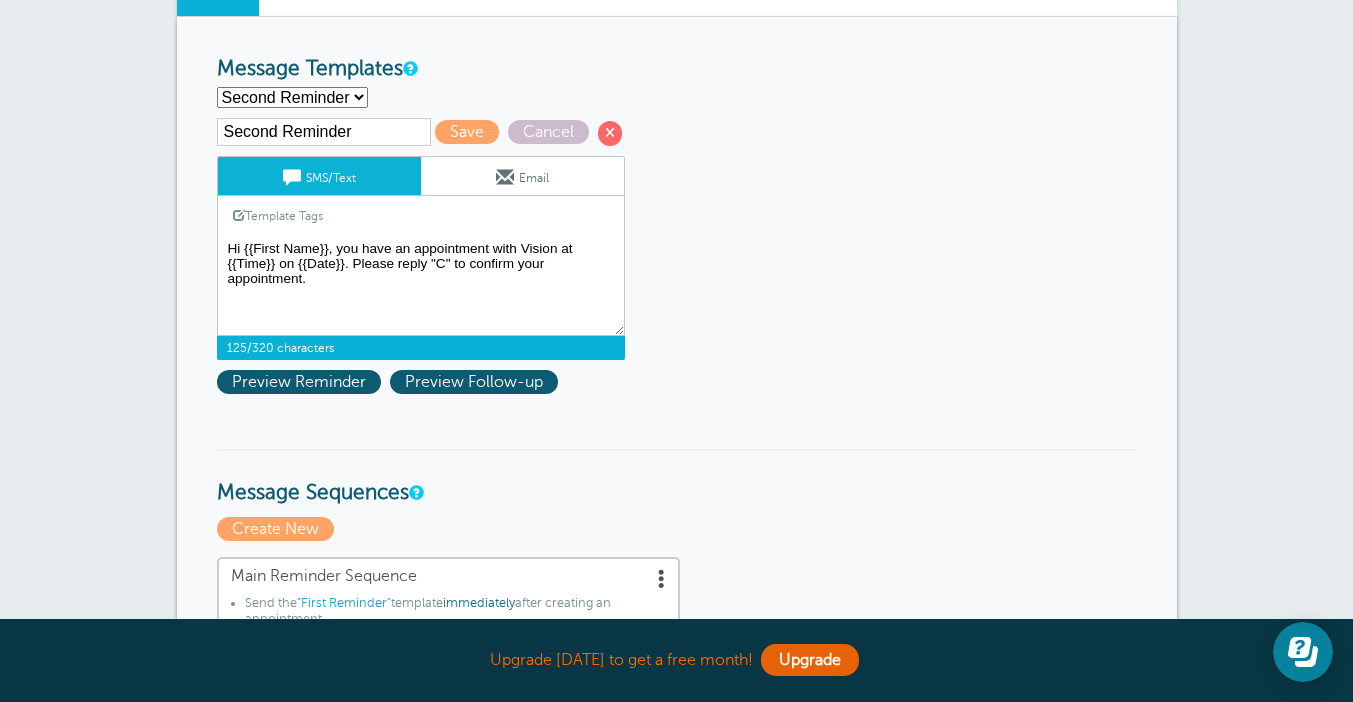 click on "Hi {{First Name}}, your appointment with Azzurro (Vision) has been scheduled for {{Time}} on {{Date}}." at bounding box center (421, 286) 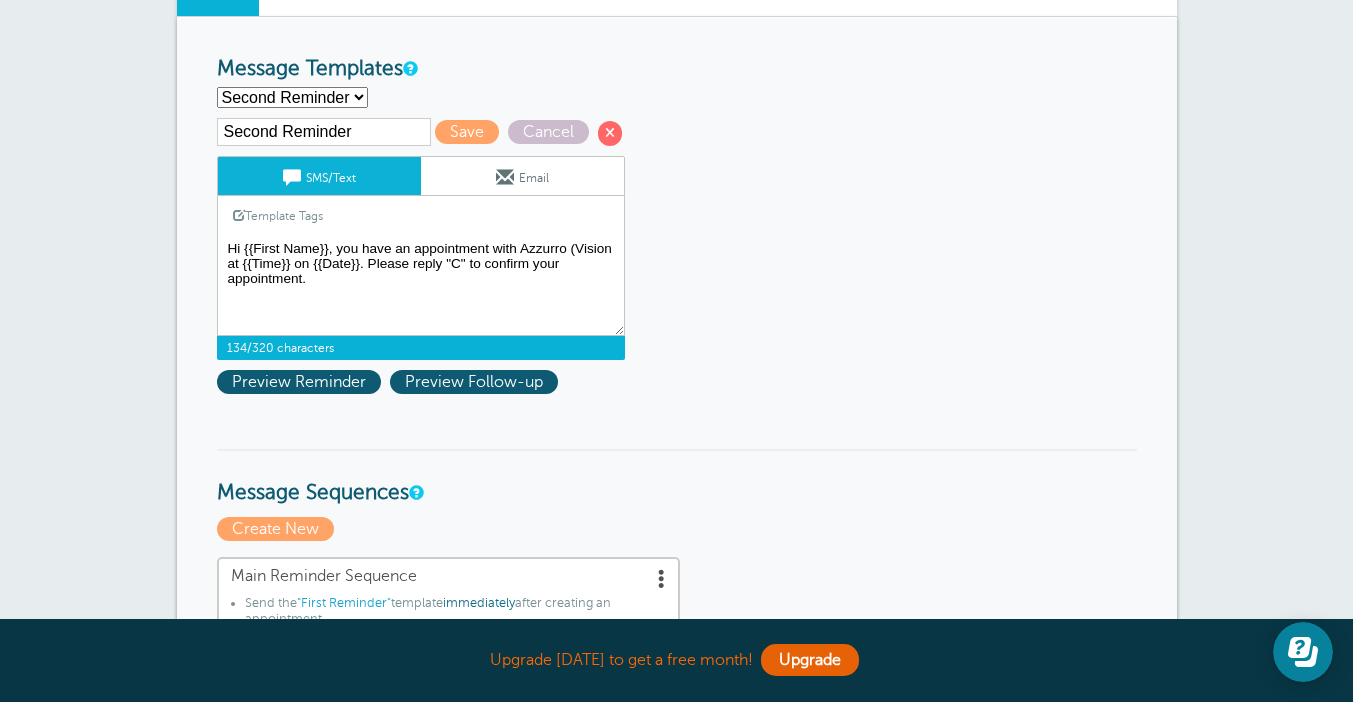 click on "Hi {{First Name}}, your appointment with Azzurro (Vision) has been scheduled for {{Time}} on {{Date}}." at bounding box center (421, 286) 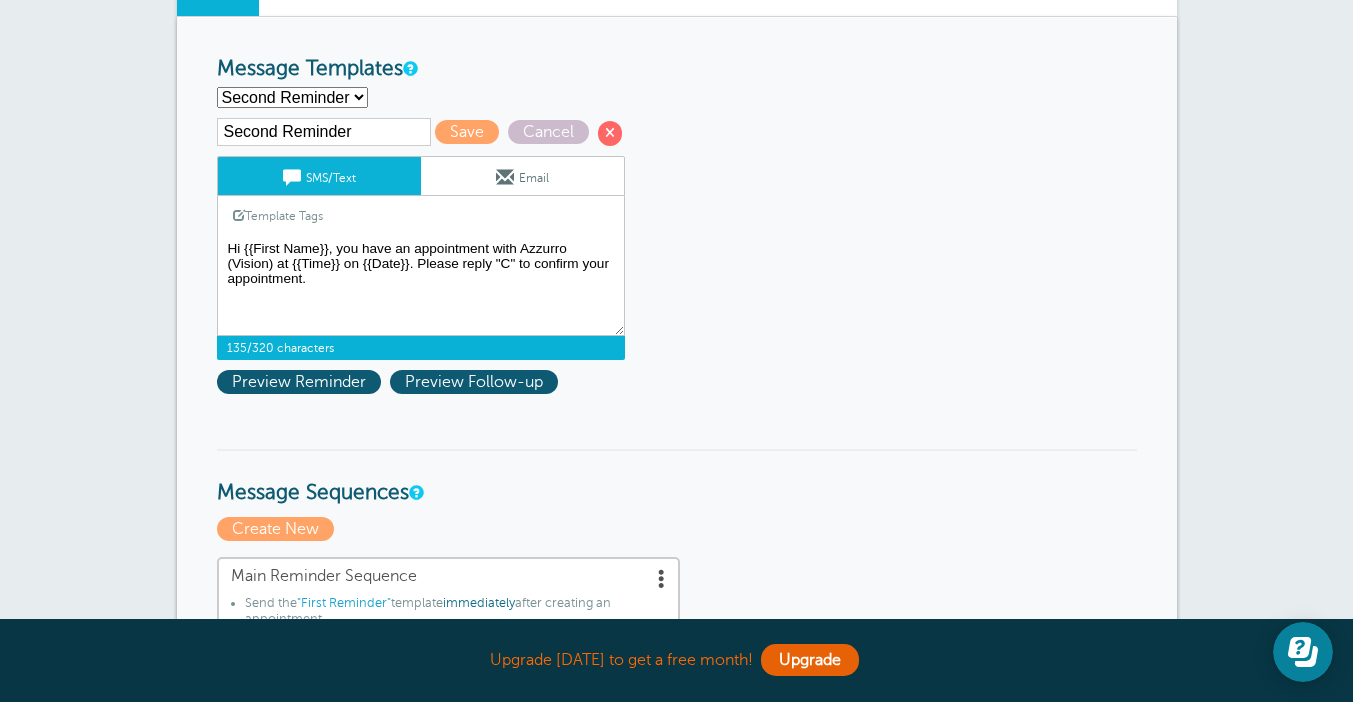 drag, startPoint x: 422, startPoint y: 279, endPoint x: 417, endPoint y: 268, distance: 12.083046 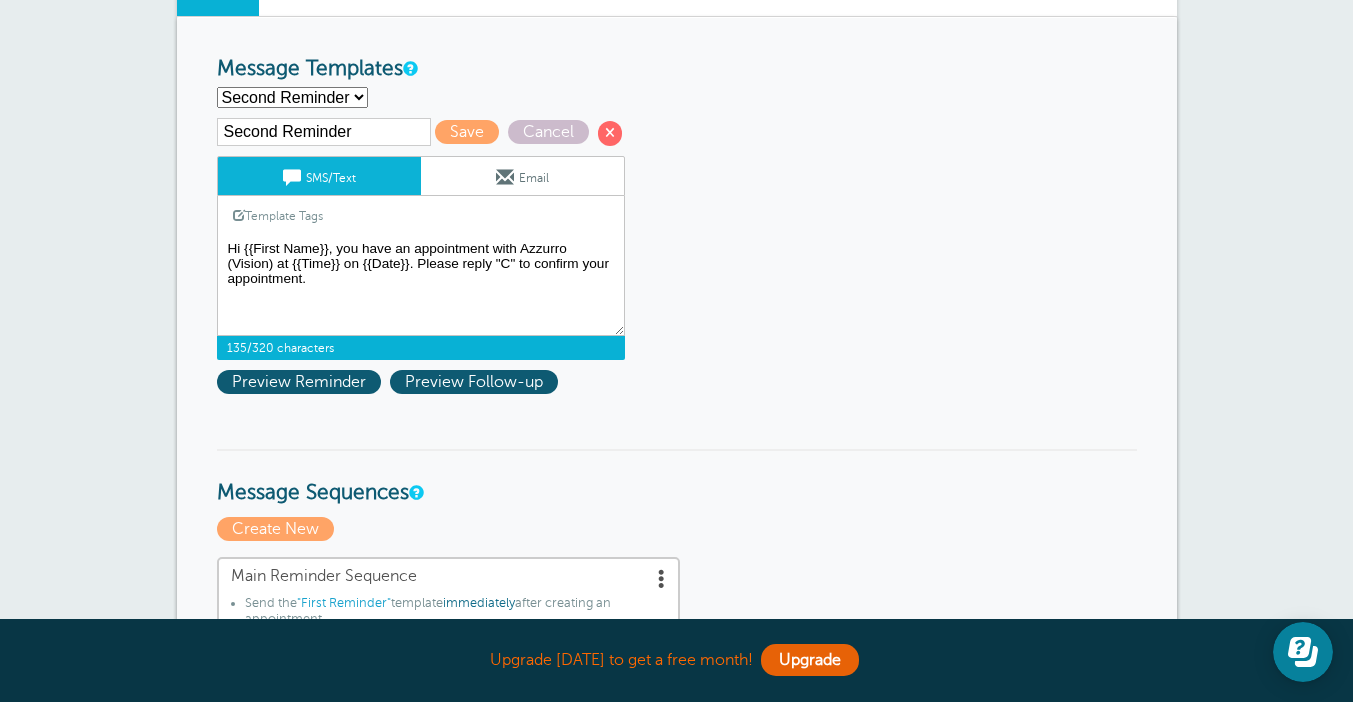 click on "Hi {{First Name}}, your appointment with Azzurro (Vision) has been scheduled for {{Time}} on {{Date}}." at bounding box center (421, 286) 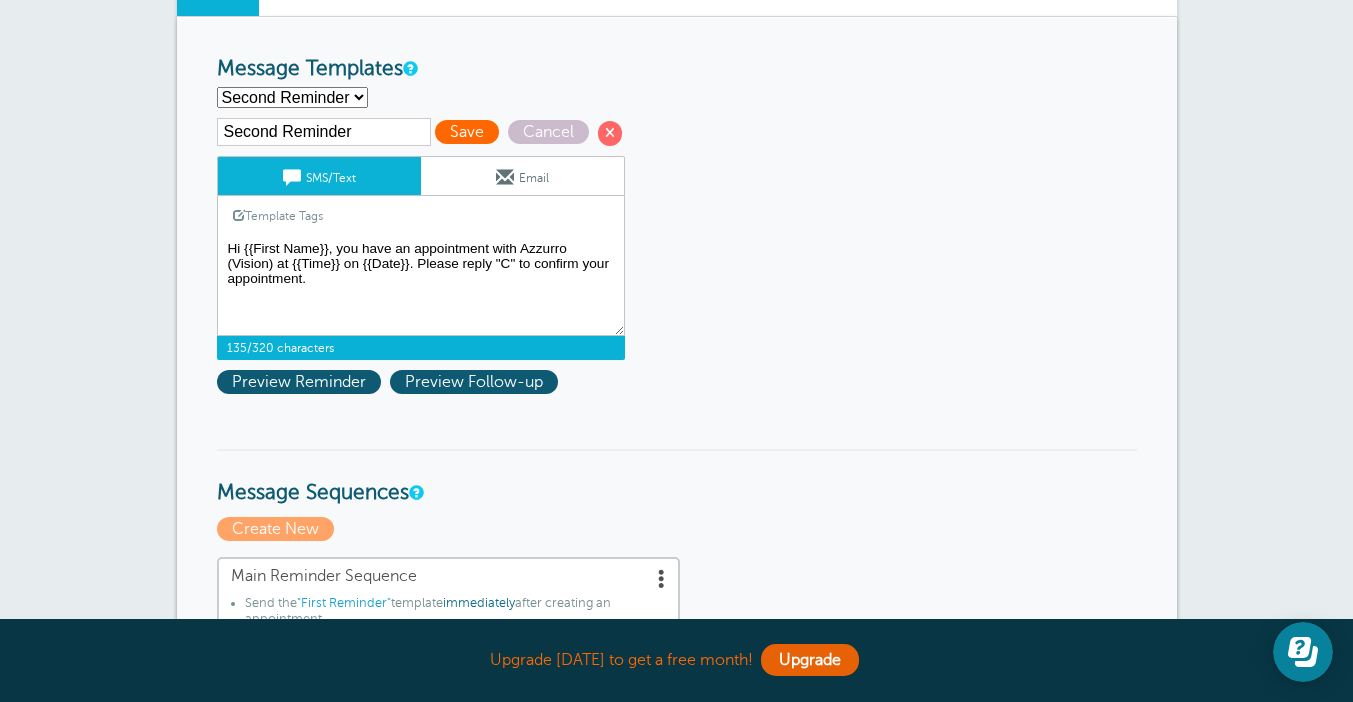 type on "Hi {{First Name}}, you have an appointment with Azzurro (Vision) at {{Time}} on {{Date}}. Please reply "C" to confirm your appointment." 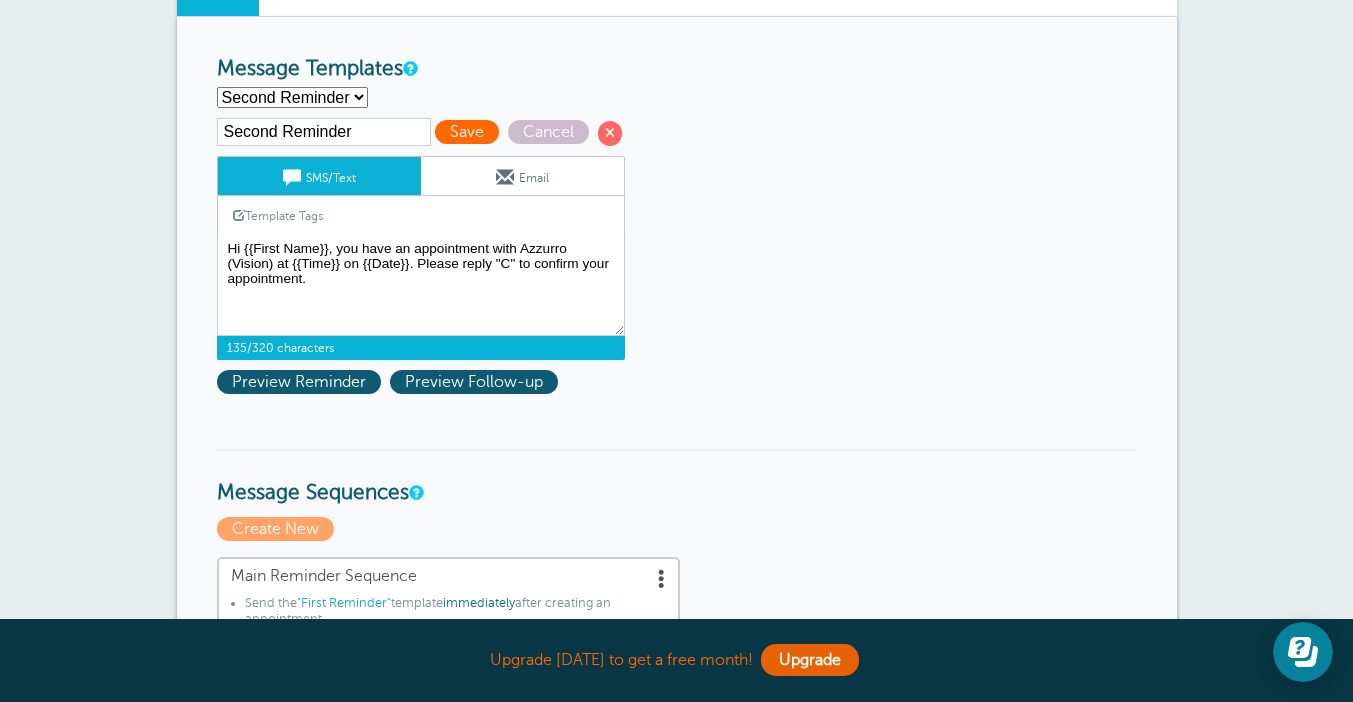 click on "Save" at bounding box center (467, 132) 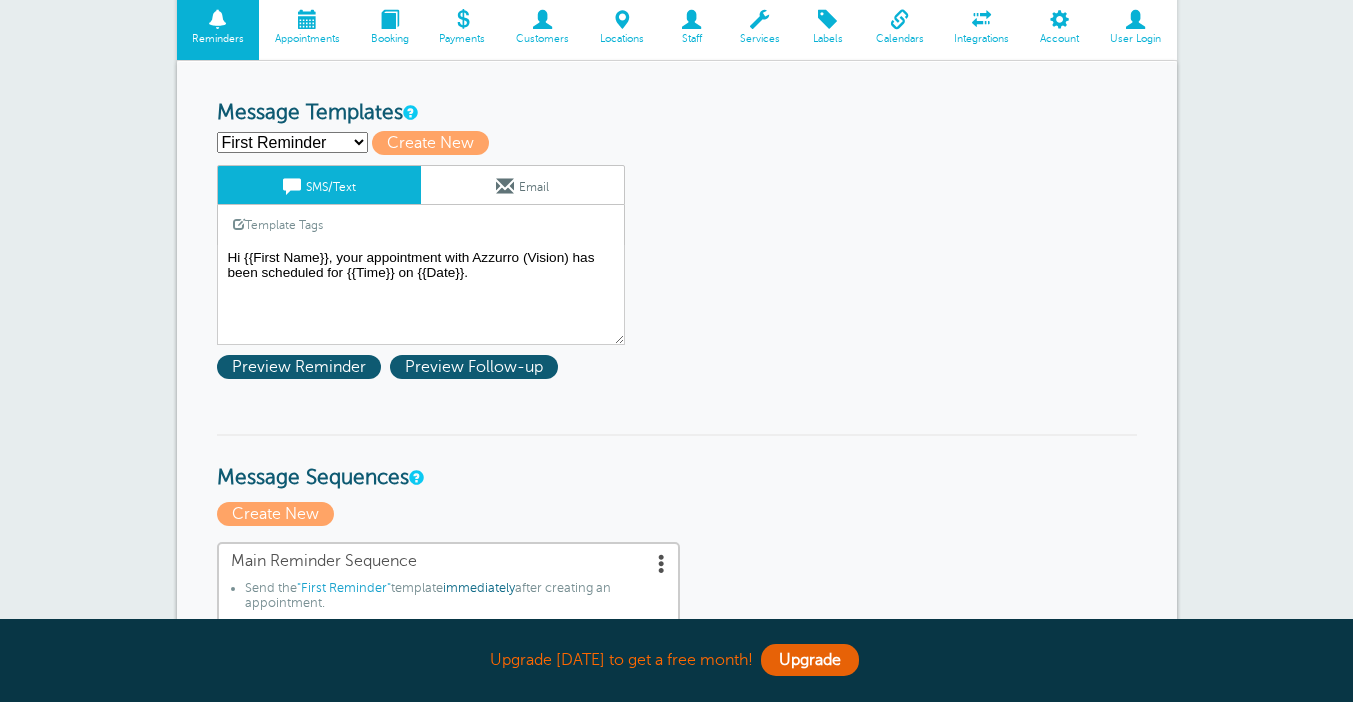 scroll, scrollTop: 232, scrollLeft: 0, axis: vertical 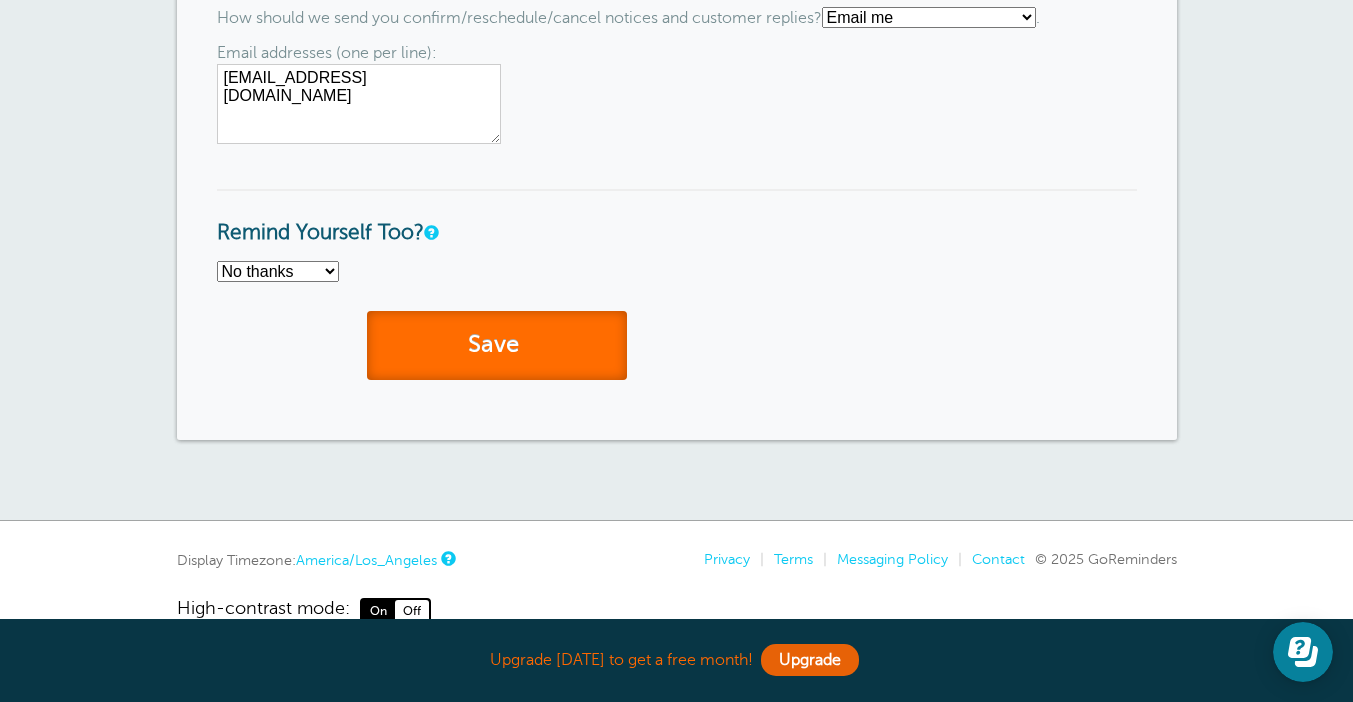 click at bounding box center [522, 344] 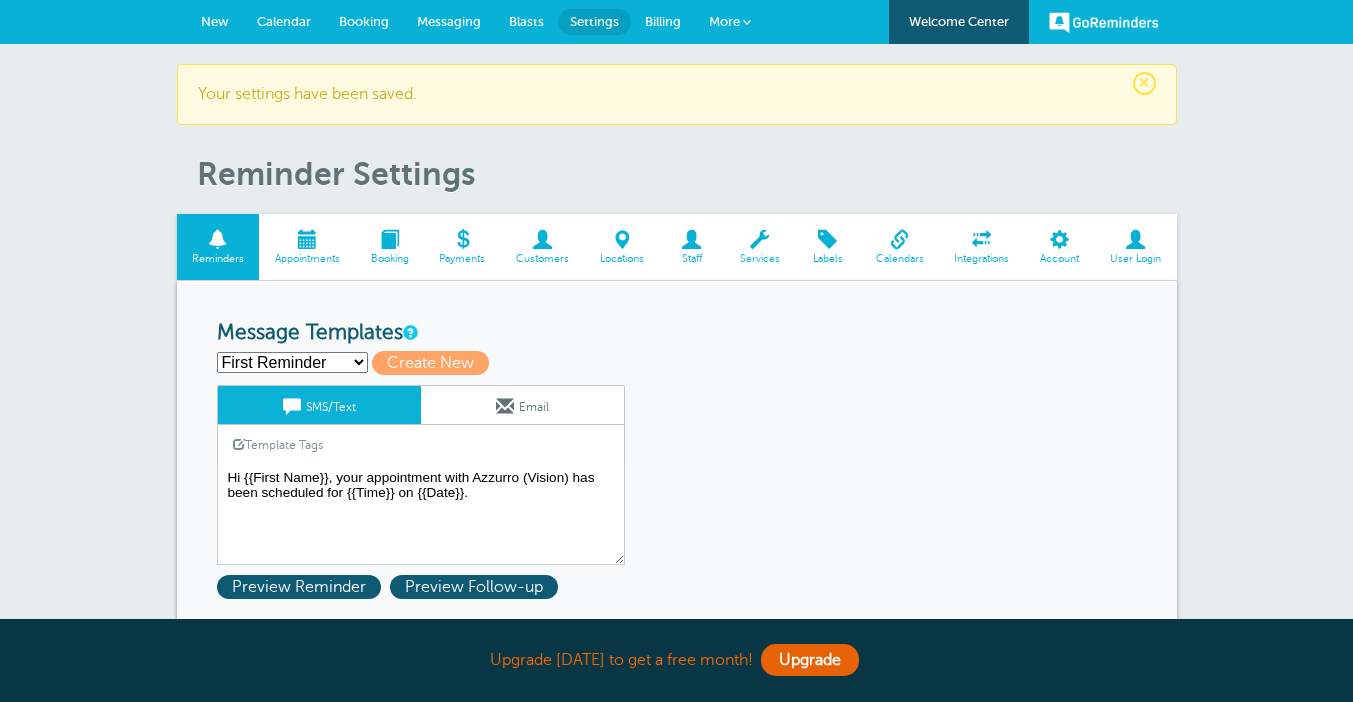 scroll, scrollTop: 0, scrollLeft: 0, axis: both 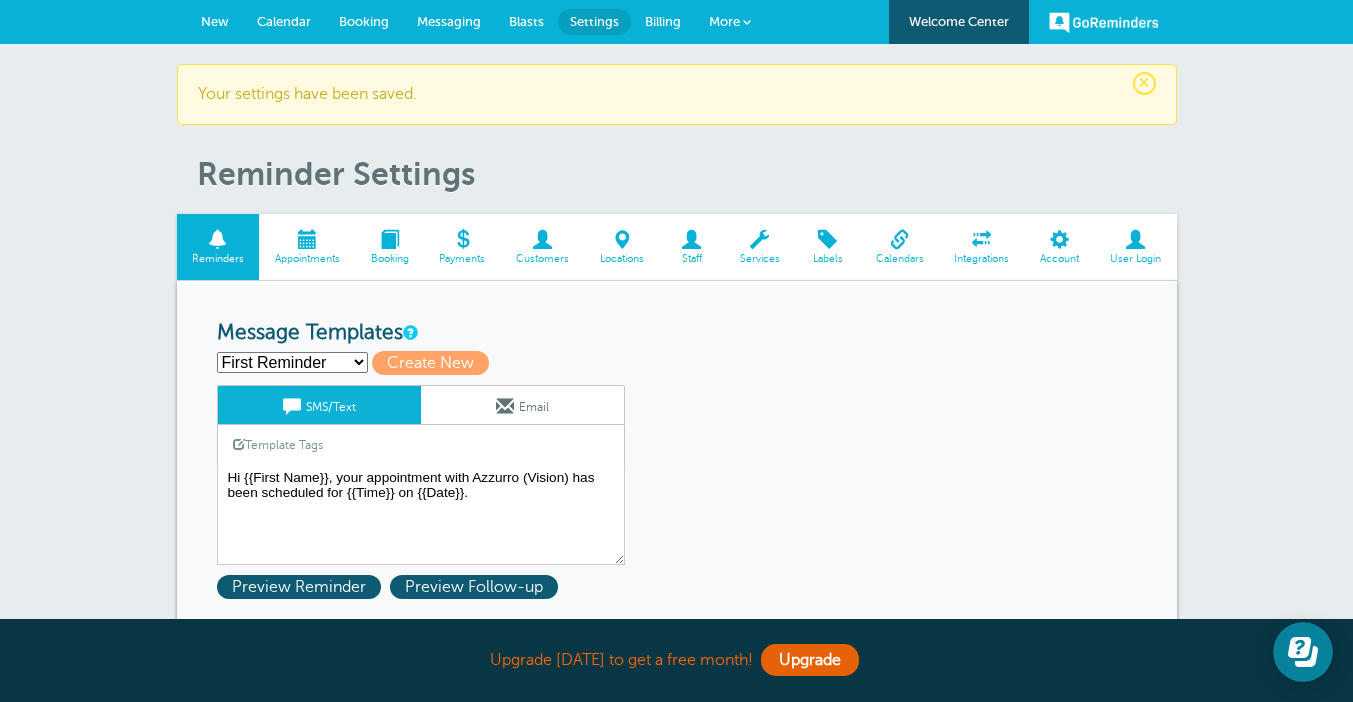 click on "Messaging" at bounding box center (449, 21) 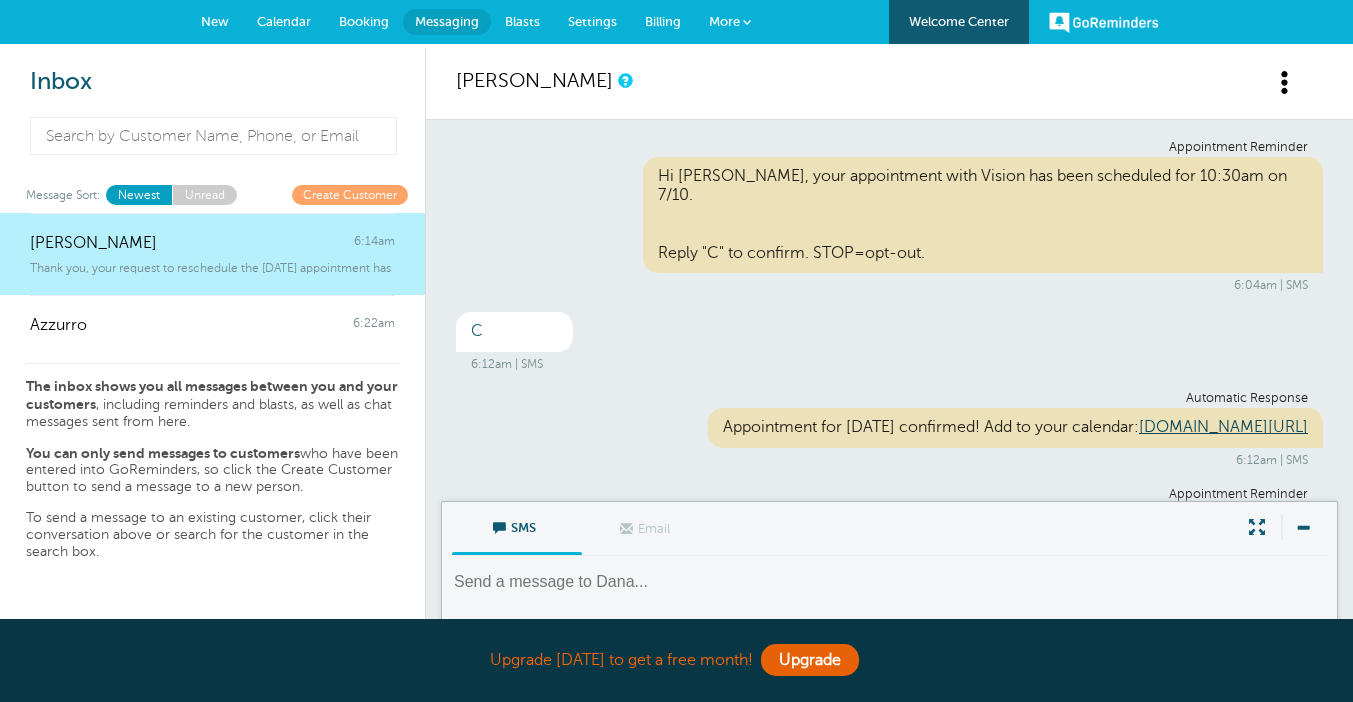 scroll, scrollTop: 0, scrollLeft: 0, axis: both 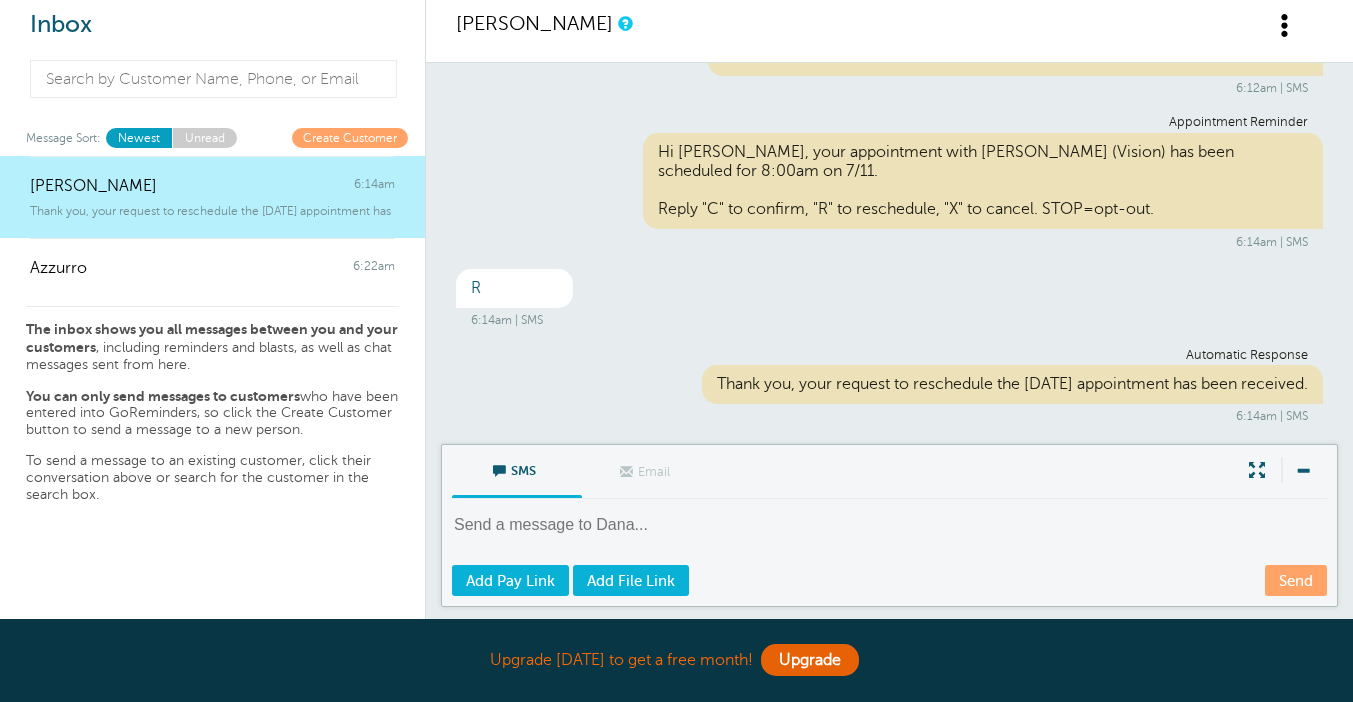 click 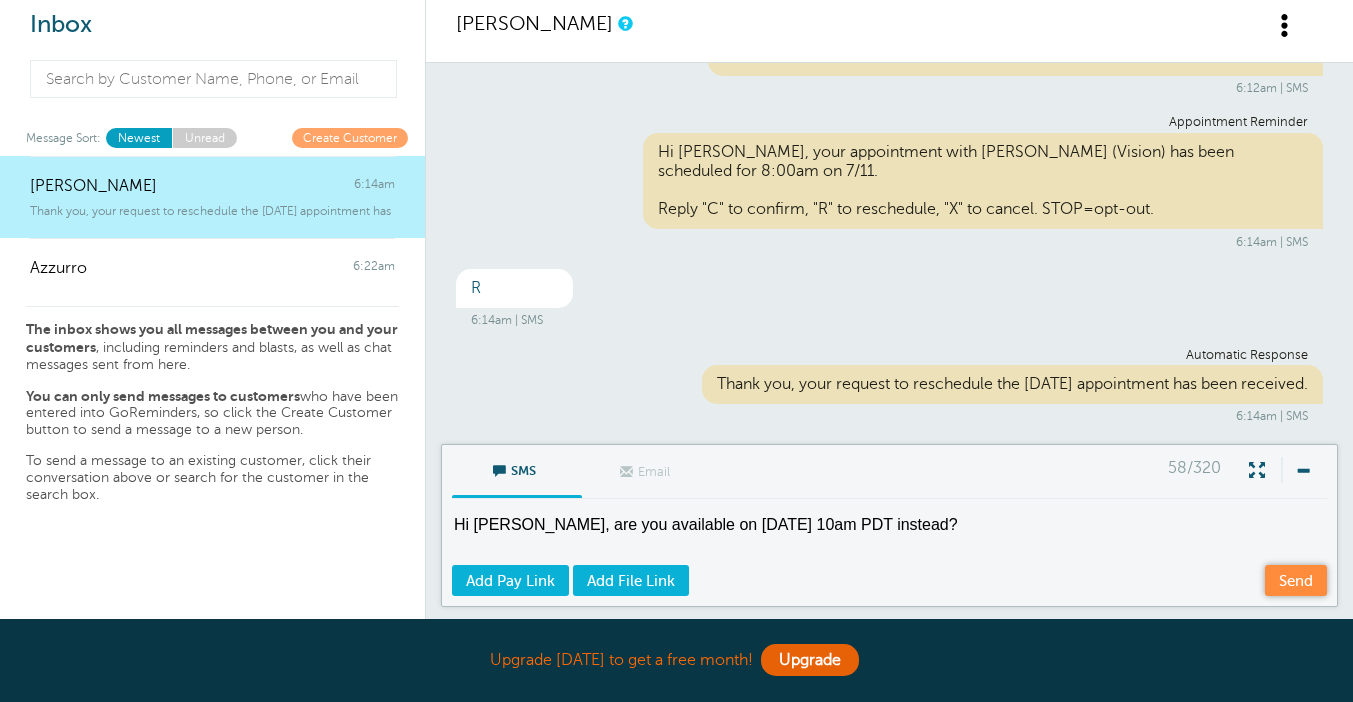 type on "Hi Dana, are you available on July 11th, 10am PDT instead?" 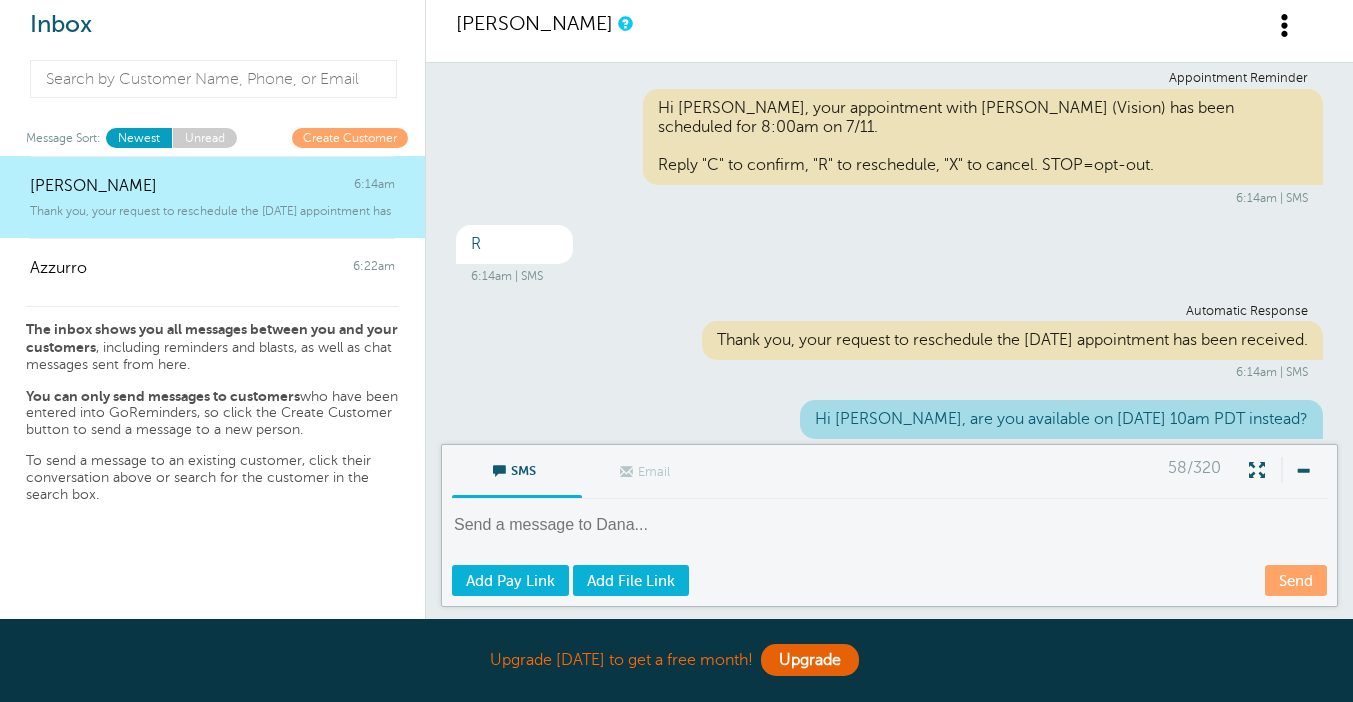 scroll, scrollTop: 438, scrollLeft: 0, axis: vertical 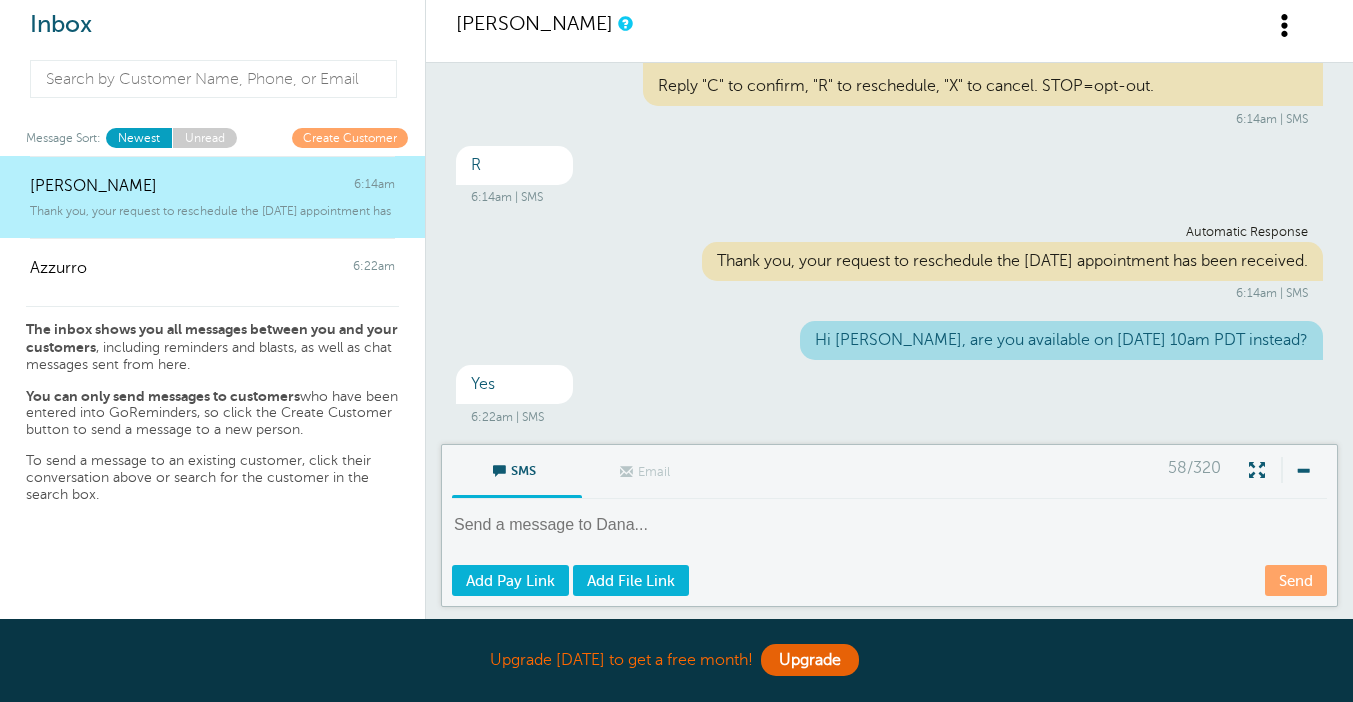 click 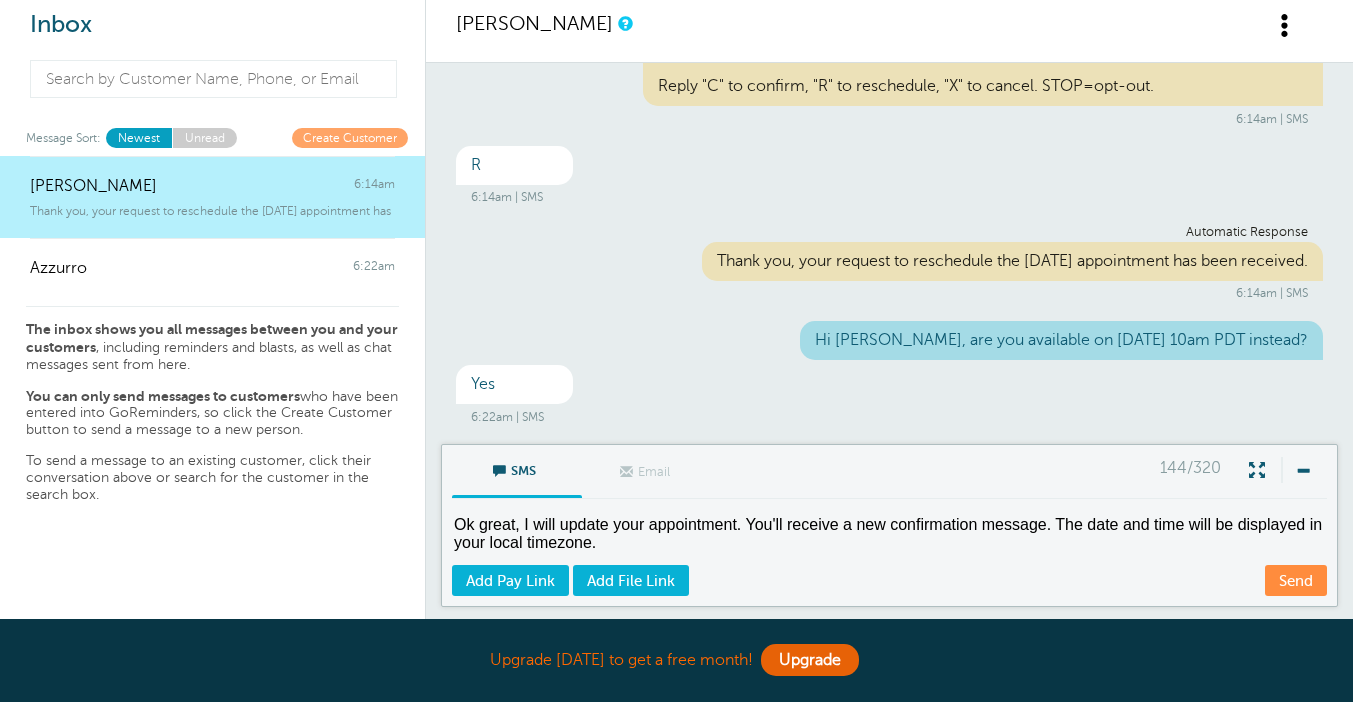 scroll, scrollTop: 8, scrollLeft: 0, axis: vertical 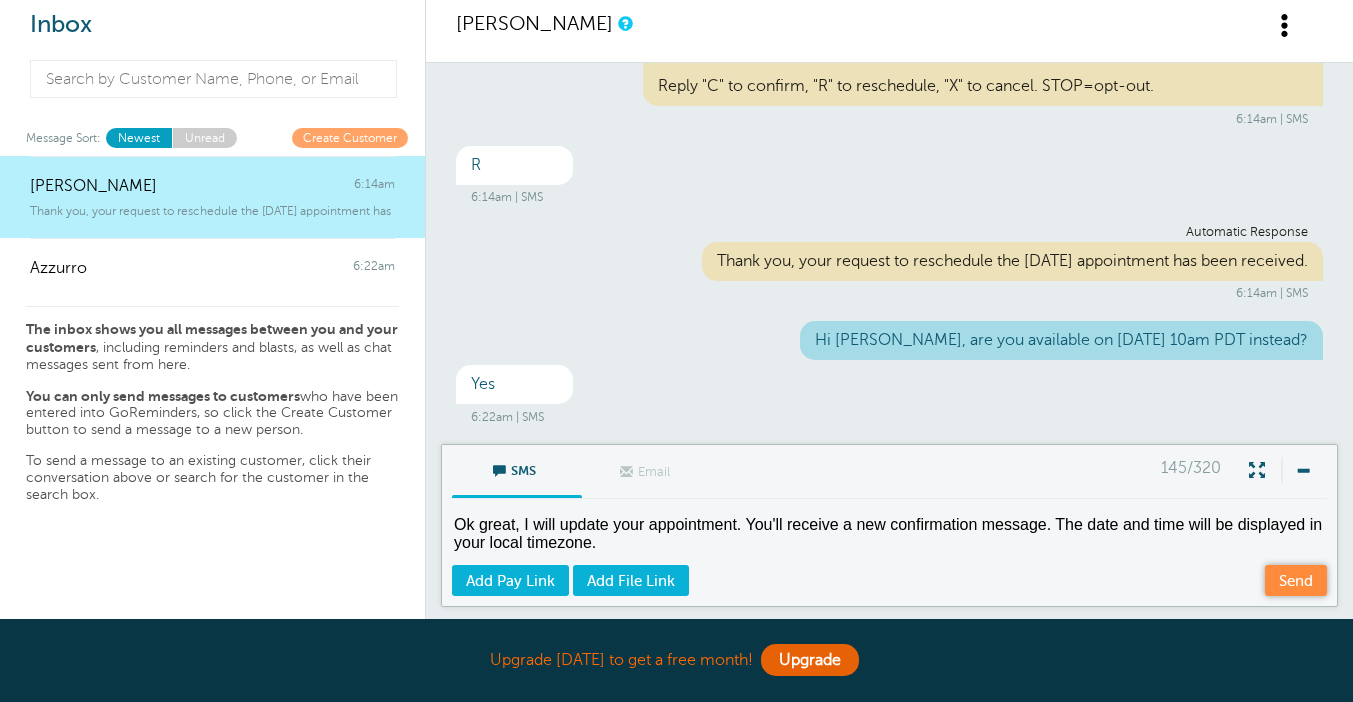 type on "Ok great, I will update your appointment. You'll receive a new confirmation message. The date and time will be displayed in your local timezone." 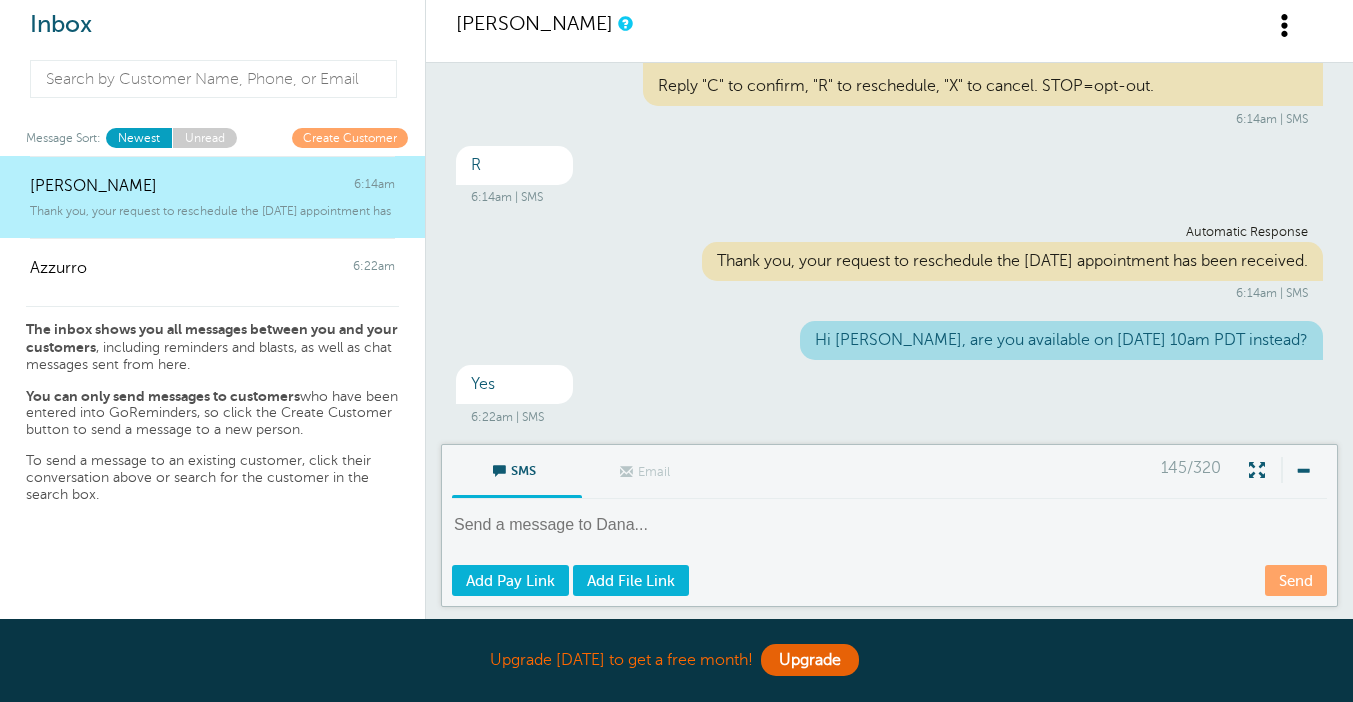 scroll, scrollTop: 538, scrollLeft: 0, axis: vertical 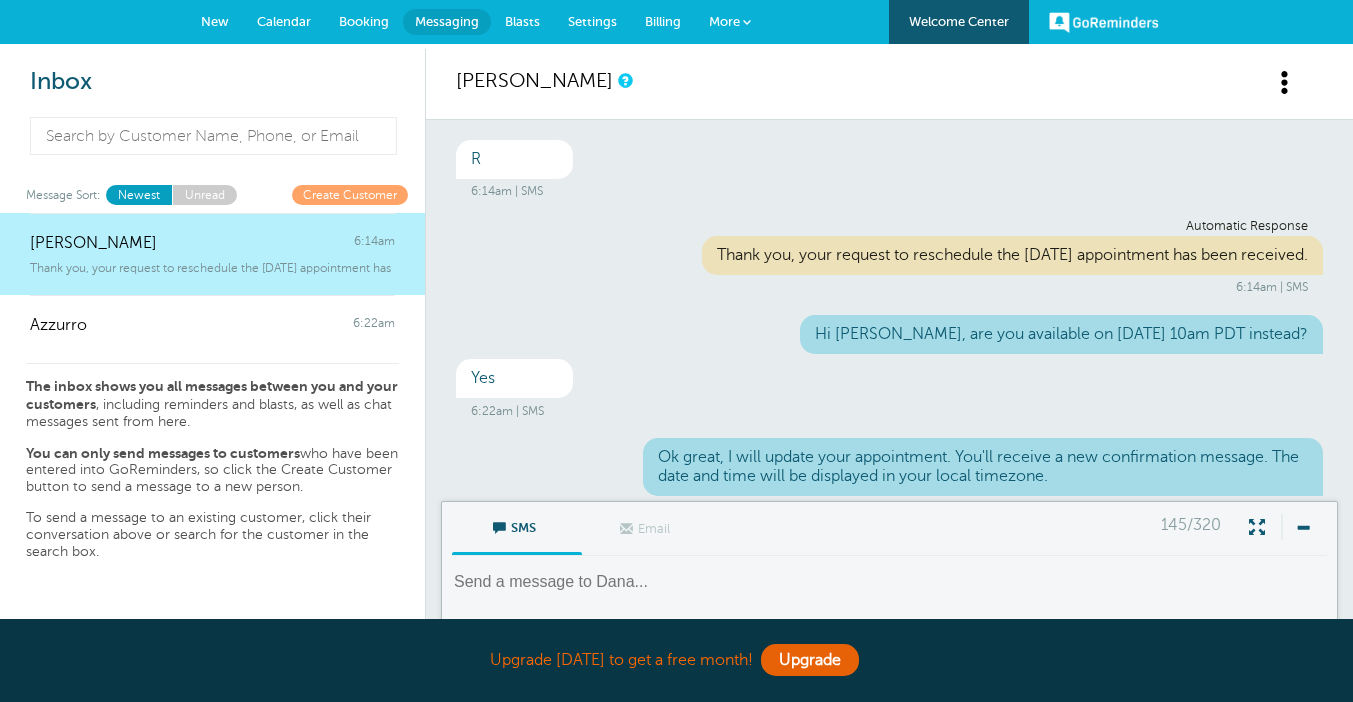 click on "Calendar" 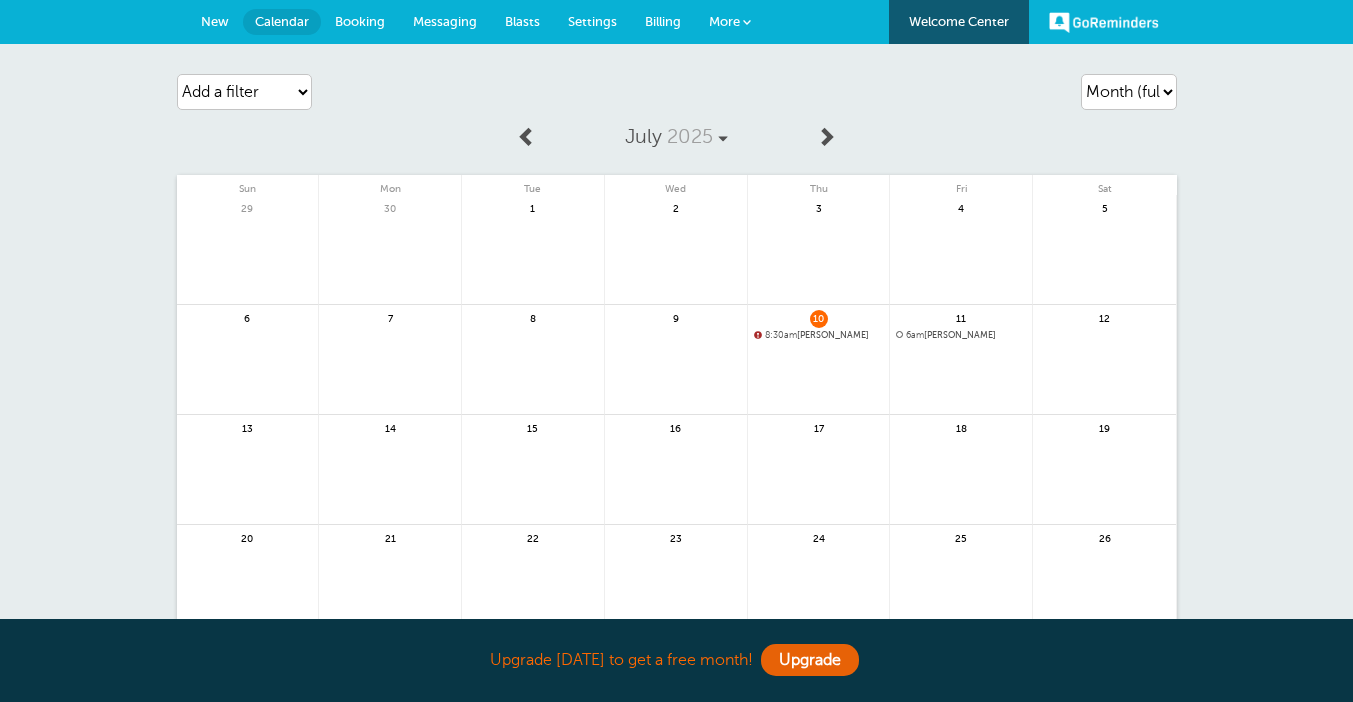 scroll, scrollTop: 0, scrollLeft: 0, axis: both 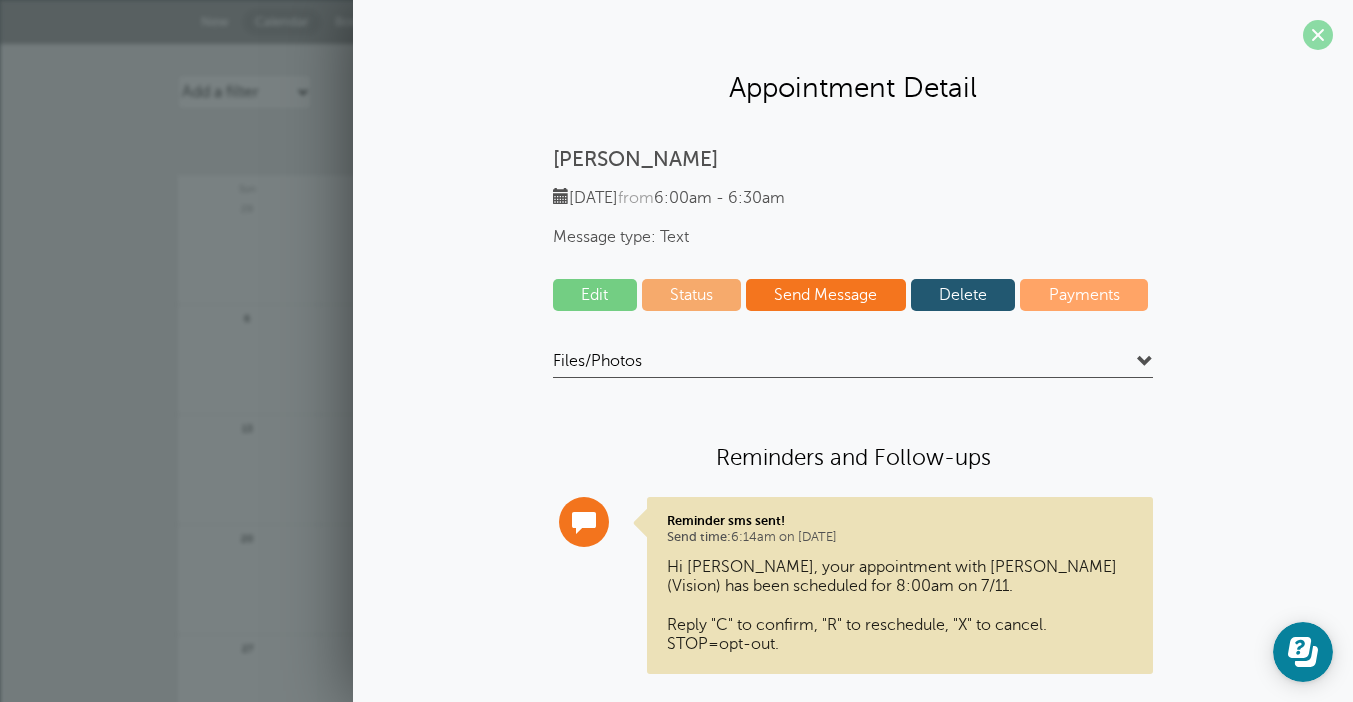 click at bounding box center (1318, 35) 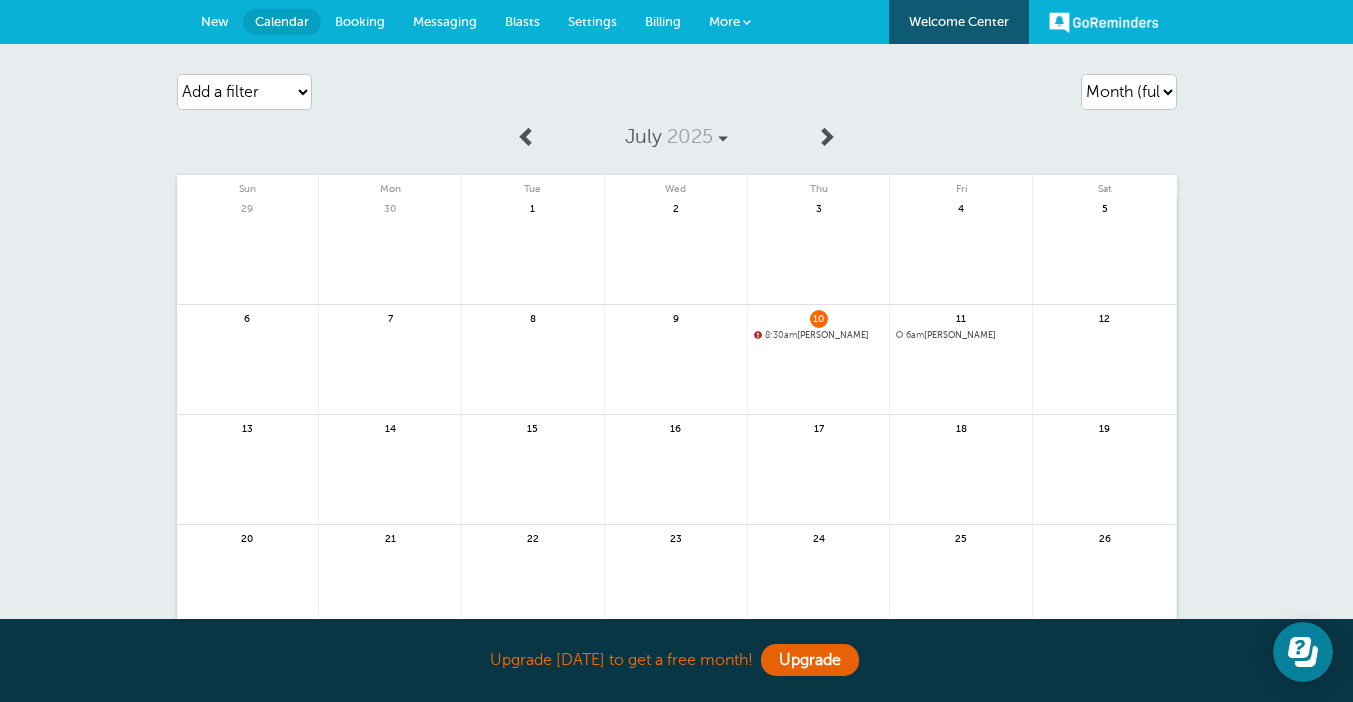 click on "6am" at bounding box center [915, 335] 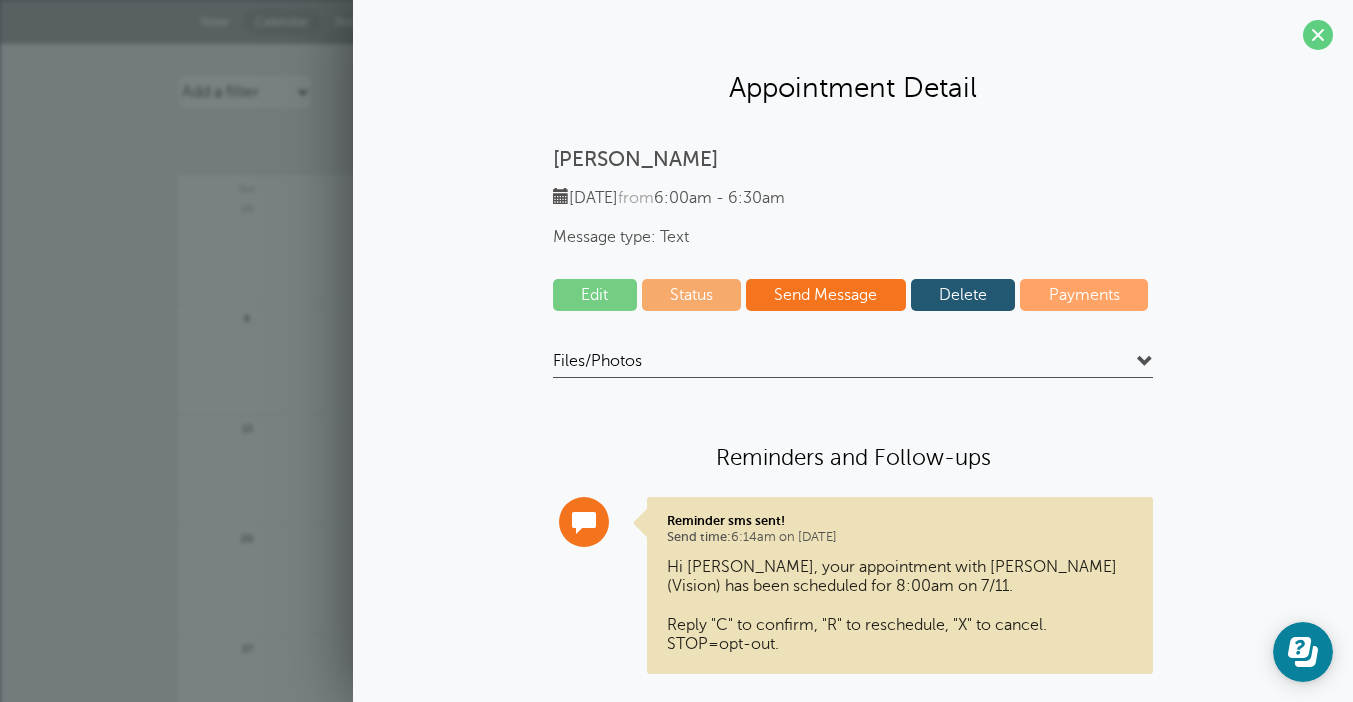 click on "Edit" at bounding box center (595, 295) 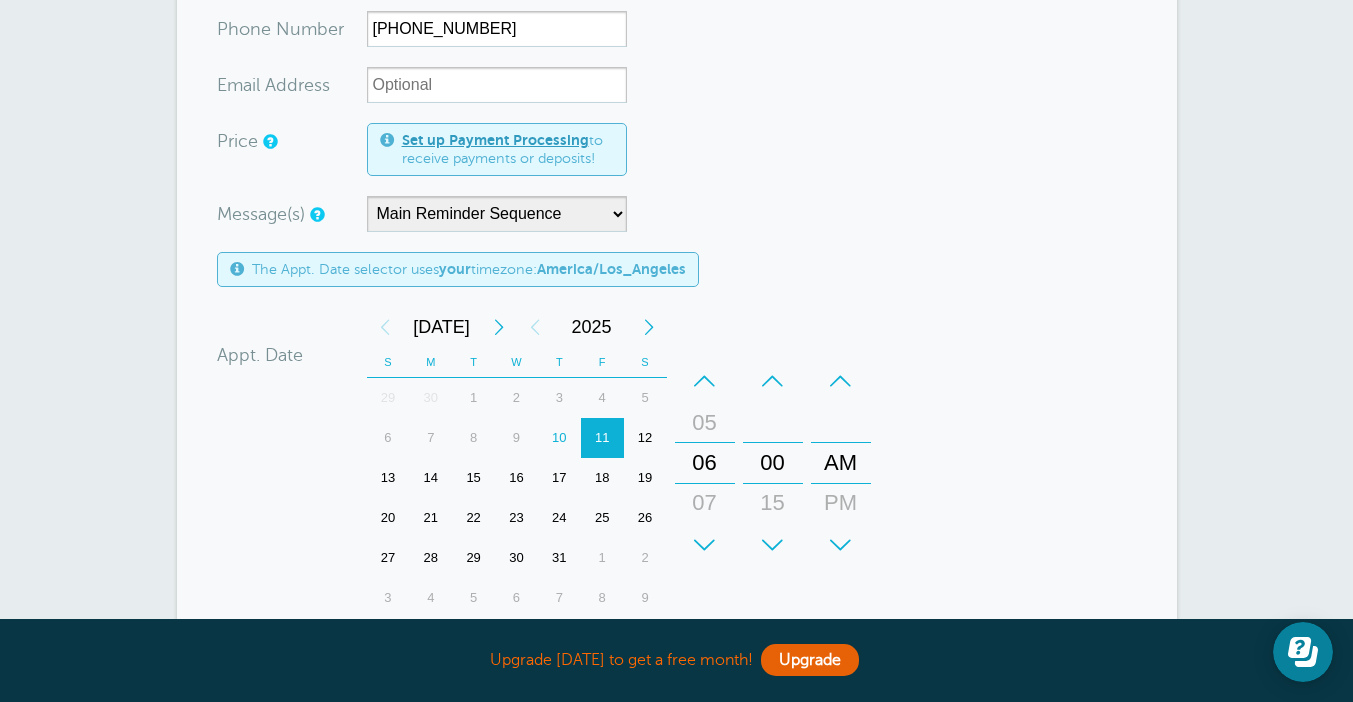 scroll, scrollTop: 455, scrollLeft: 0, axis: vertical 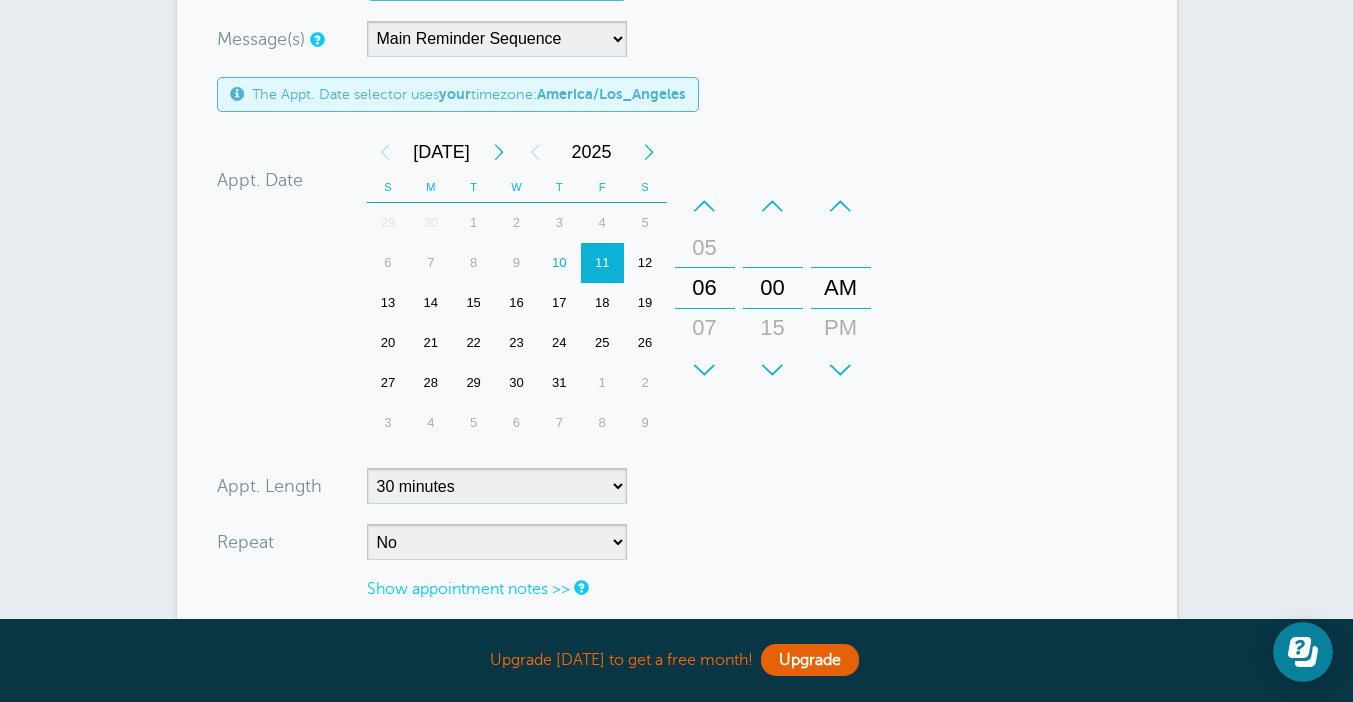 click on "+" at bounding box center [705, 370] 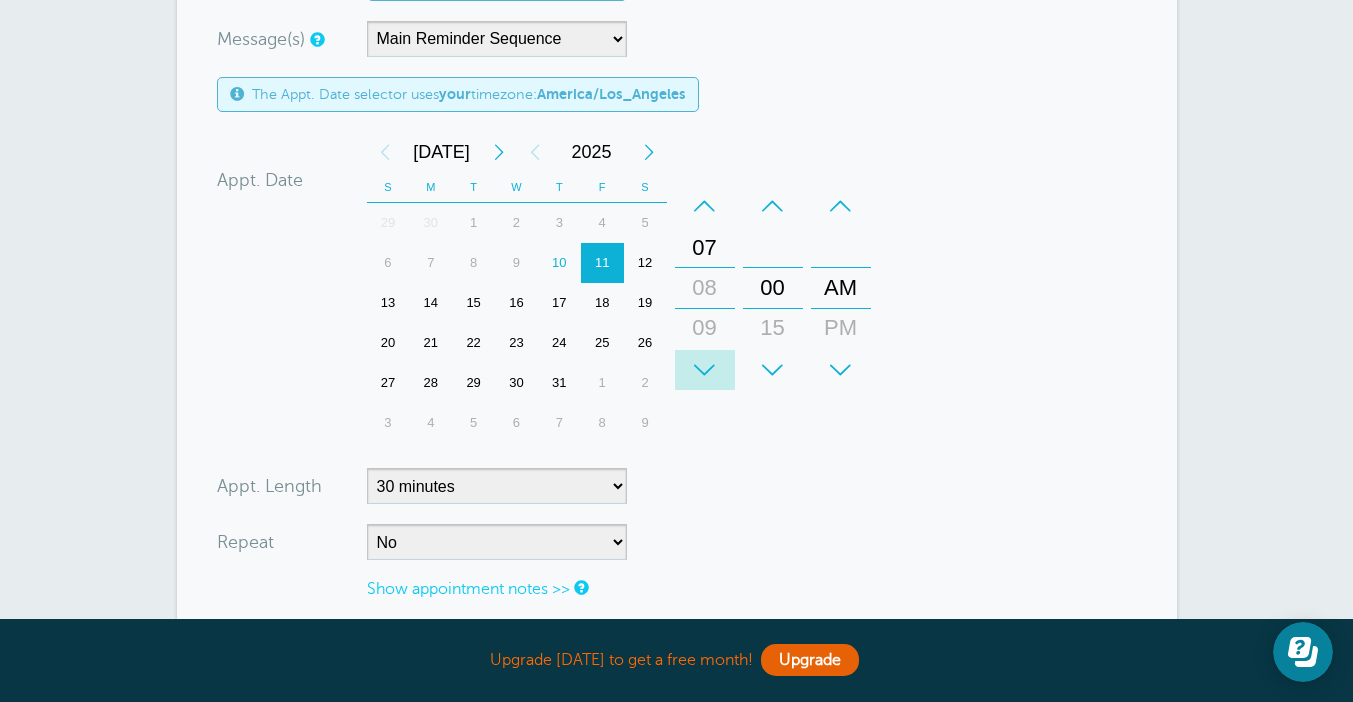 click on "+" at bounding box center (705, 370) 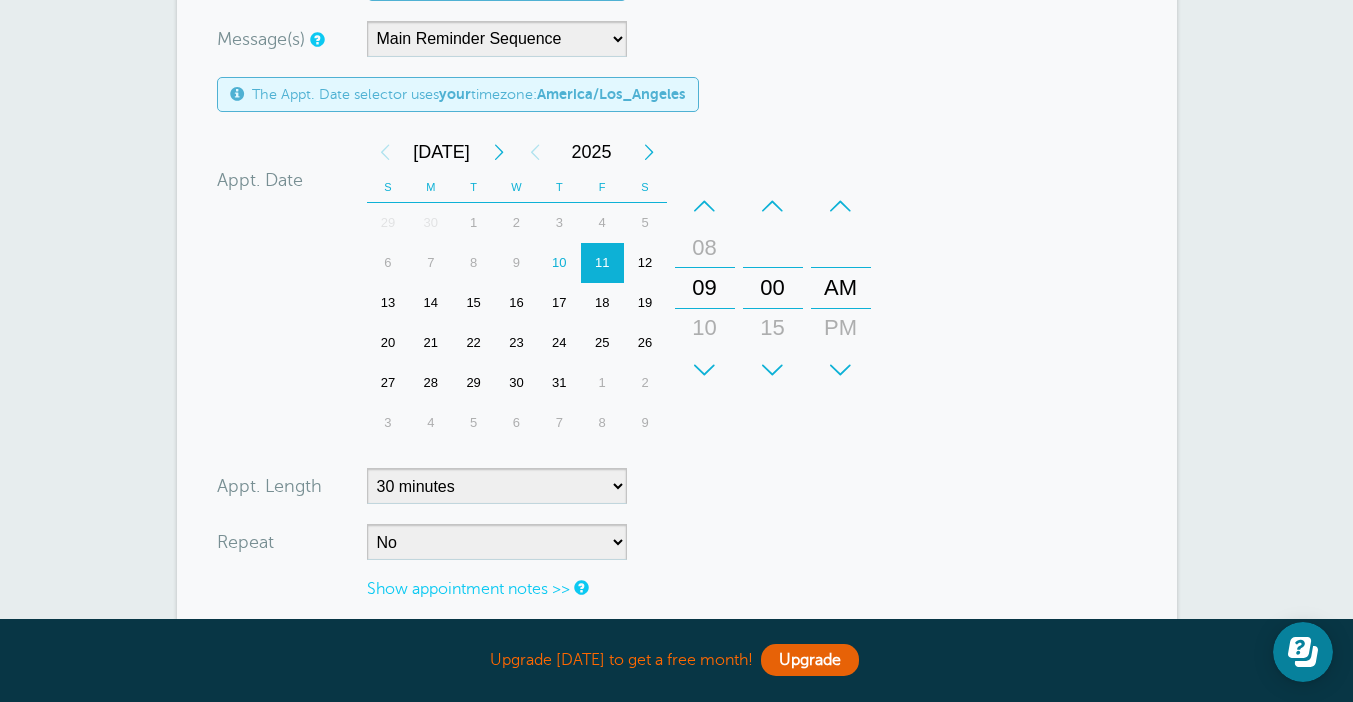 click on "+" at bounding box center (705, 370) 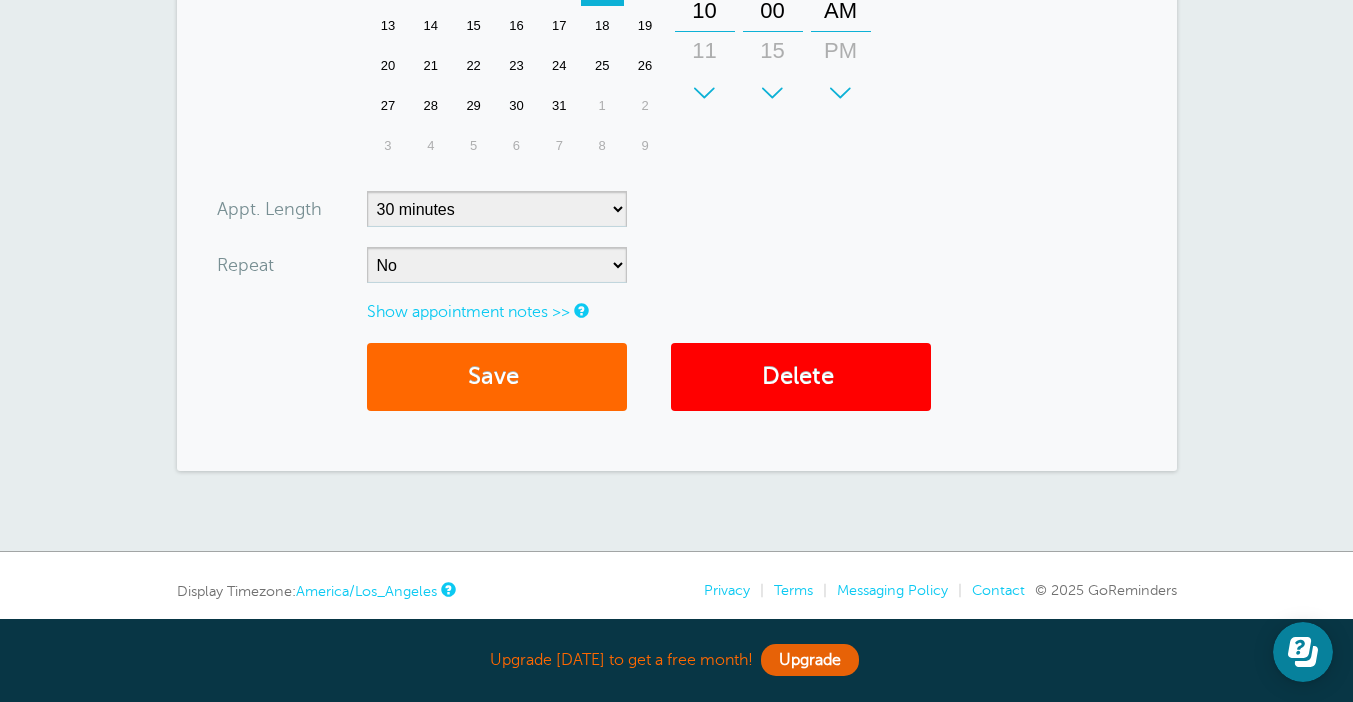 scroll, scrollTop: 825, scrollLeft: 0, axis: vertical 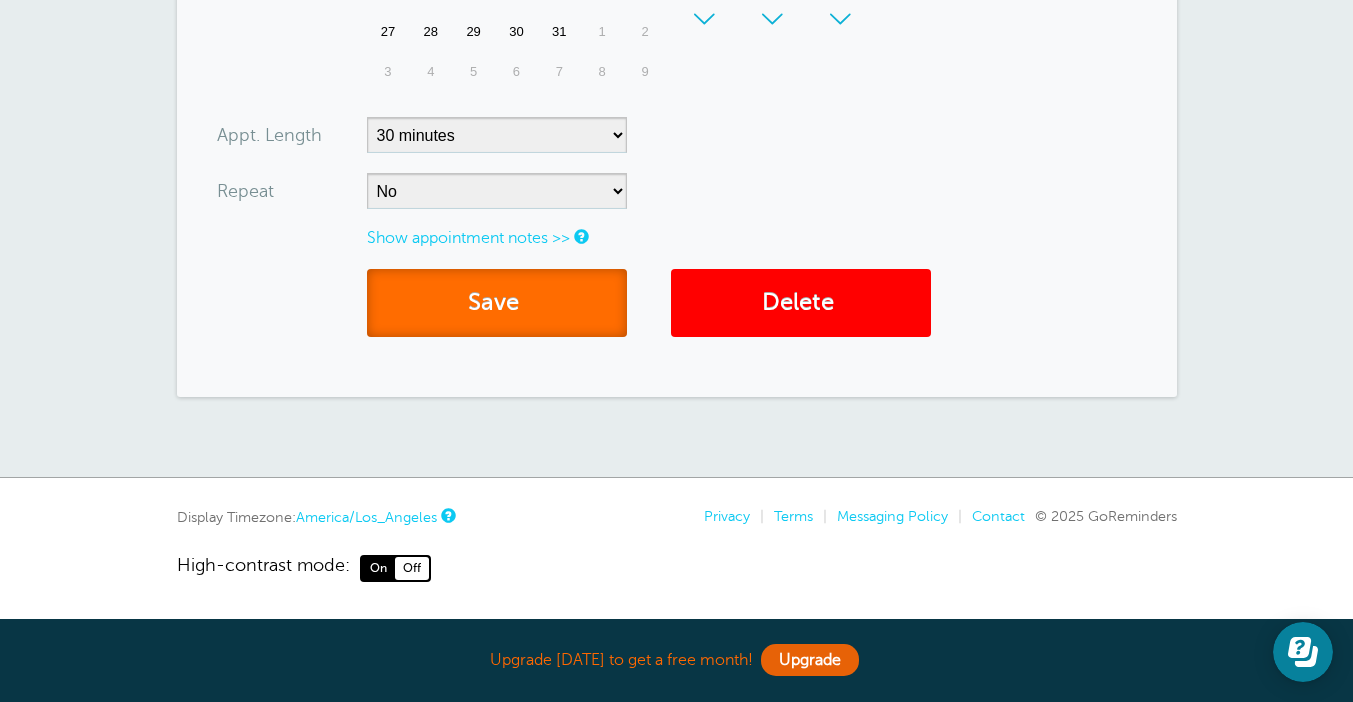 click on "Save" at bounding box center (497, 303) 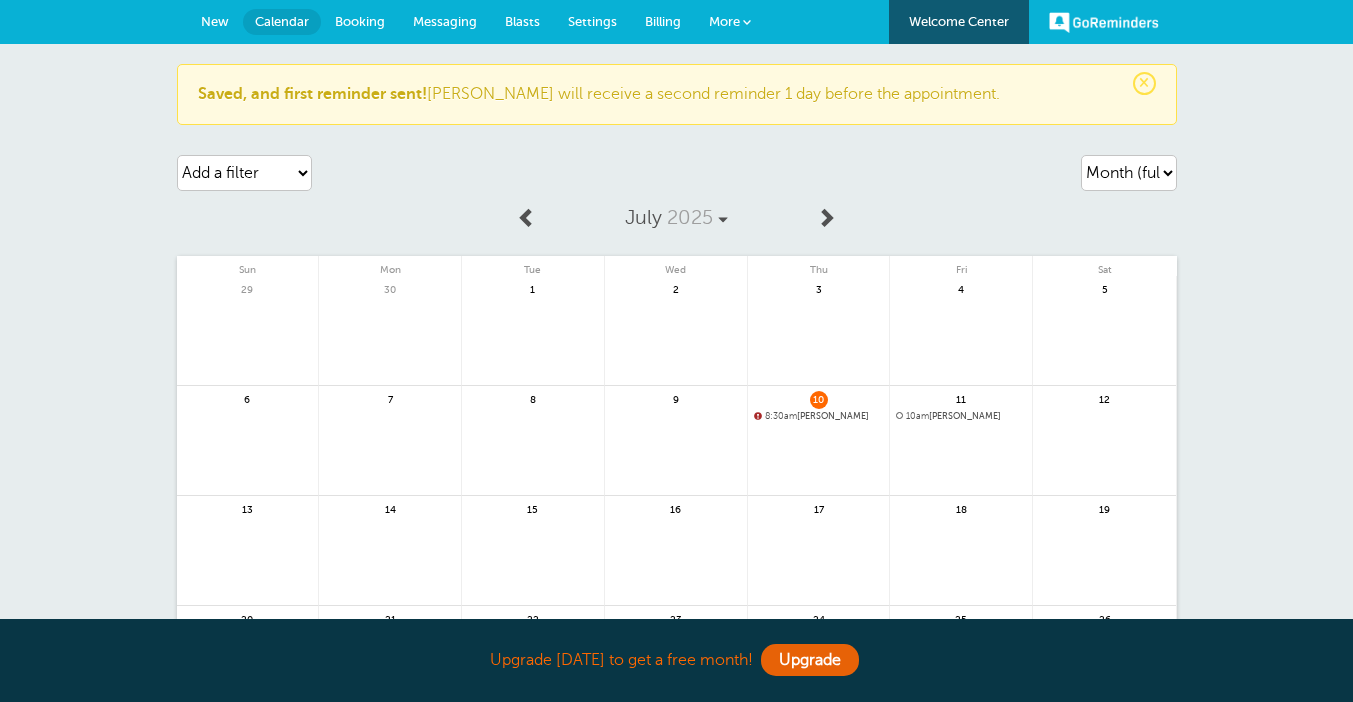scroll, scrollTop: 0, scrollLeft: 0, axis: both 